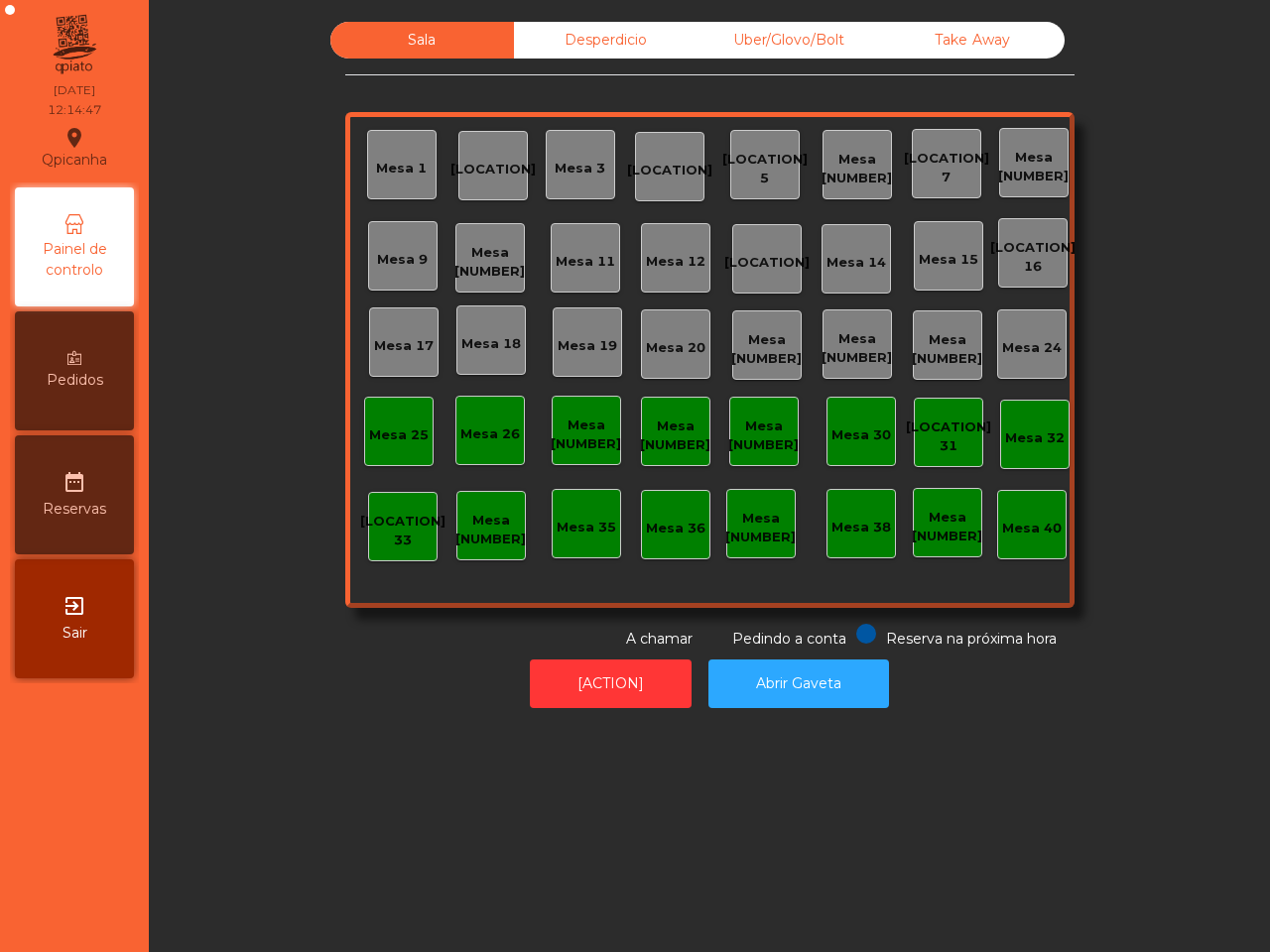scroll, scrollTop: 0, scrollLeft: 0, axis: both 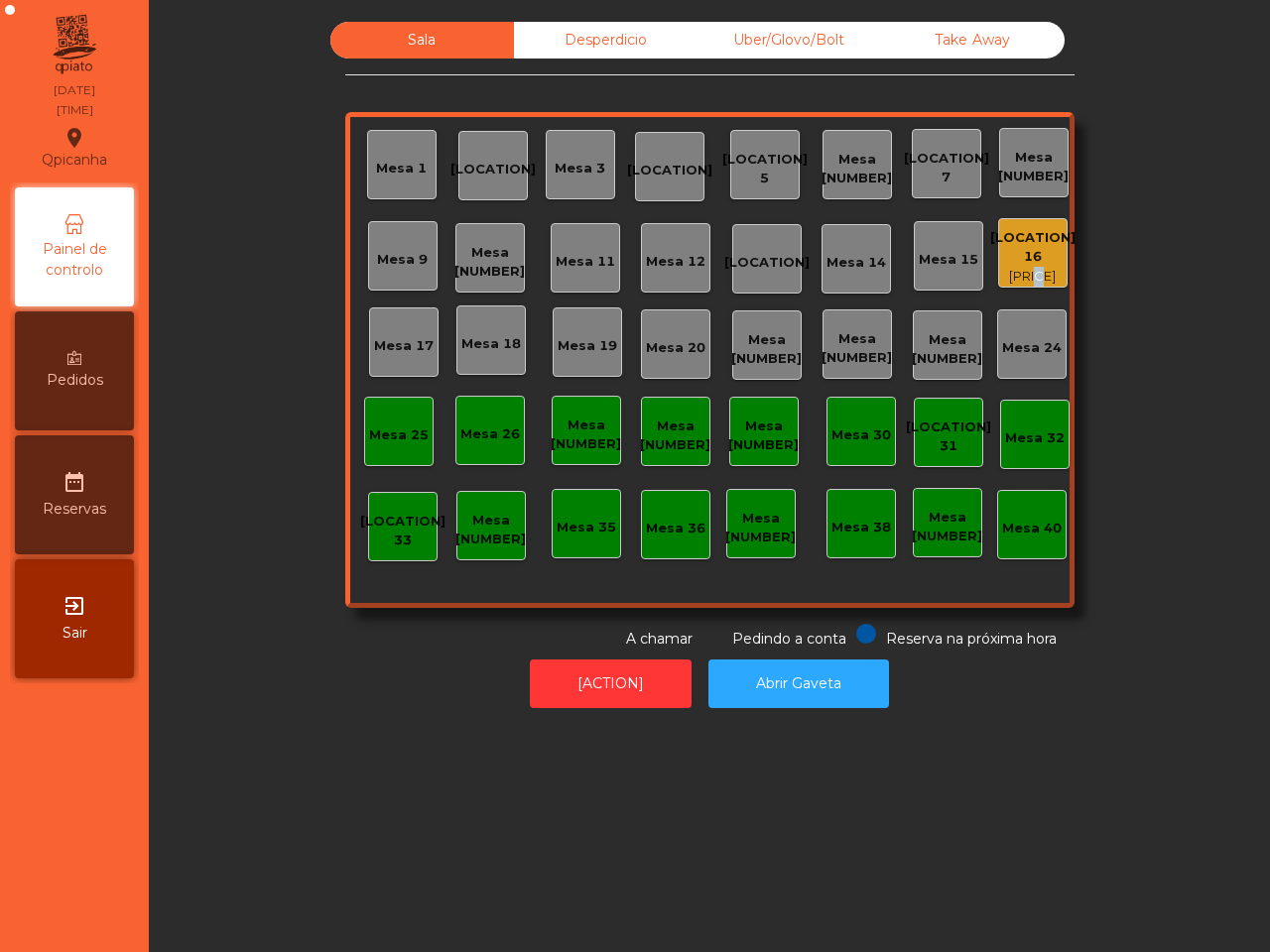 click on "[PRICE]" at bounding box center (1033, 277) 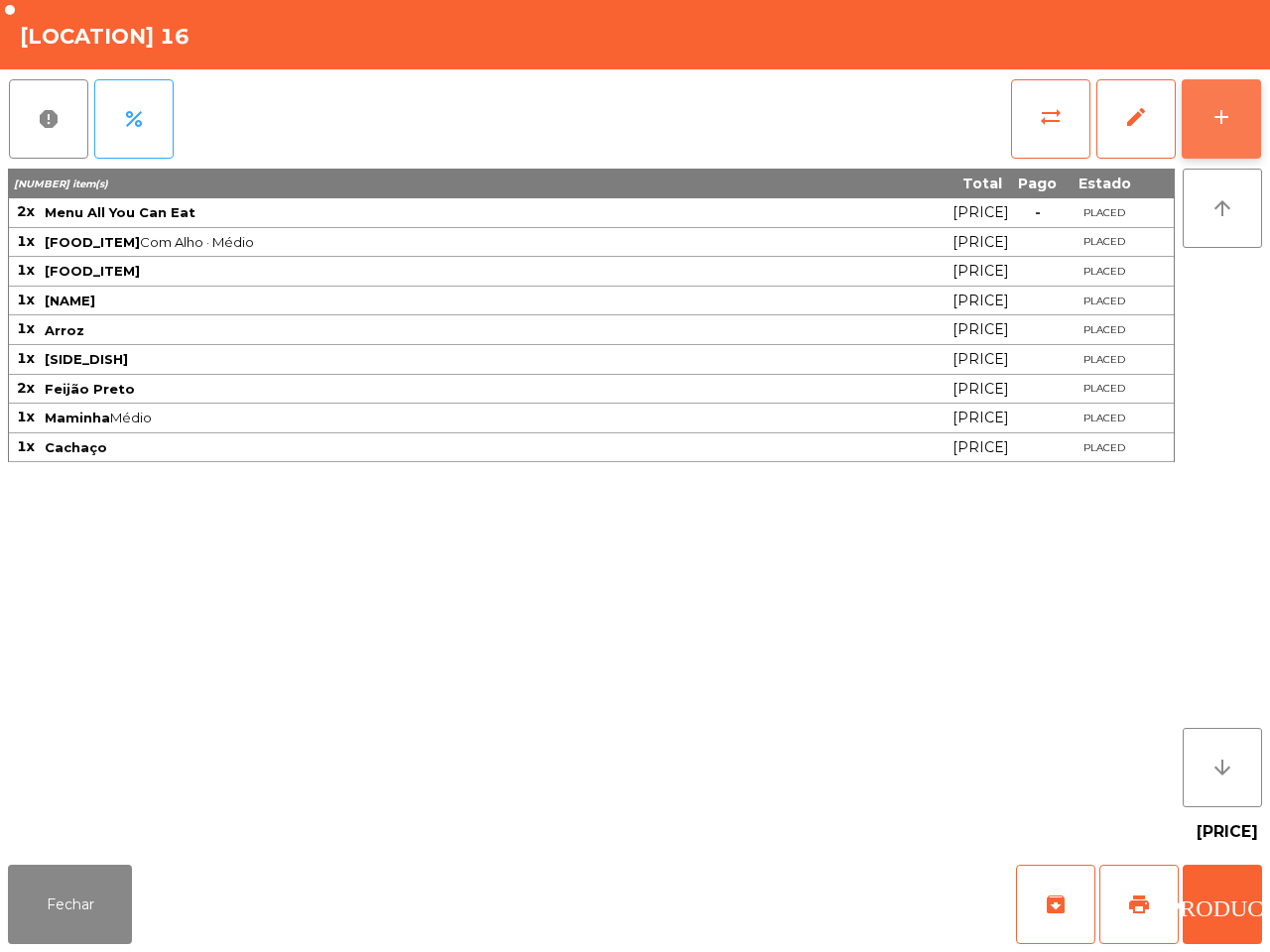 click on "add" at bounding box center [1221, 117] 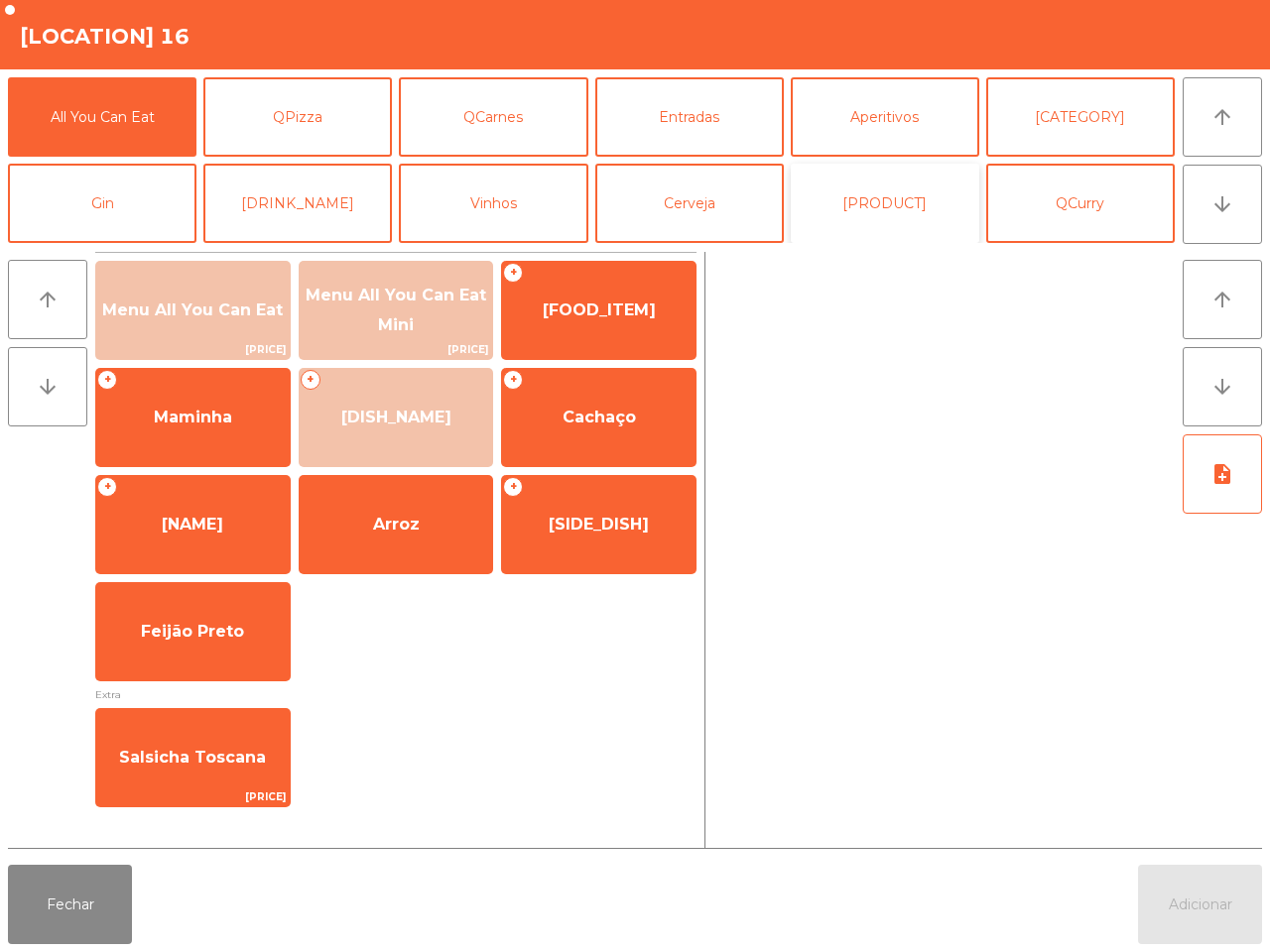 click on "[PRODUCT]" at bounding box center [885, 203] 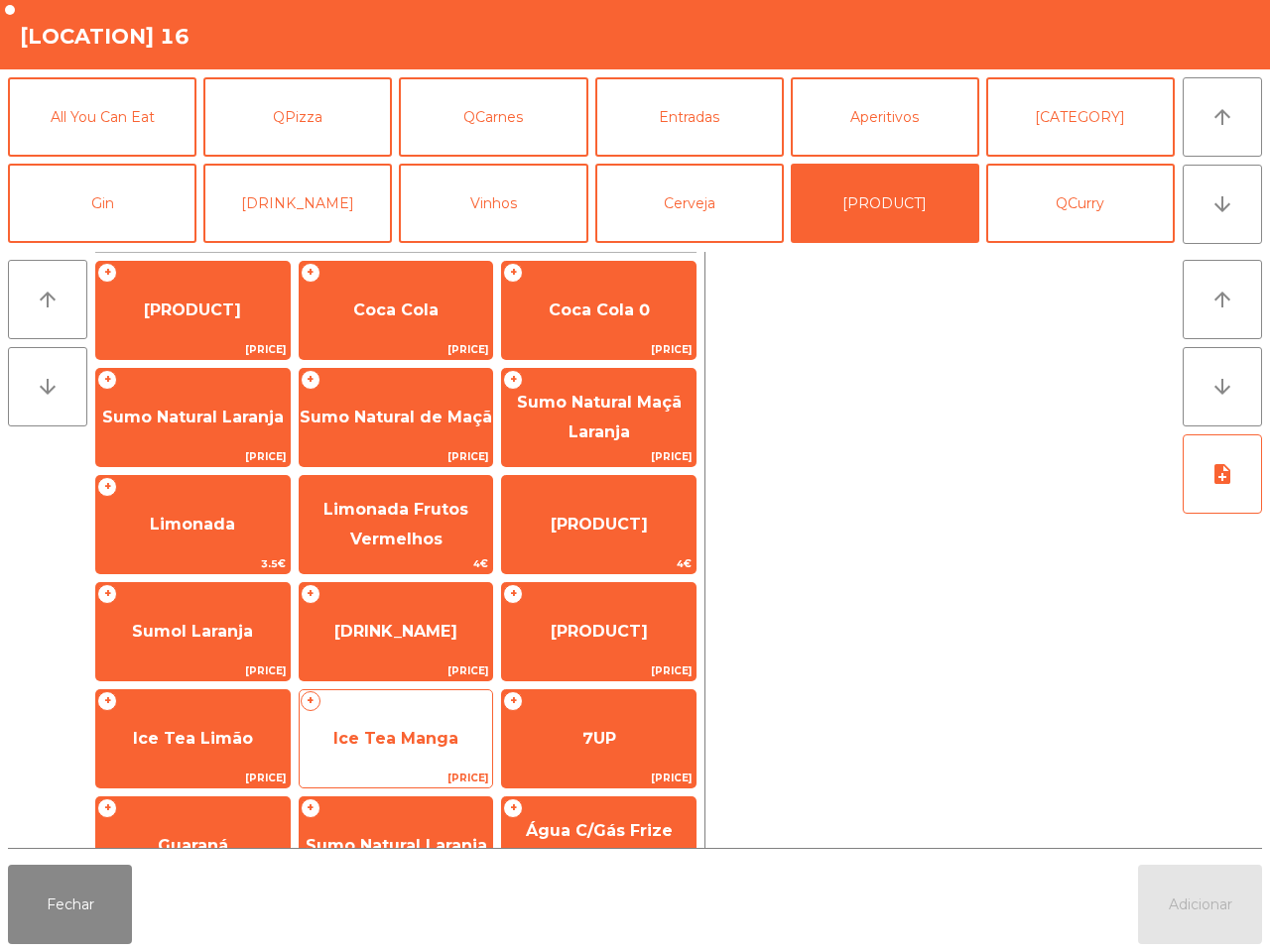 click on "Ice Tea Manga" at bounding box center (192, 309) 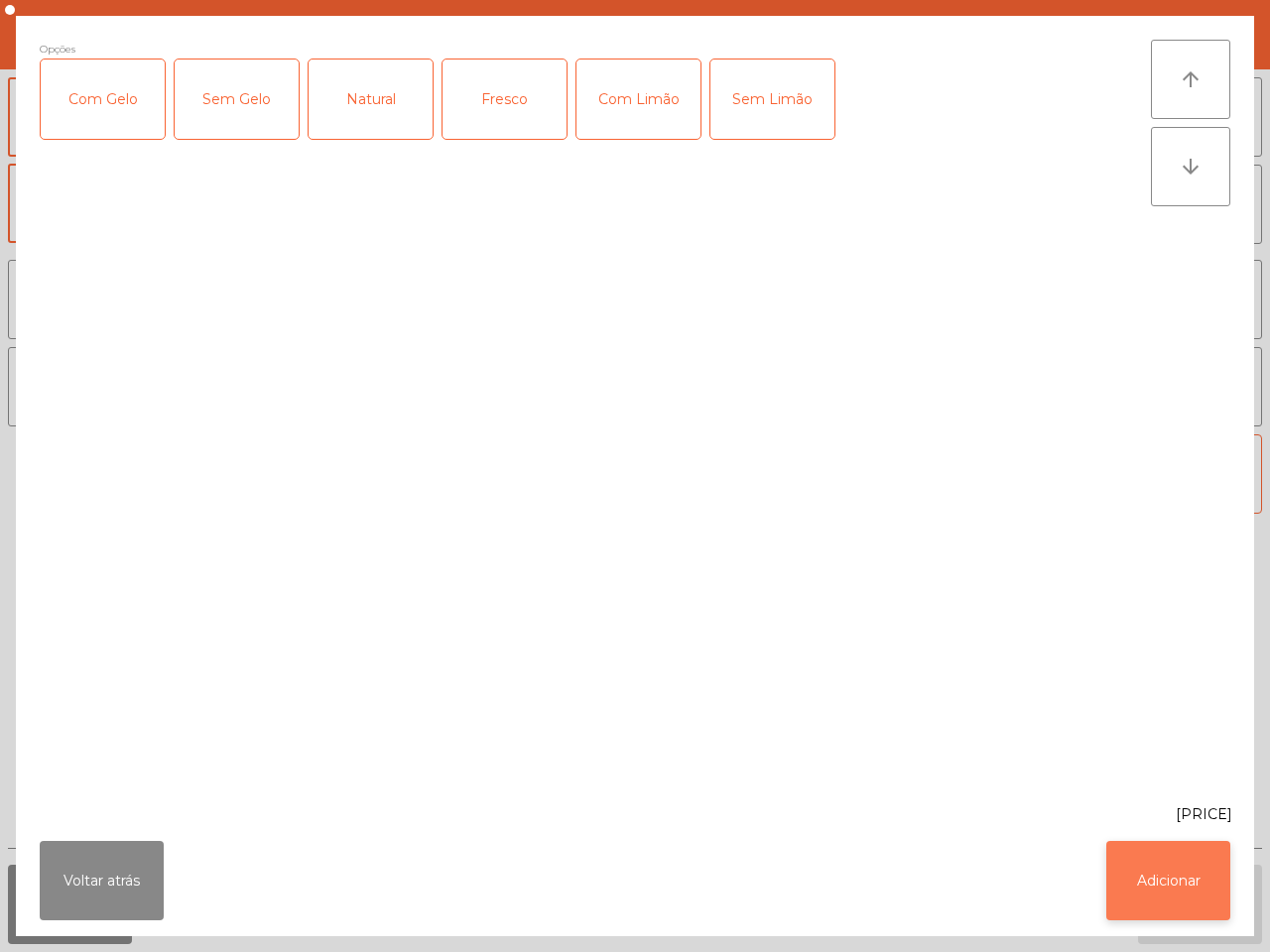click on "Adicionar" at bounding box center (1168, 881) 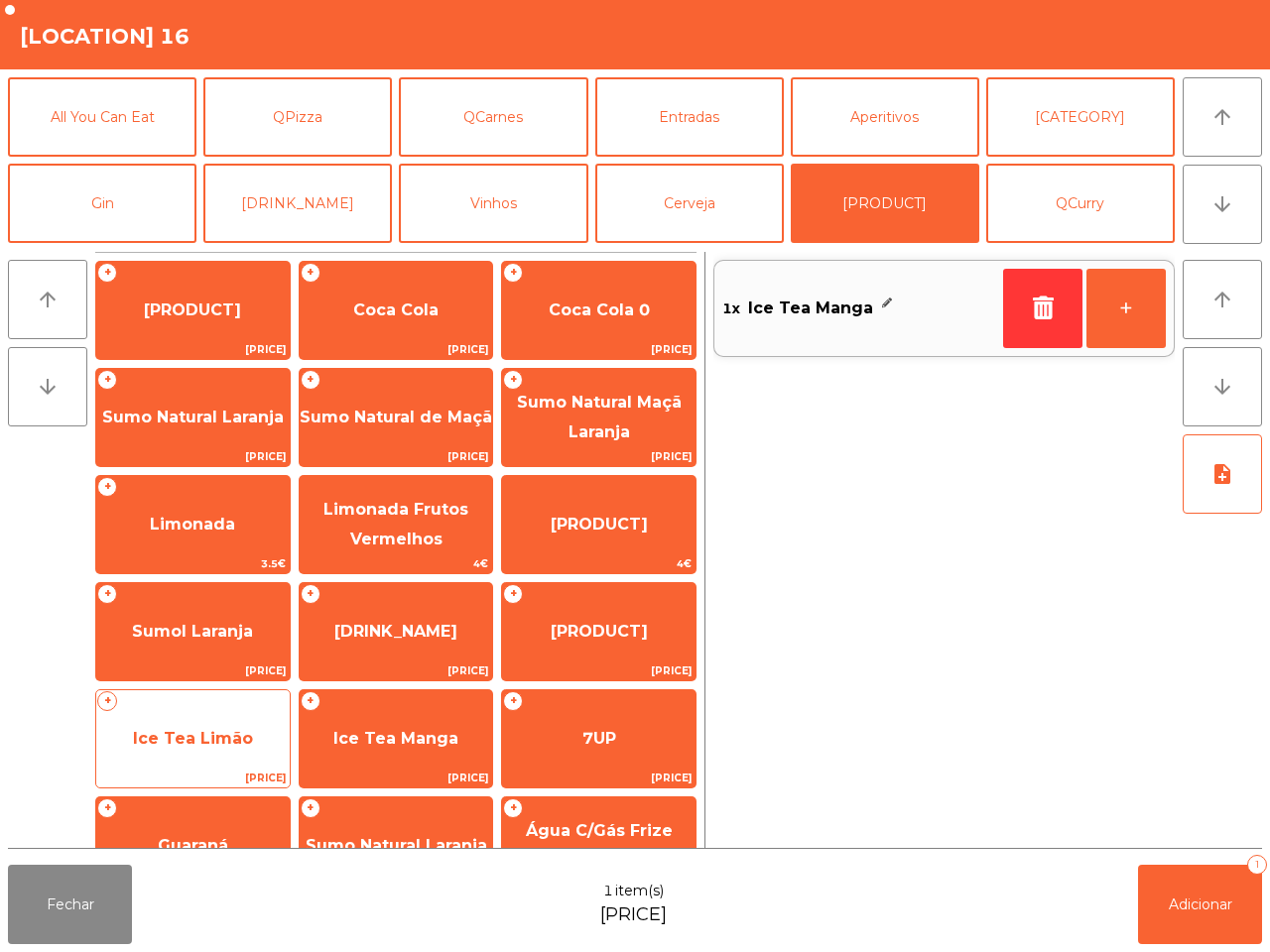click on "Ice Tea Limão" at bounding box center [192, 310] 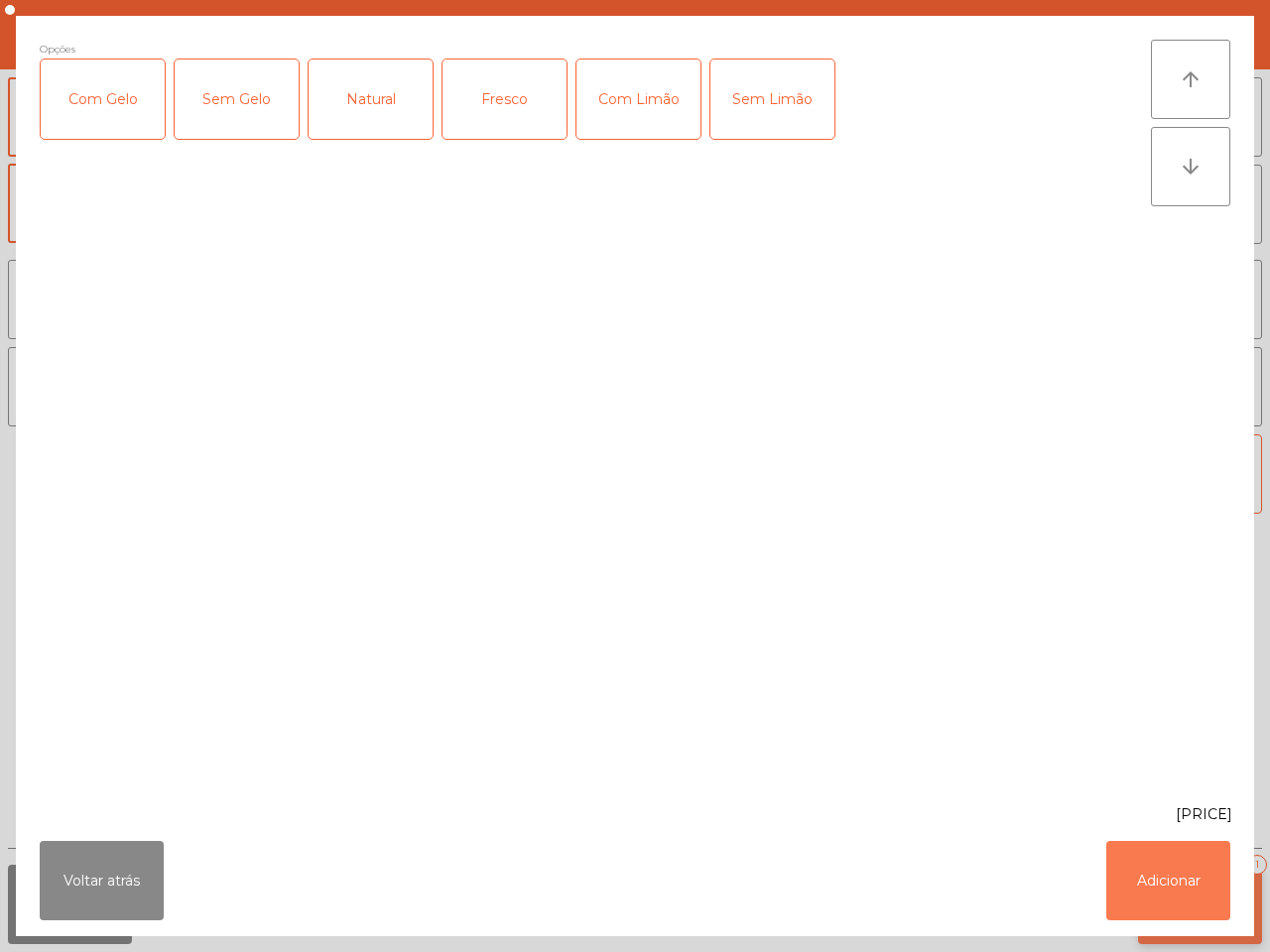 click on "Adicionar" at bounding box center [1168, 881] 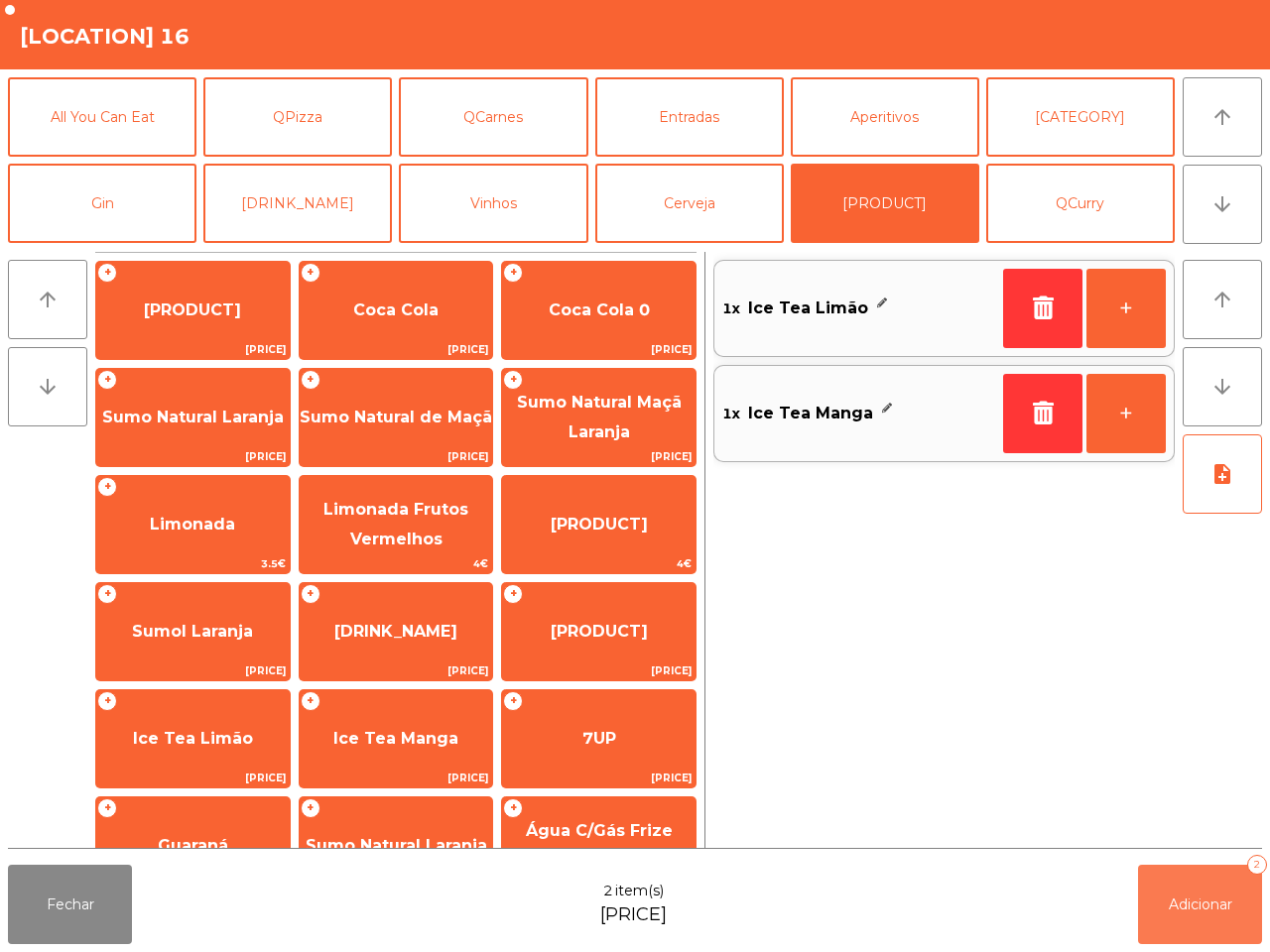 click on "Adicionar" at bounding box center [1201, 904] 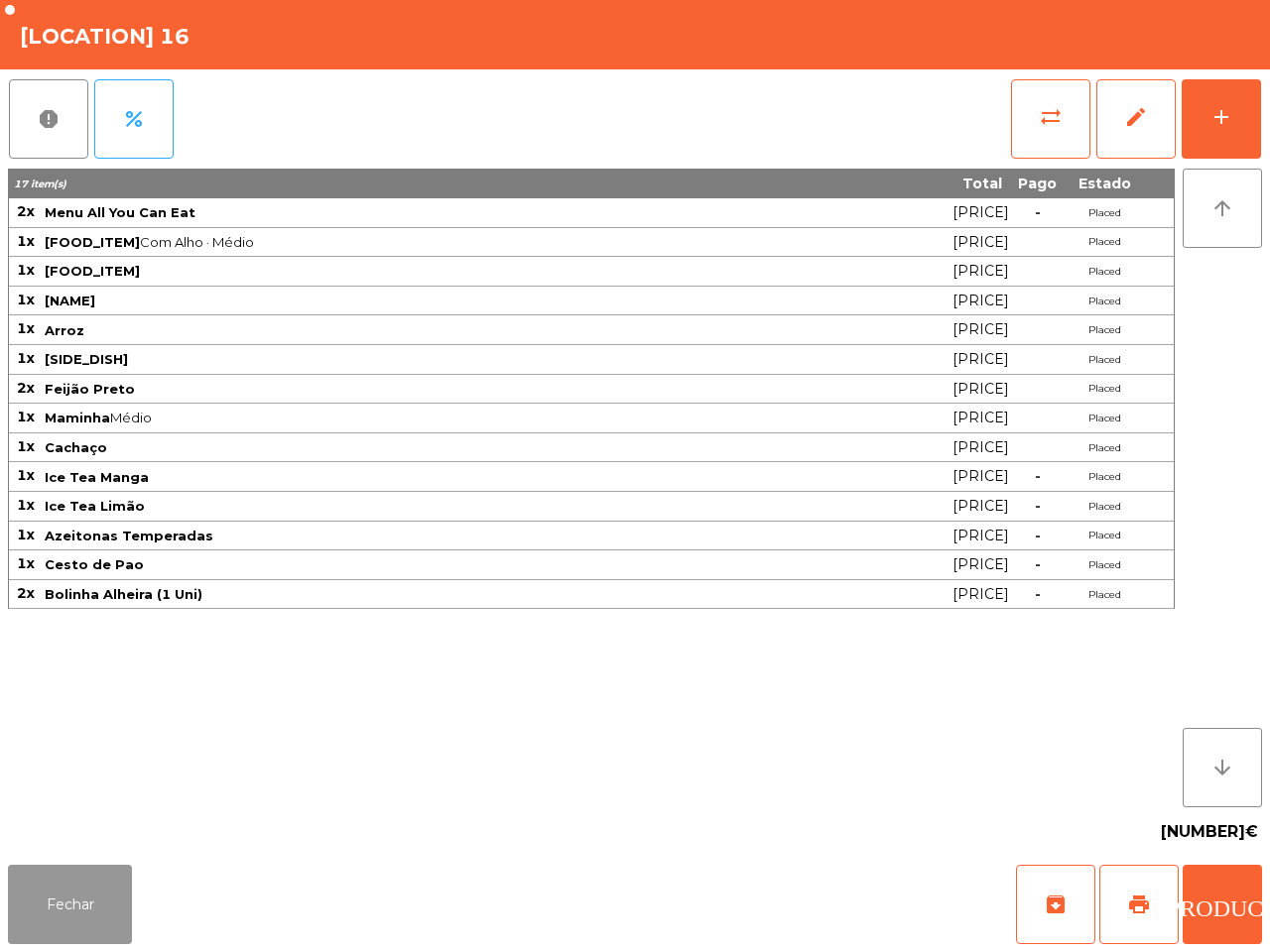 click on "Fechar" at bounding box center (69, 904) 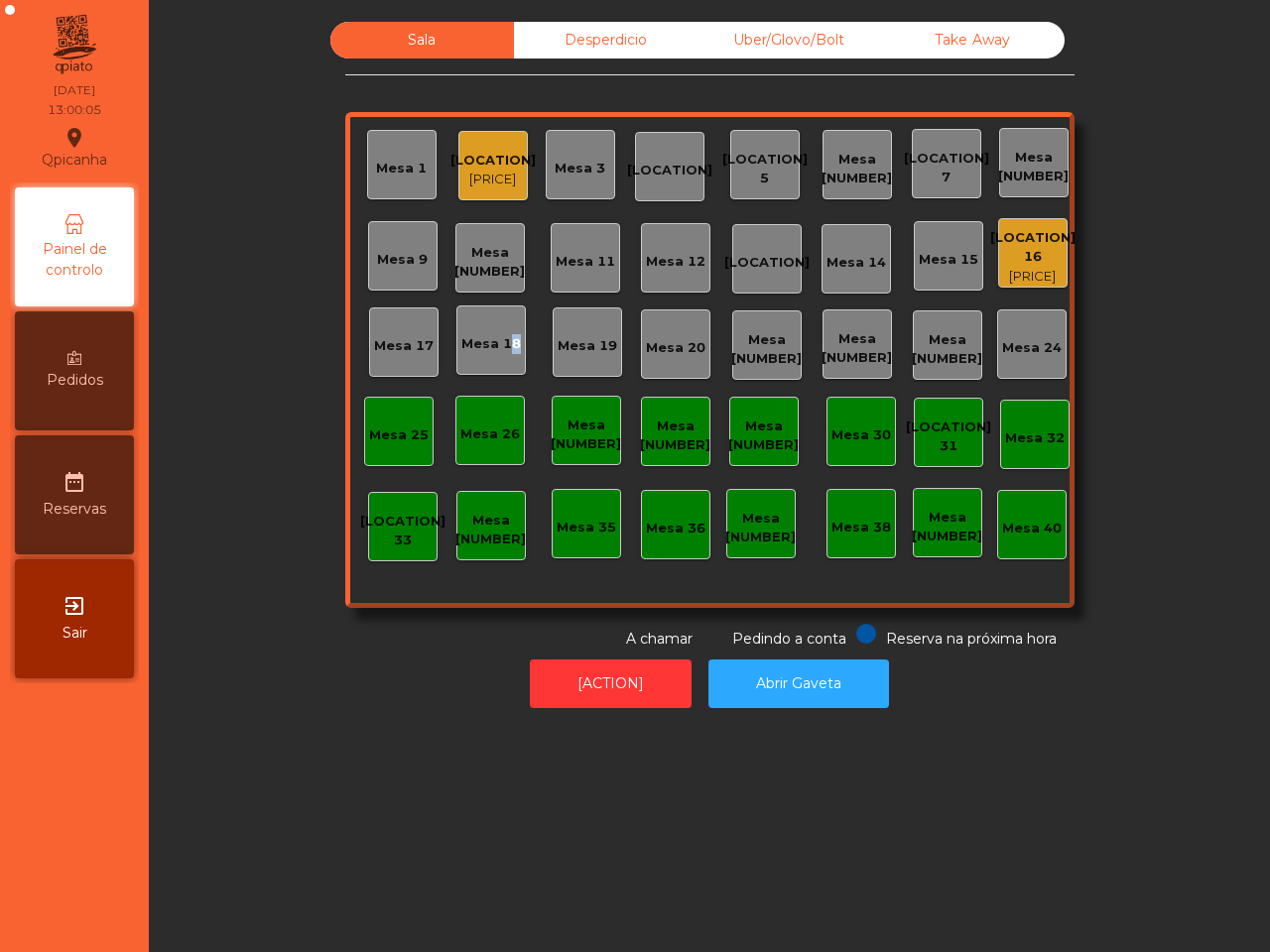 click on "Mesa 18" at bounding box center [401, 165] 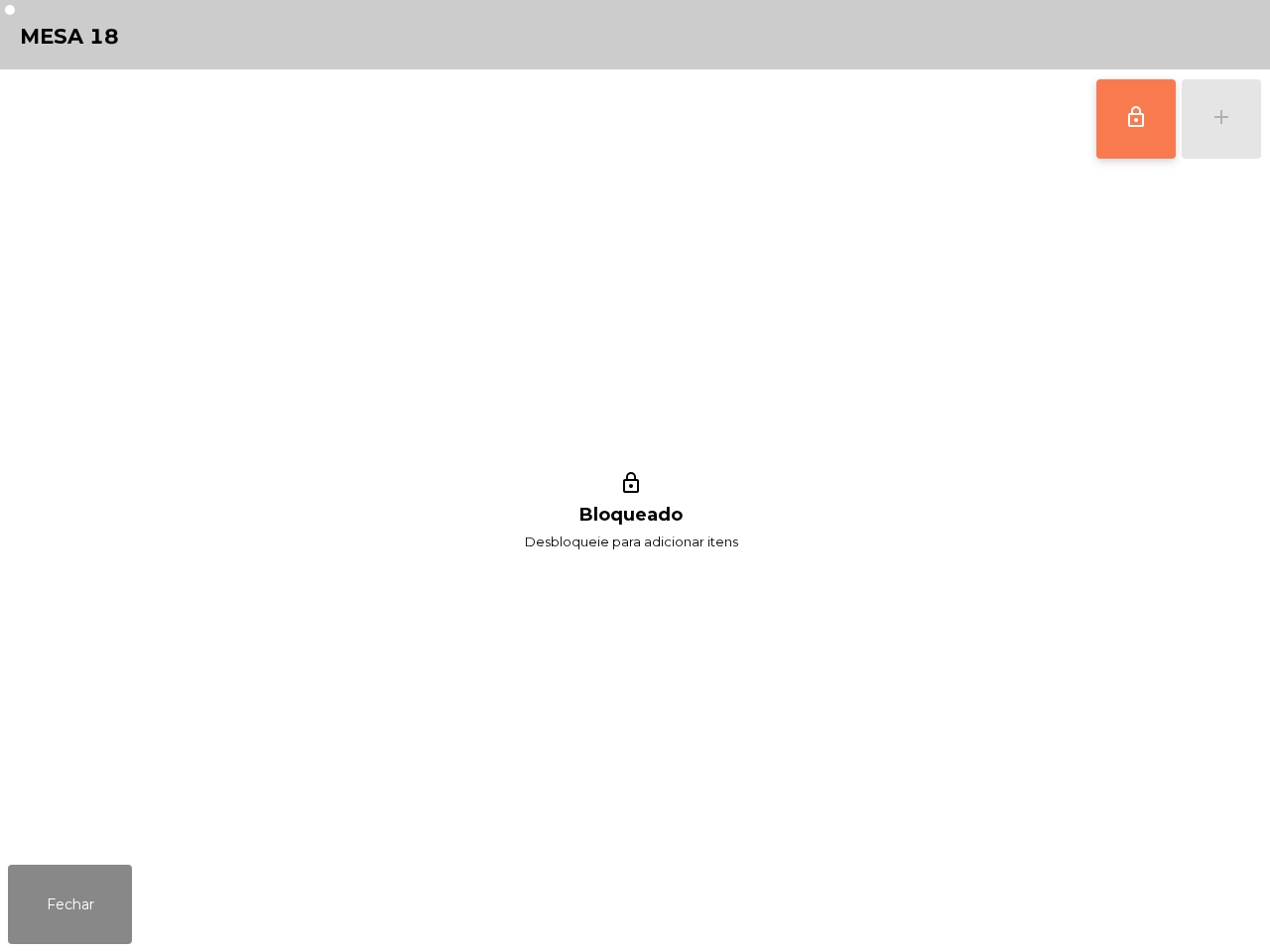 click on "lock_outline" at bounding box center [1136, 117] 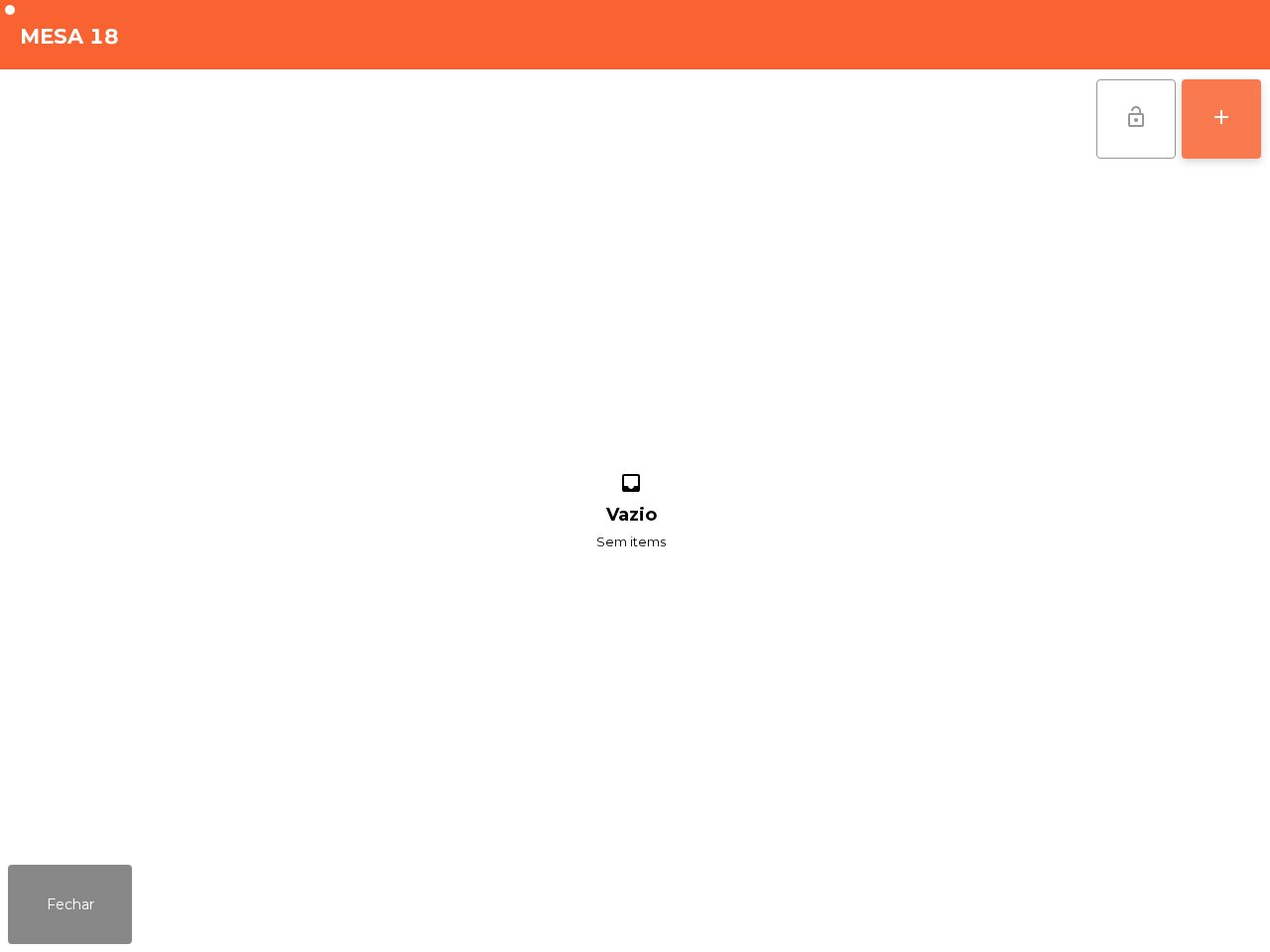 click on "add" at bounding box center [1221, 117] 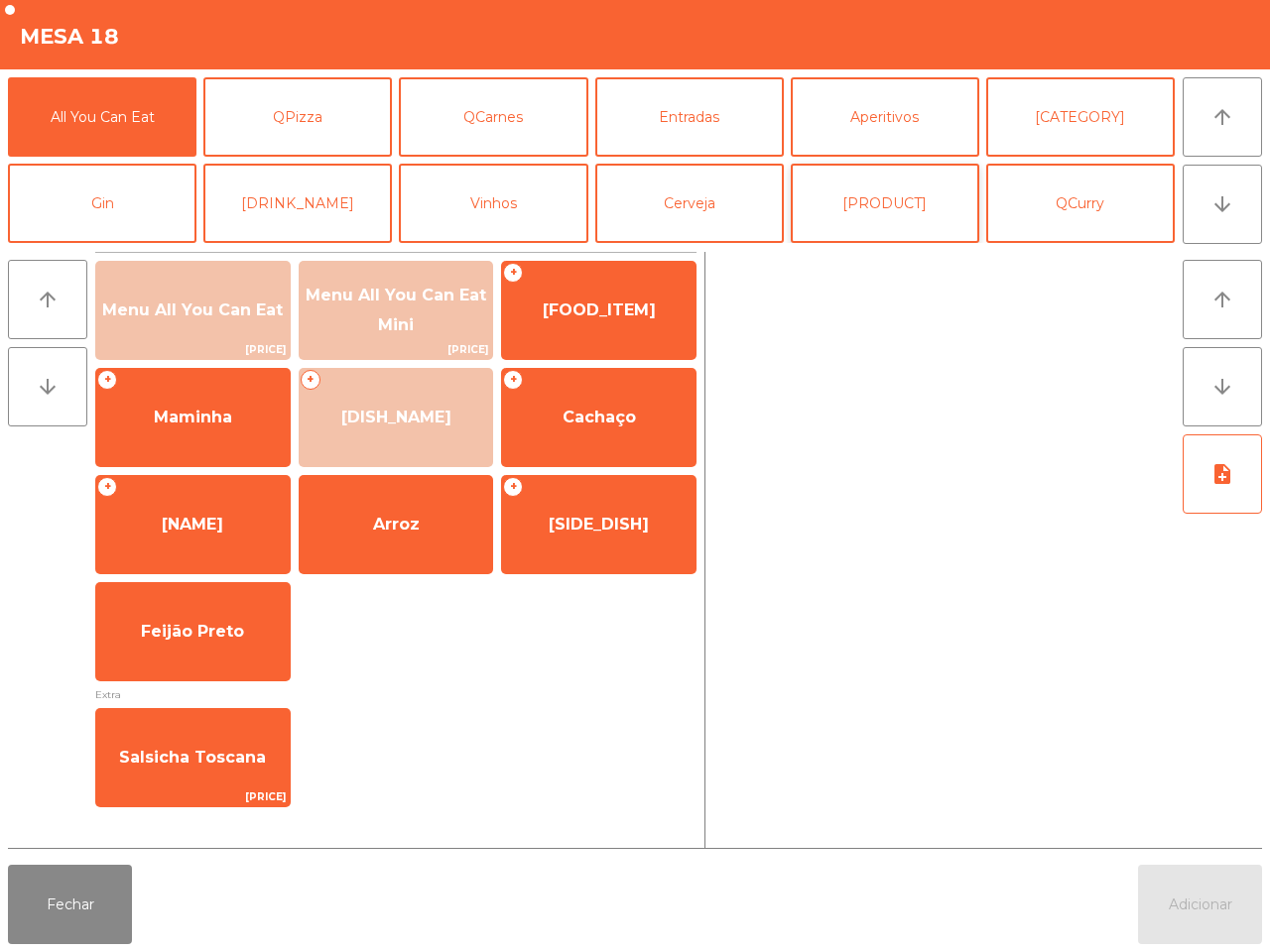 scroll, scrollTop: 124, scrollLeft: 0, axis: vertical 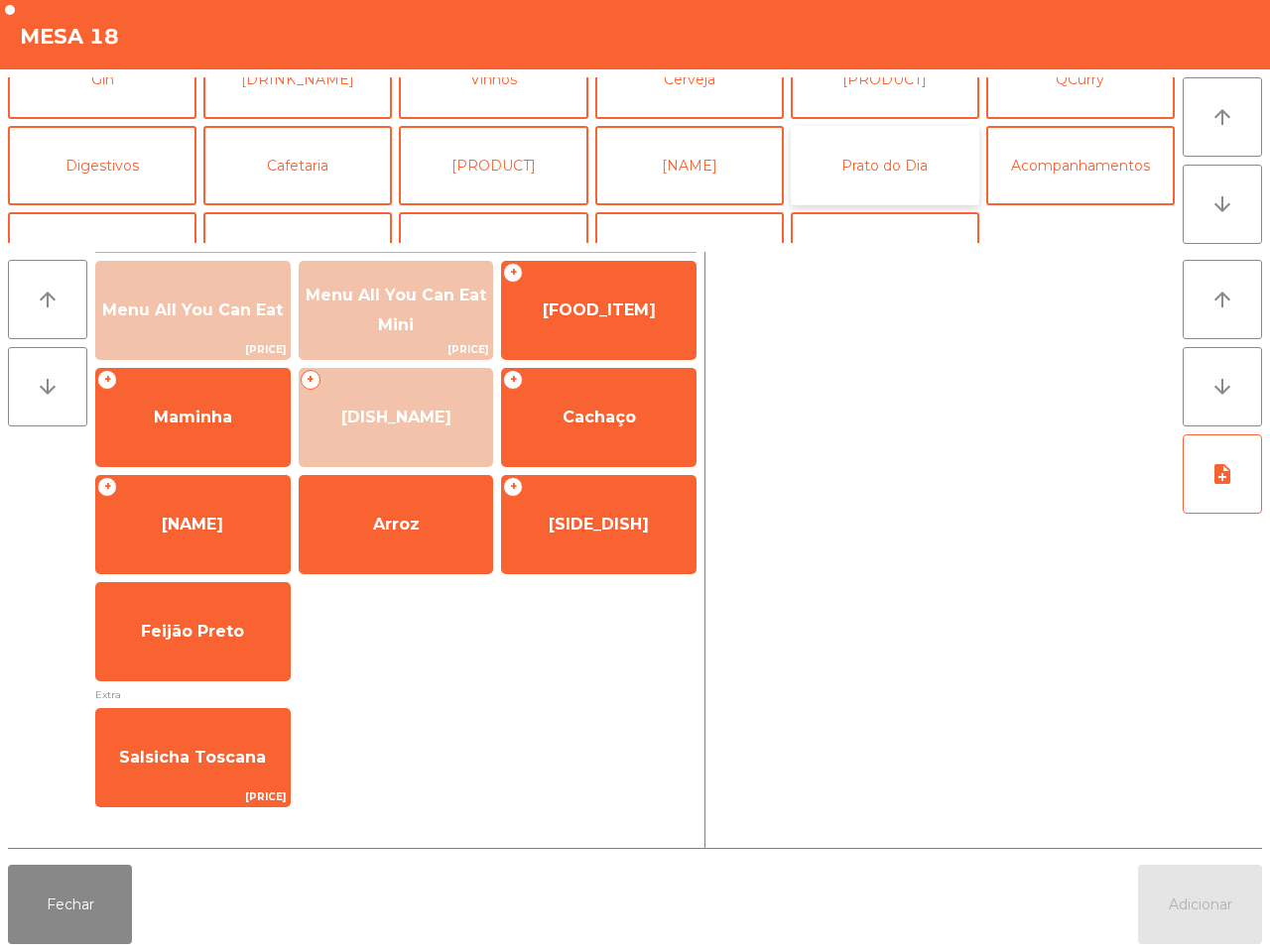 click on "Prato do Dia" at bounding box center (885, 166) 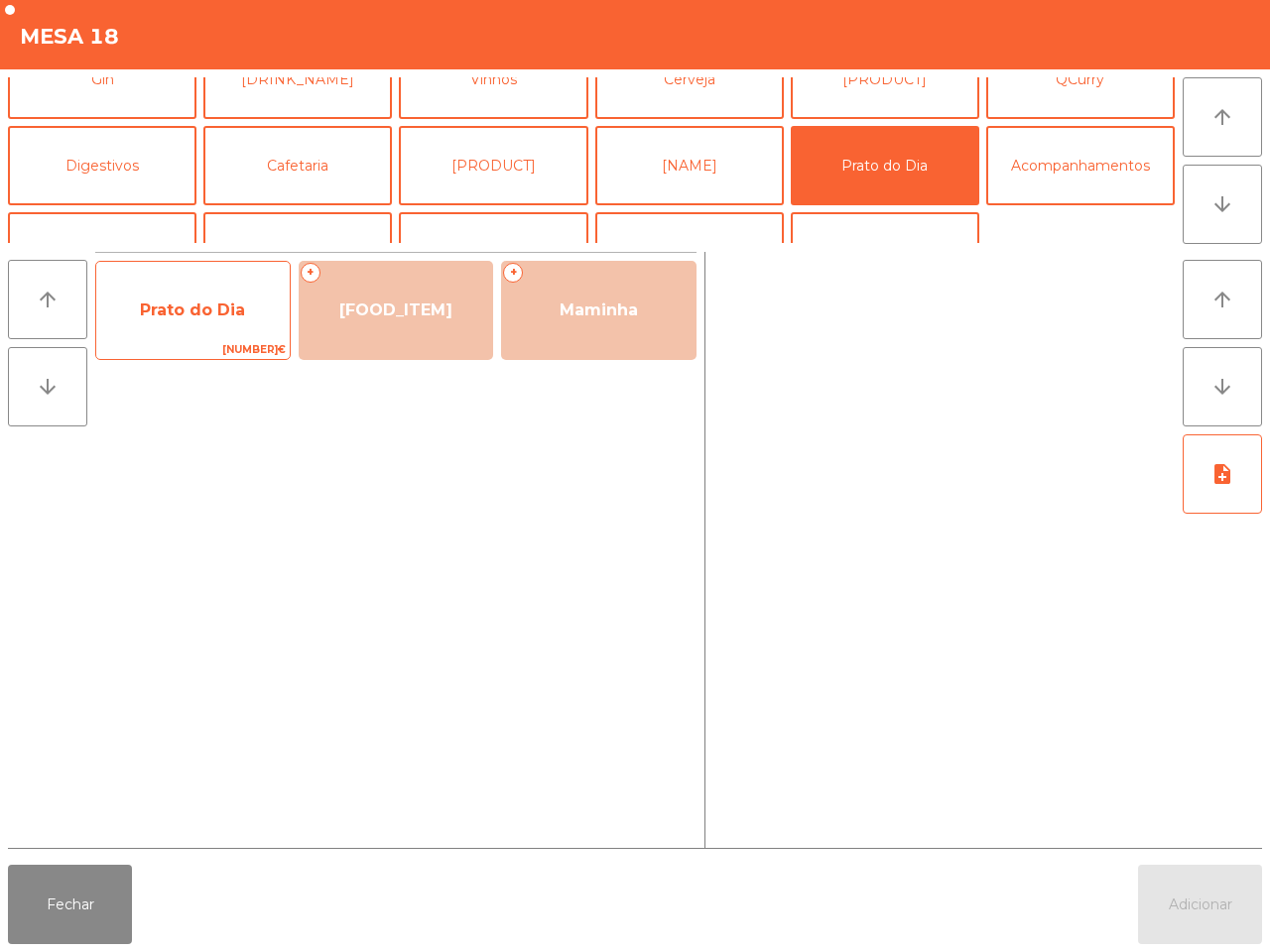 click on "Prato do Dia" at bounding box center (192, 310) 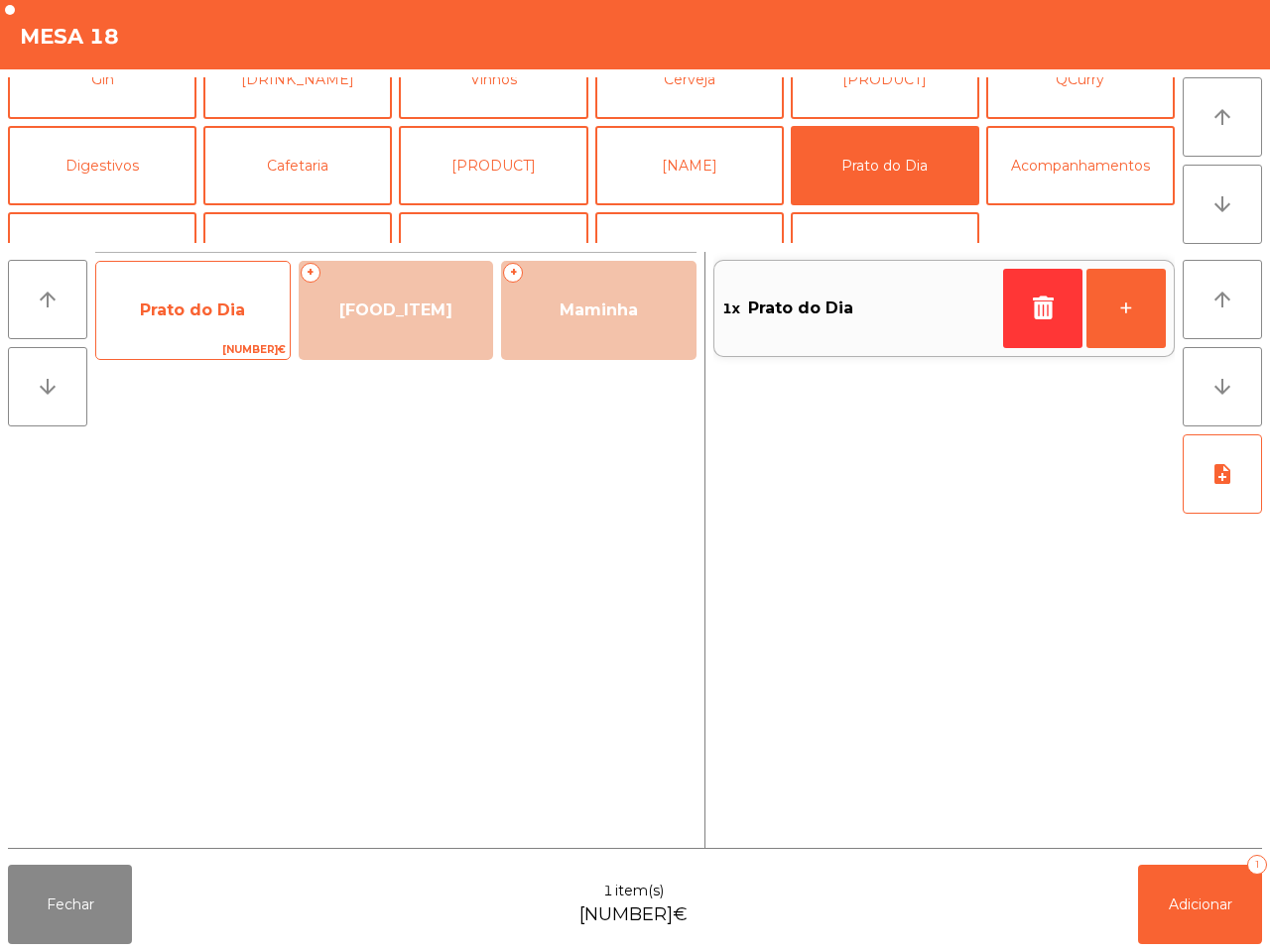 click on "Prato do Dia" at bounding box center (192, 310) 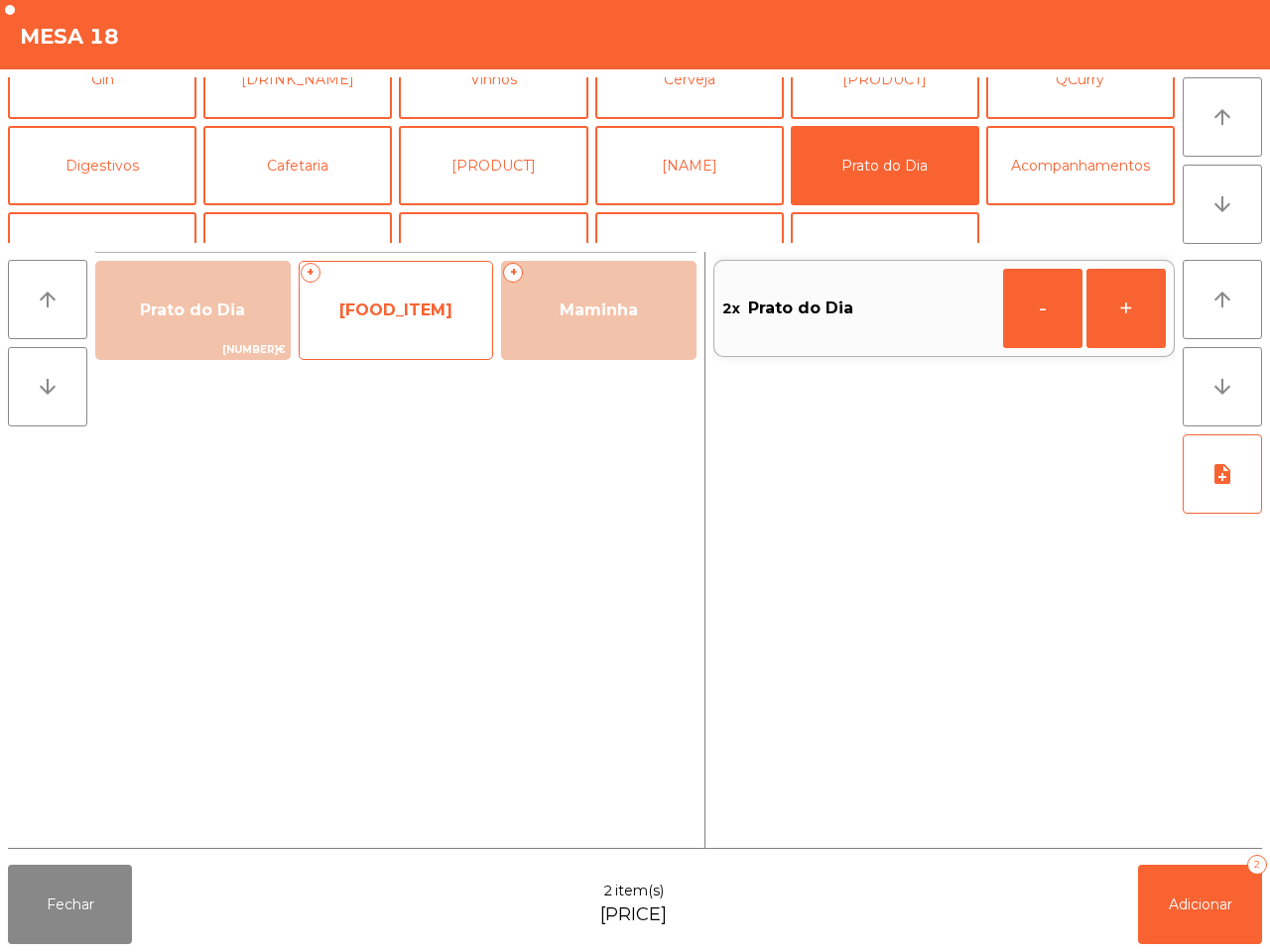 click on "[FOOD_ITEM]" at bounding box center [192, 309] 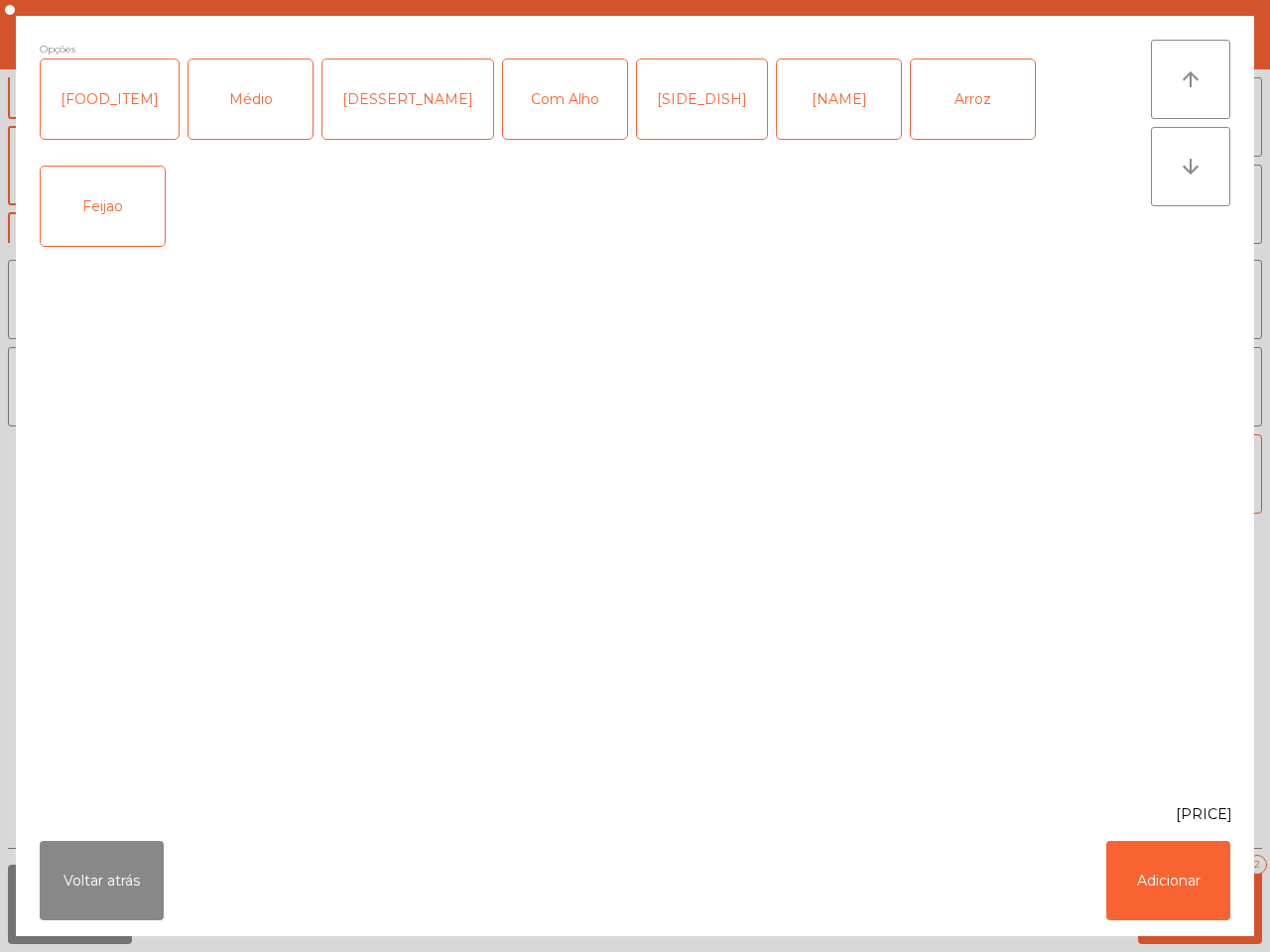 click on "Médio" at bounding box center (250, 99) 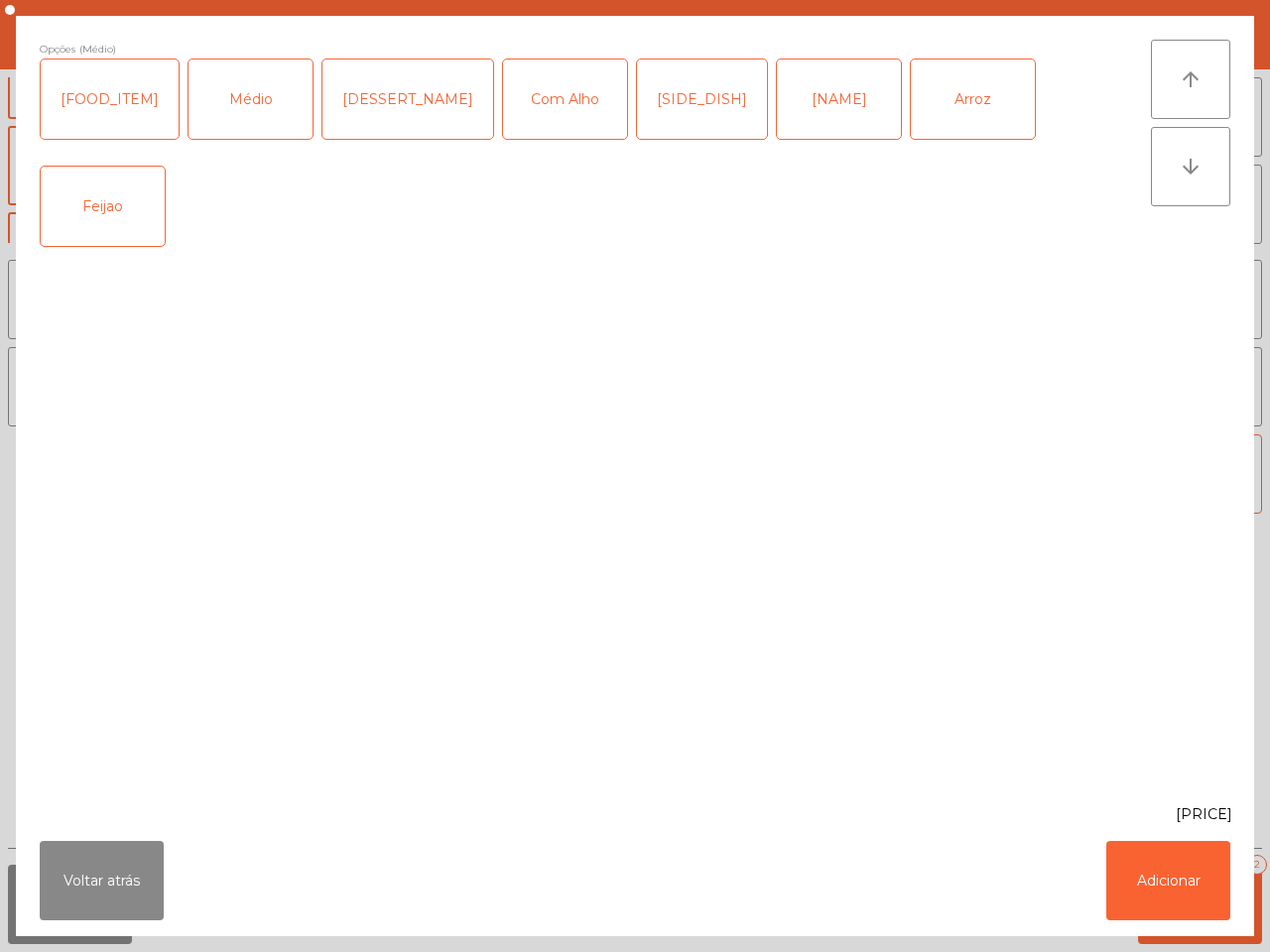 click on "[DESSERT_NAME]" at bounding box center [408, 99] 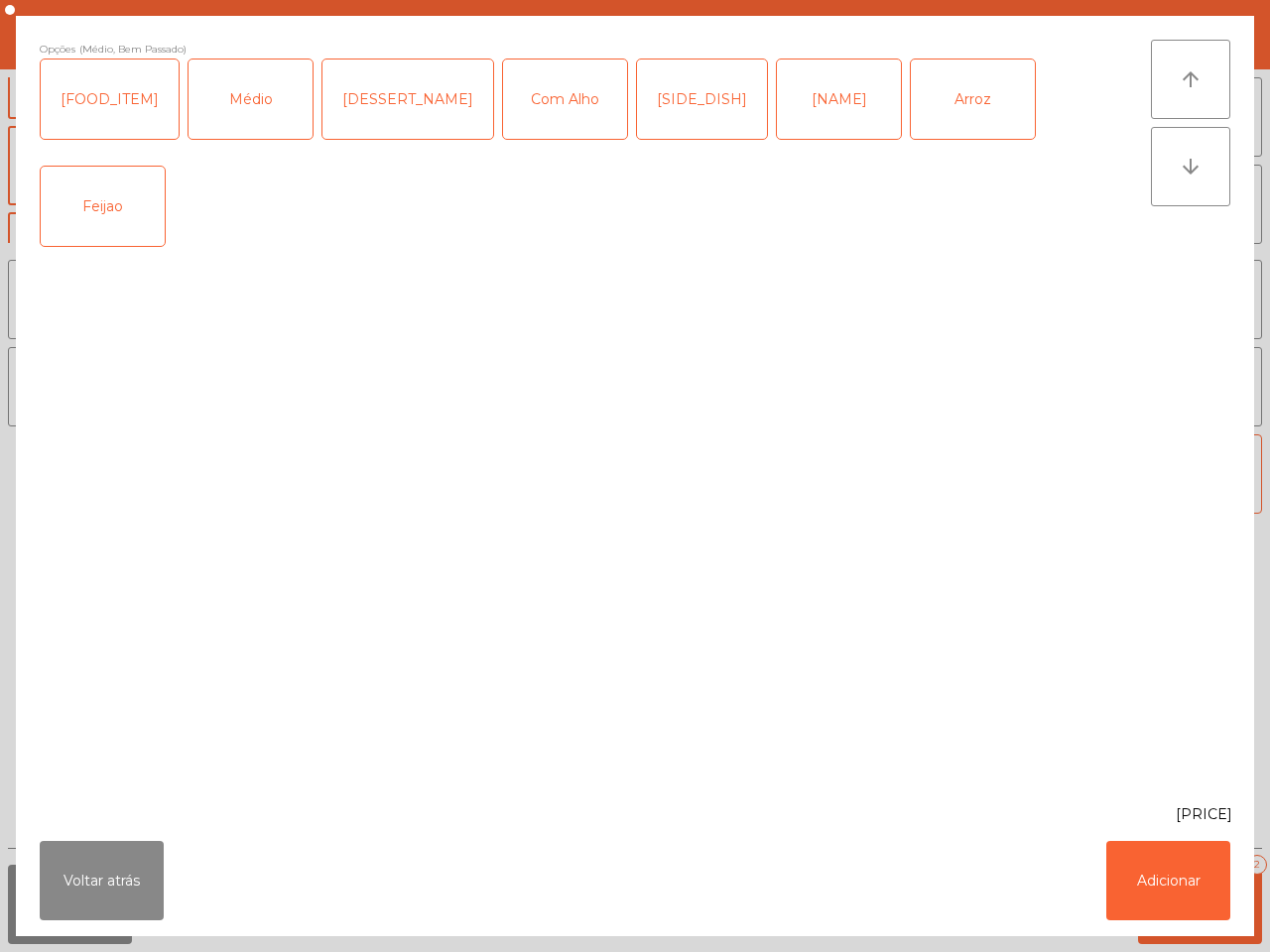 click on "Com Alho" at bounding box center (565, 99) 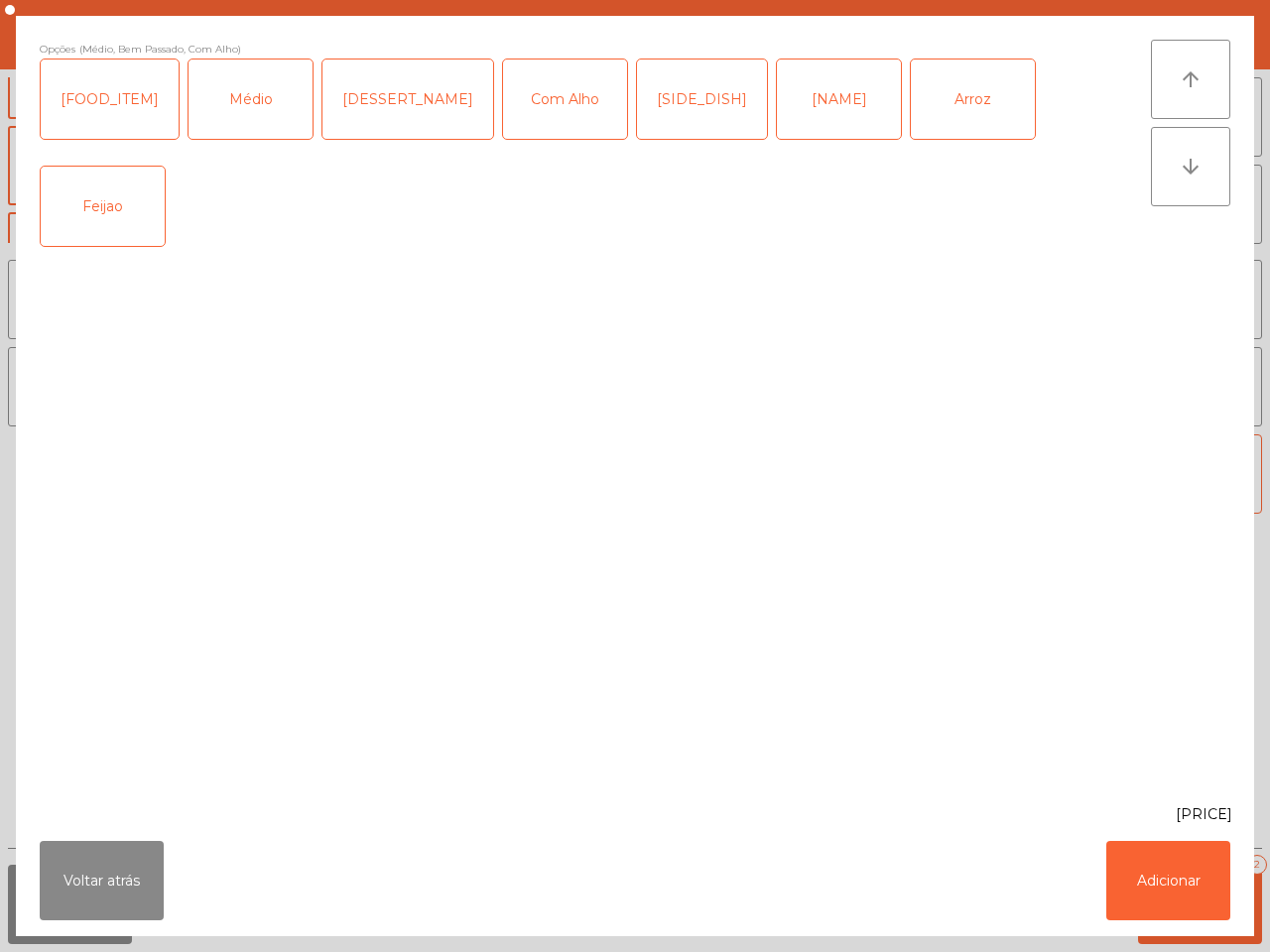 click on "[SIDE_DISH]" at bounding box center [701, 99] 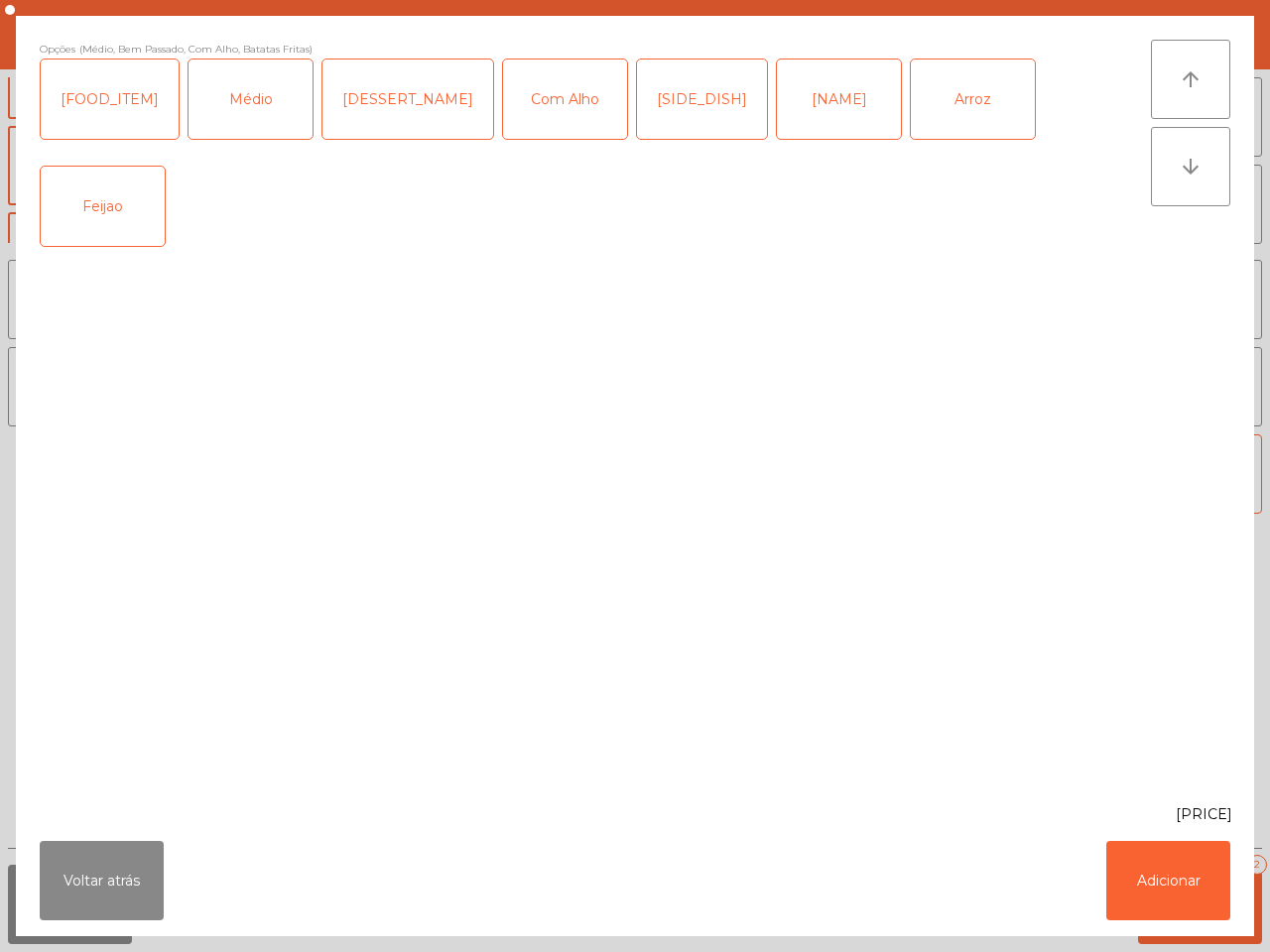click on "[NAME]" at bounding box center (838, 99) 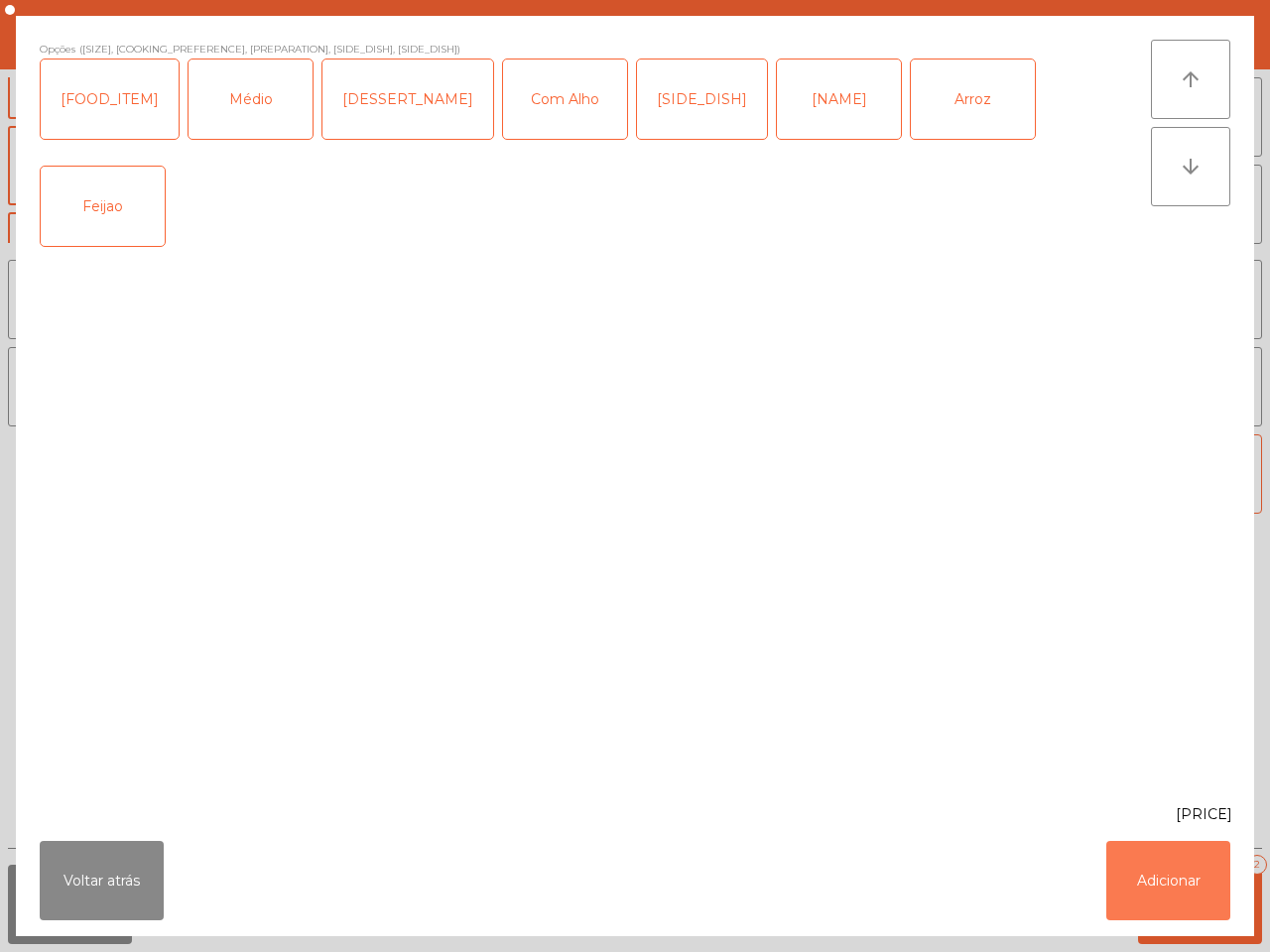click on "Adicionar" at bounding box center [1168, 881] 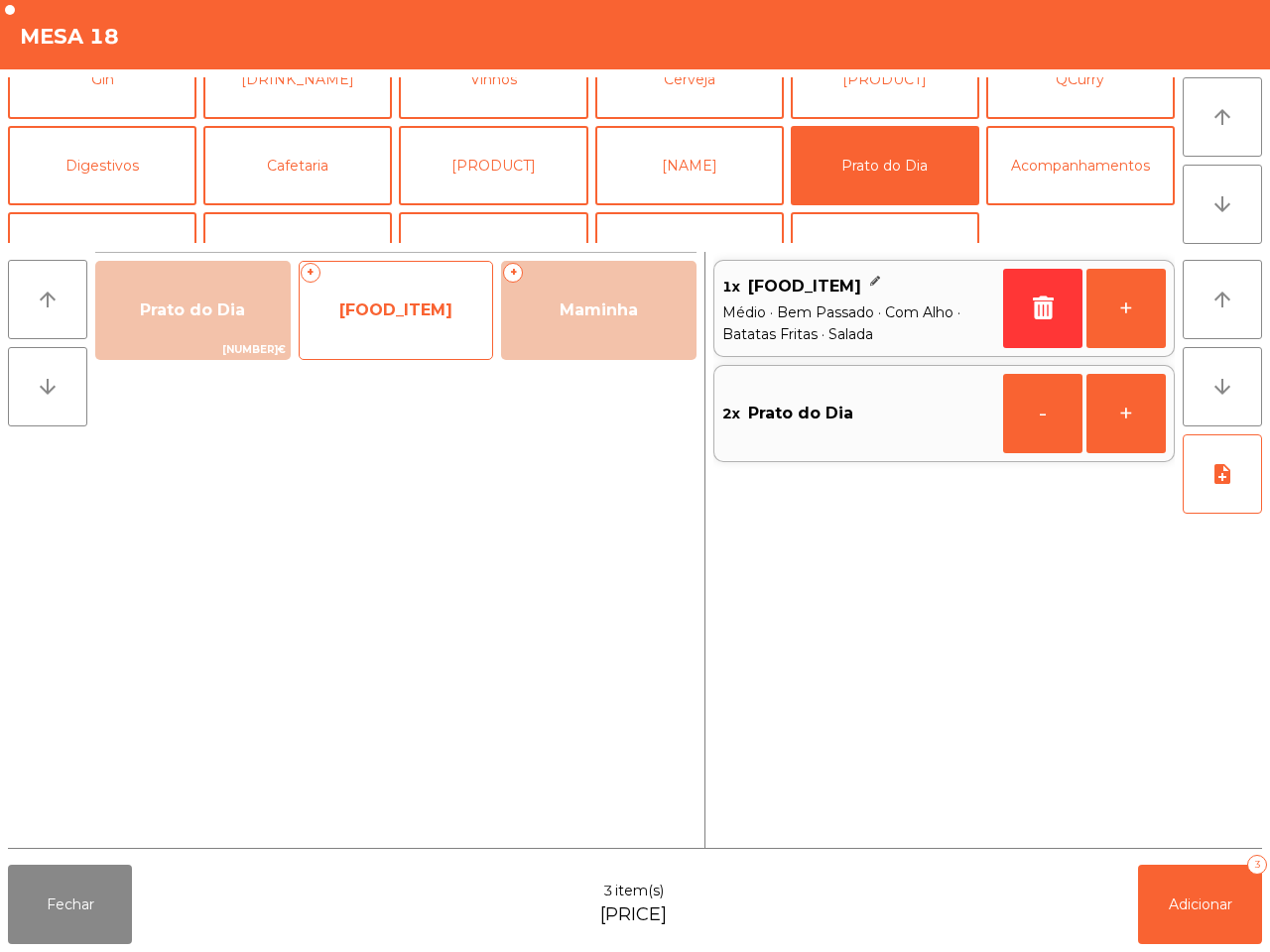 click on "[FOOD_ITEM]" at bounding box center [192, 309] 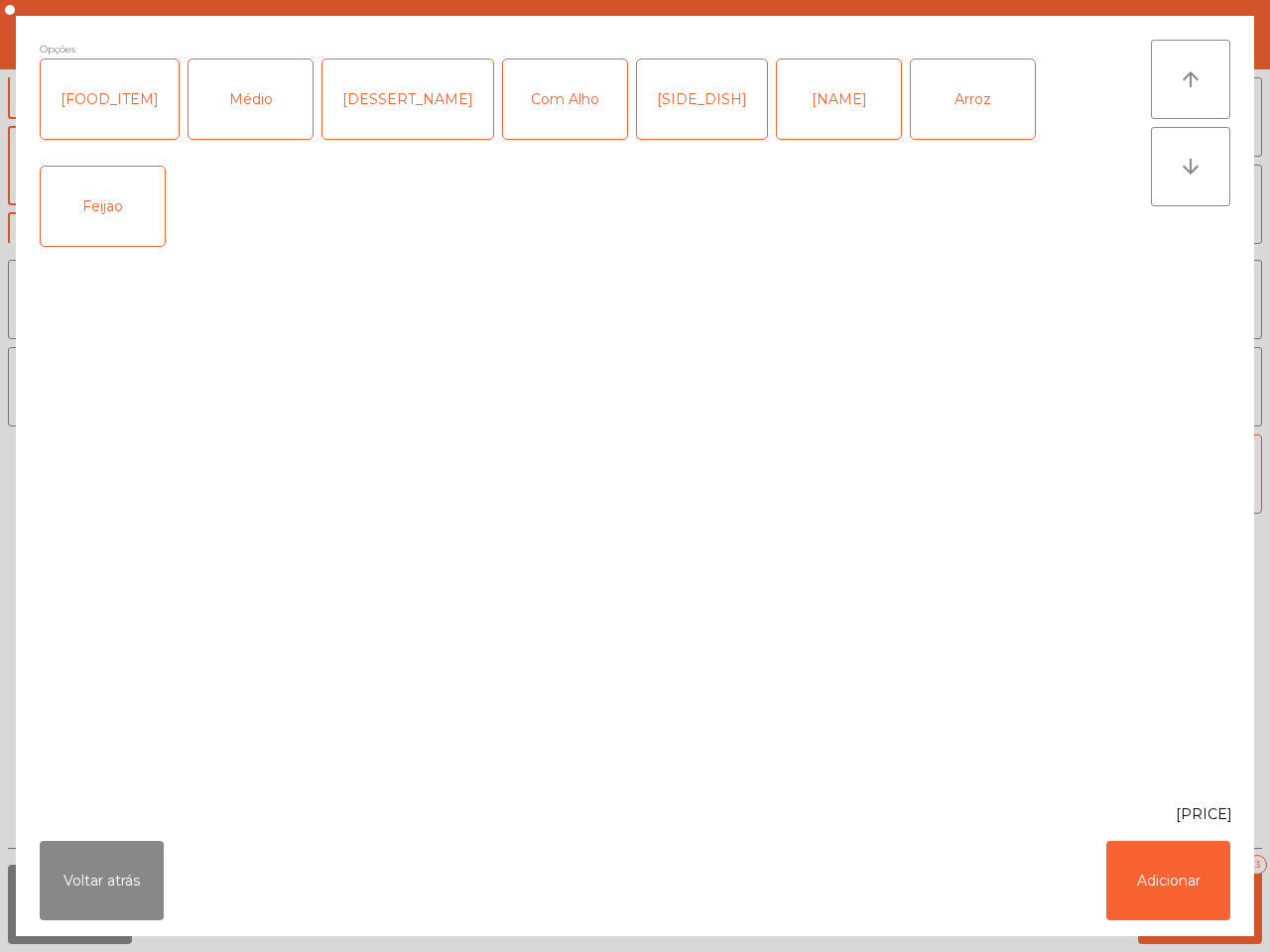 click on "Médio" at bounding box center (250, 99) 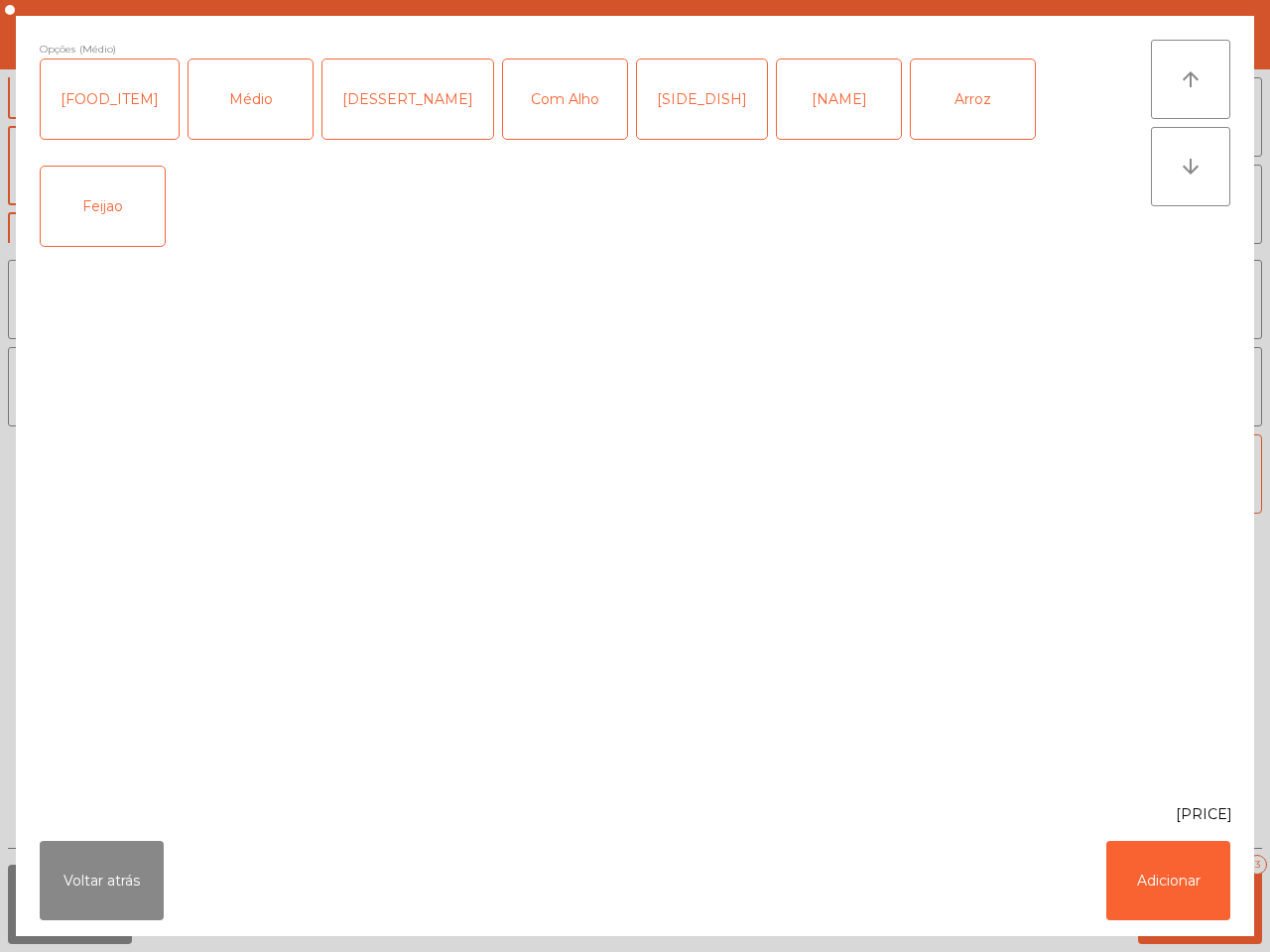 click on "[DESSERT_NAME]" at bounding box center (408, 99) 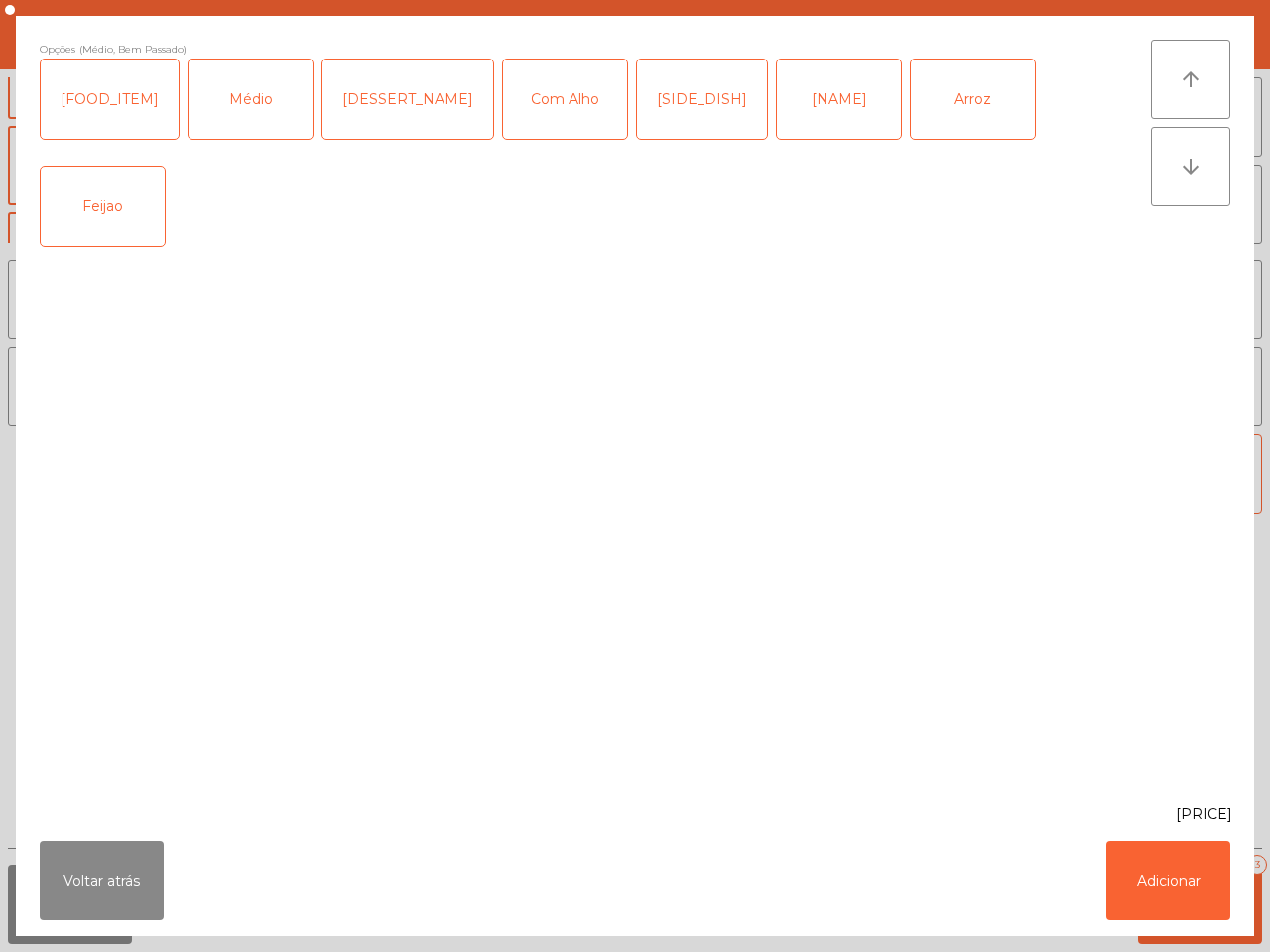 click on "Com Alho" at bounding box center (565, 99) 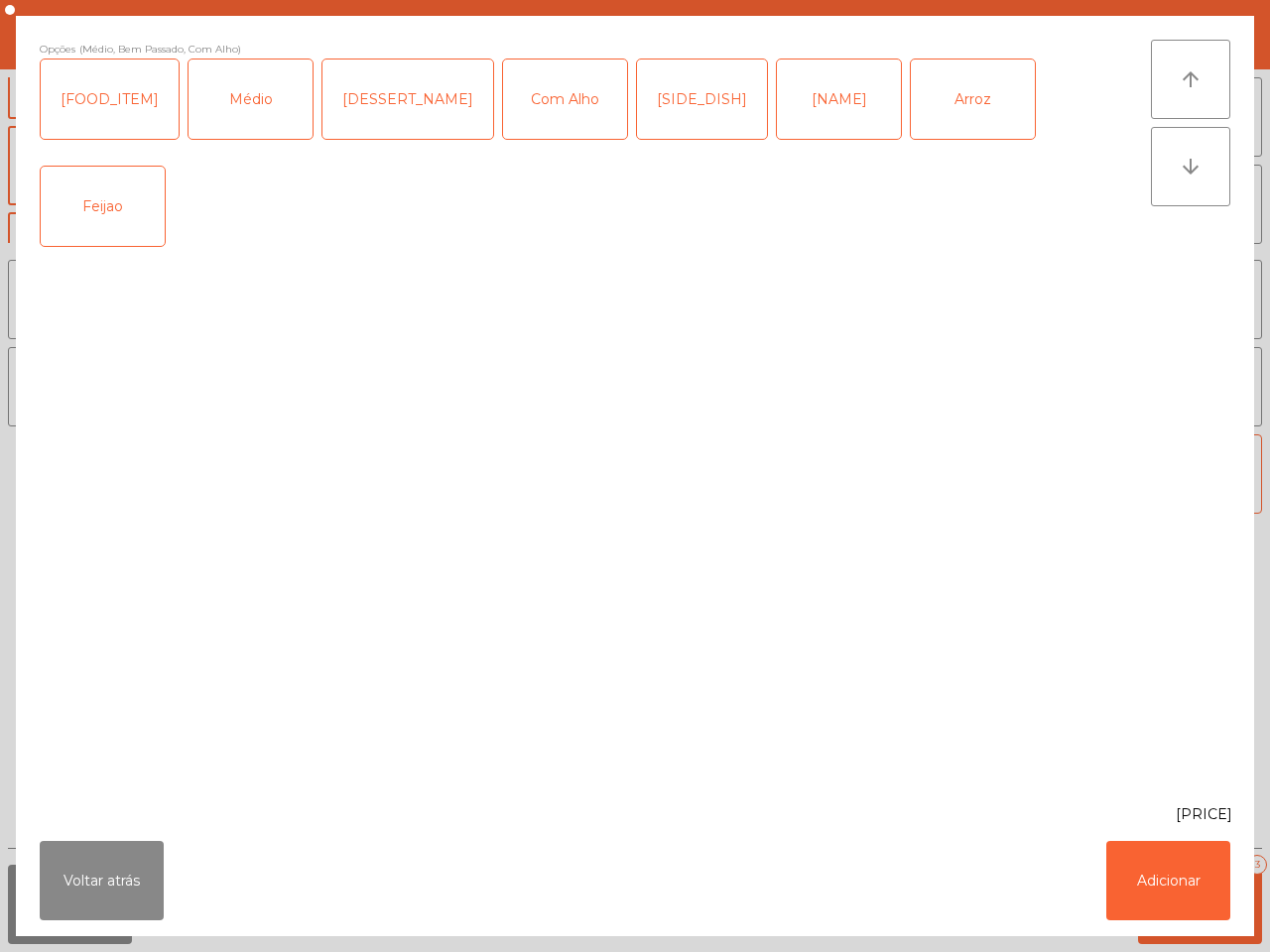click on "[SIDE_DISH]" at bounding box center (701, 99) 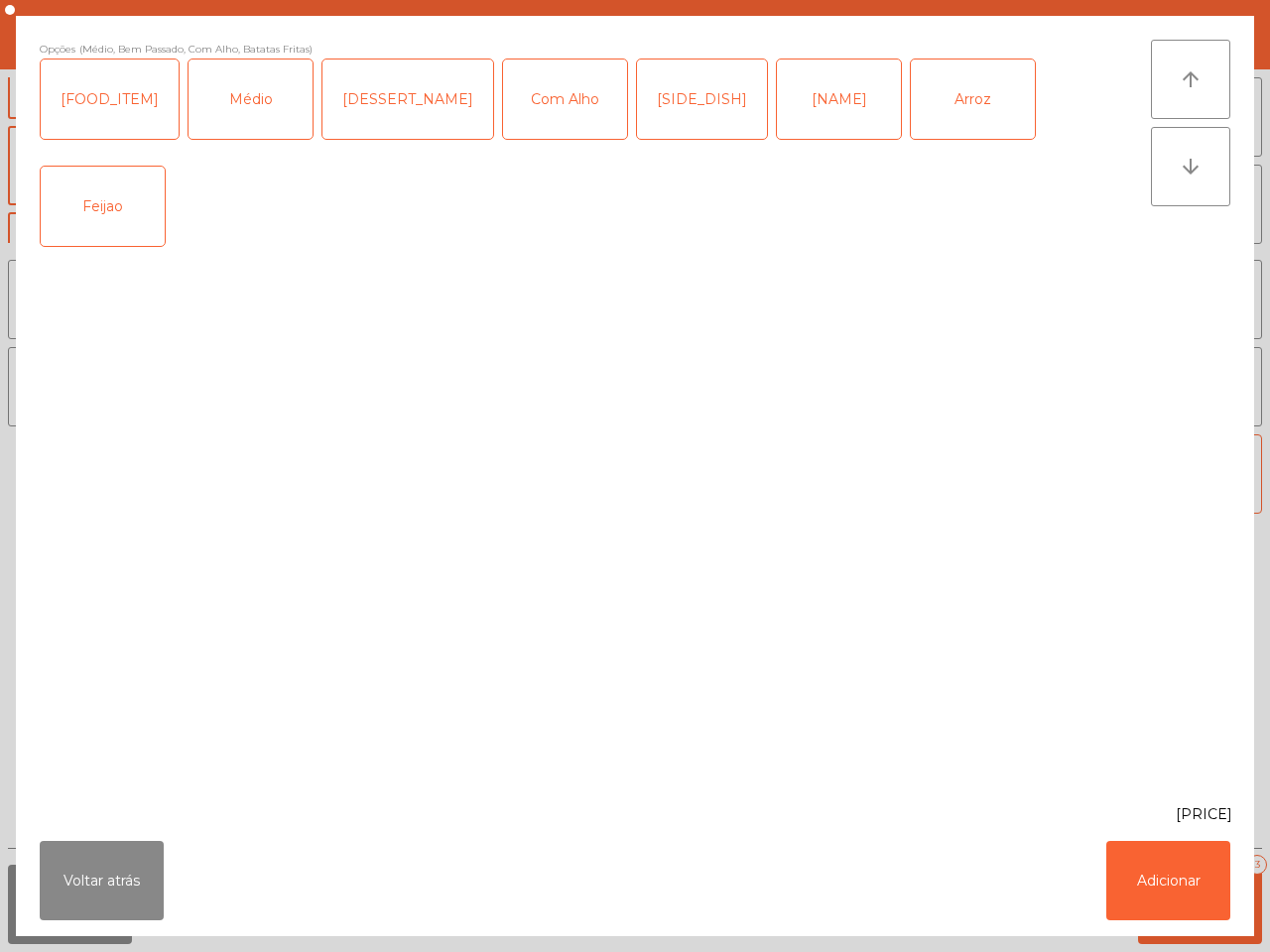 click on "[NAME]" at bounding box center (838, 99) 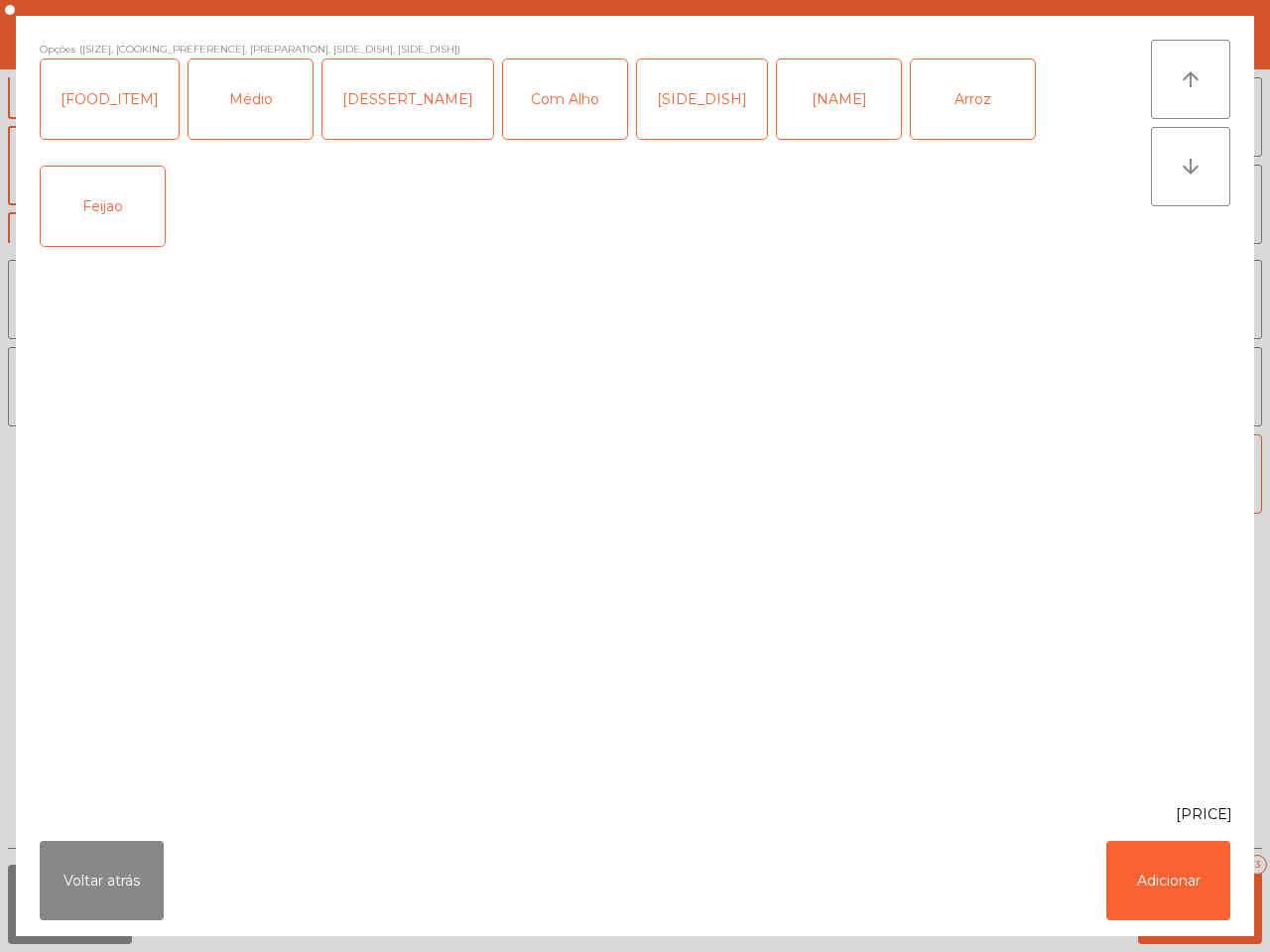 click on "Arroz" at bounding box center [972, 99] 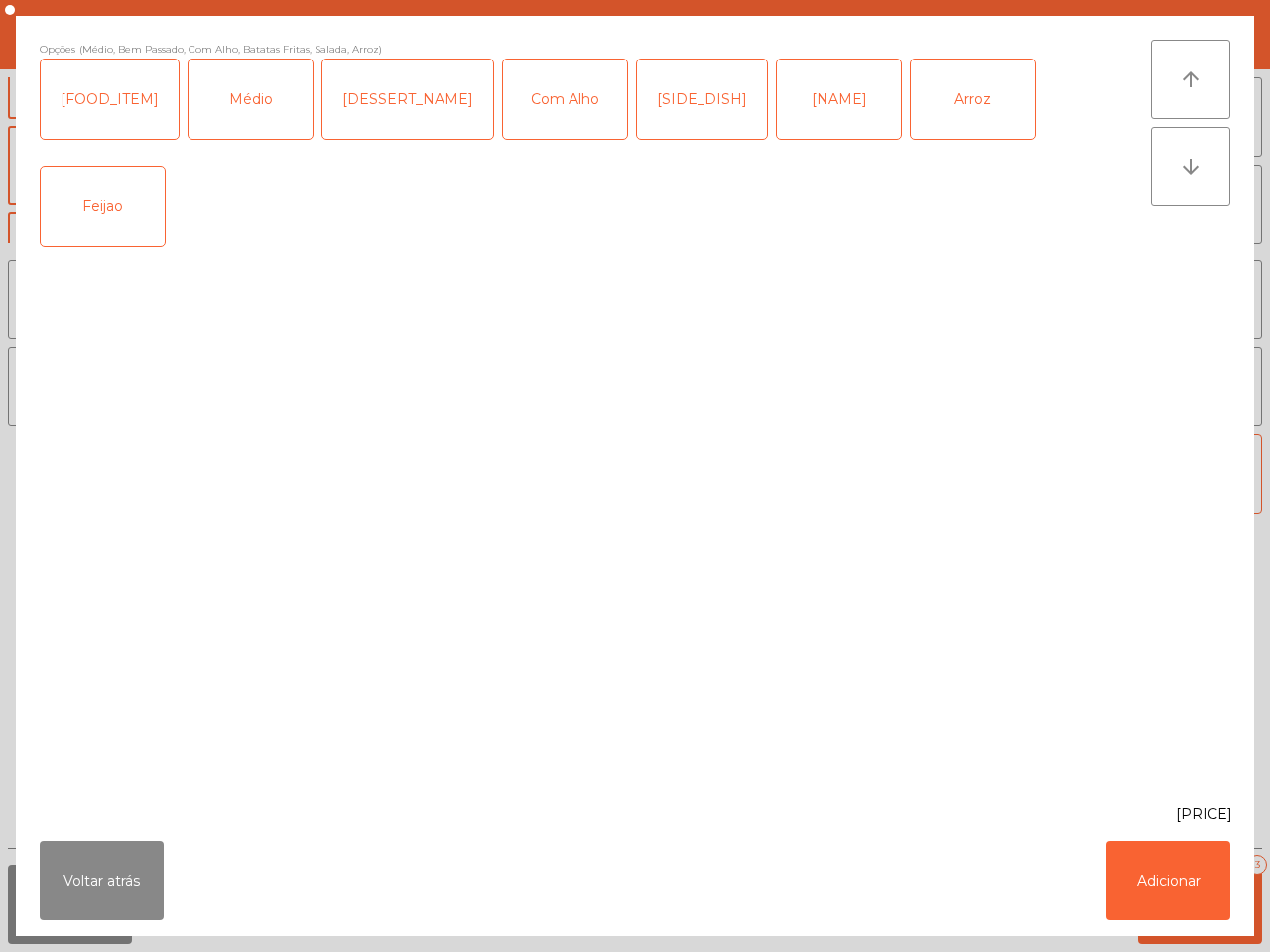 click on "Arroz" at bounding box center (972, 99) 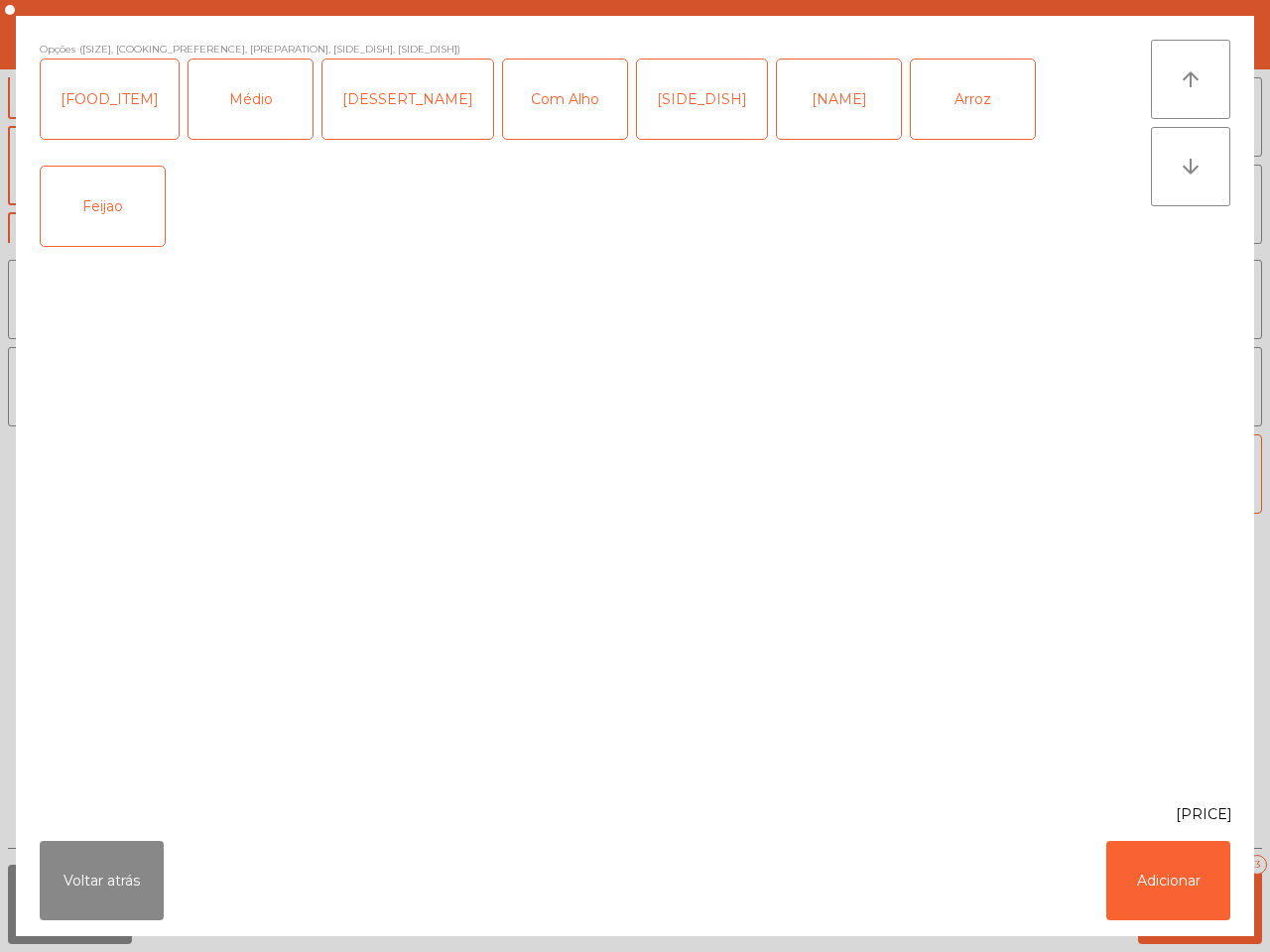 click on "Arroz" at bounding box center [972, 99] 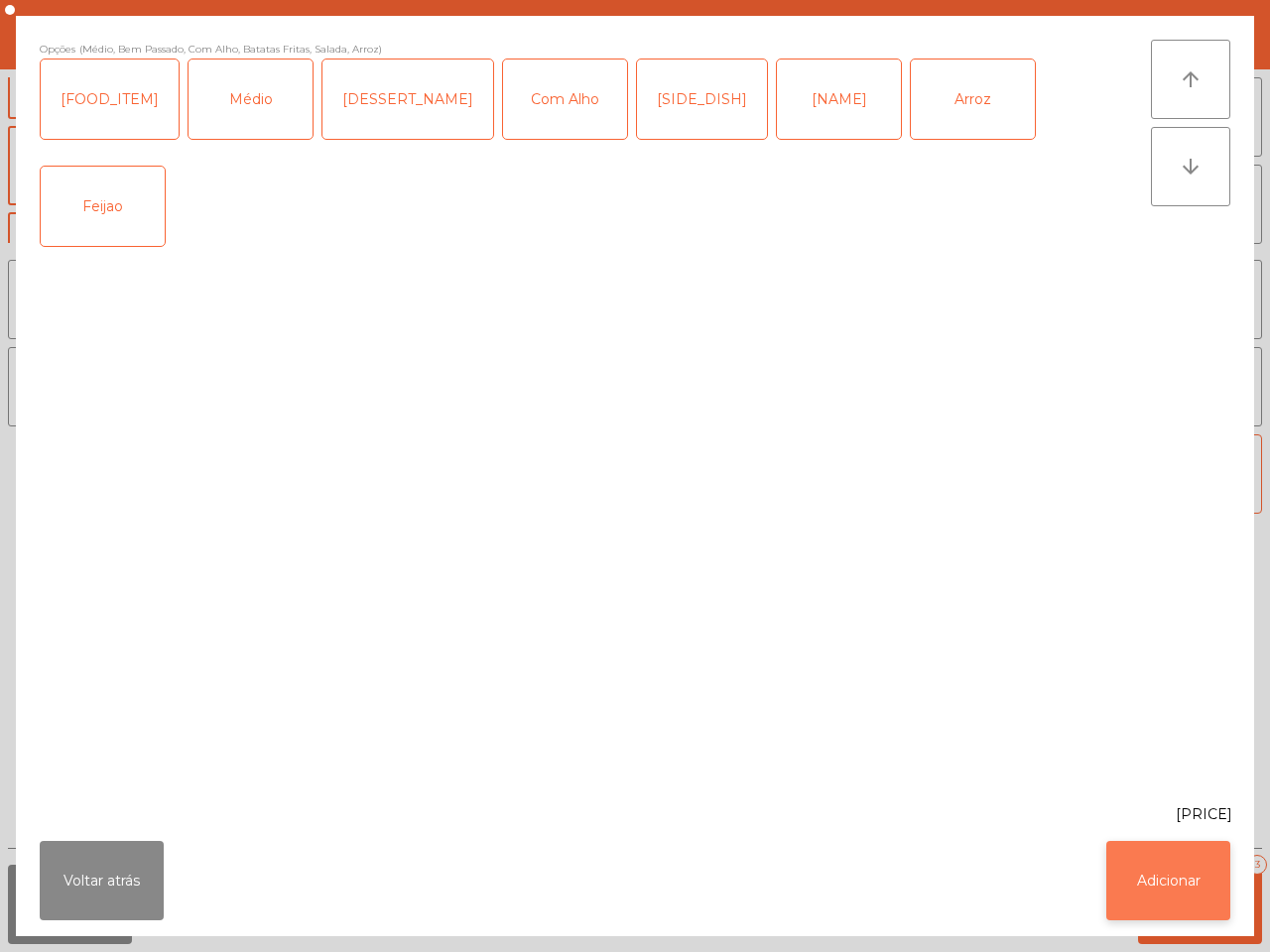click on "Adicionar" at bounding box center [1168, 881] 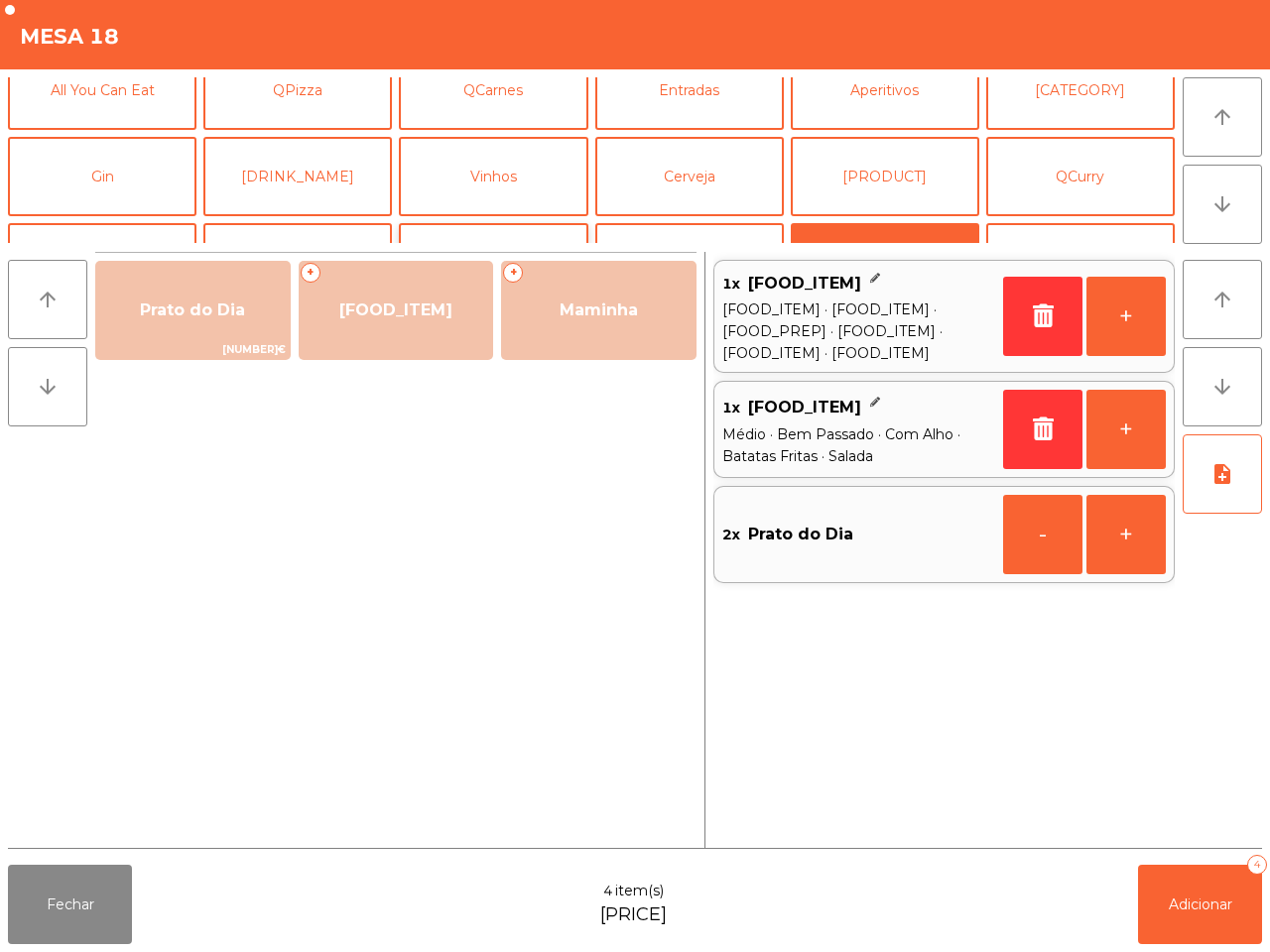 scroll, scrollTop: 0, scrollLeft: 0, axis: both 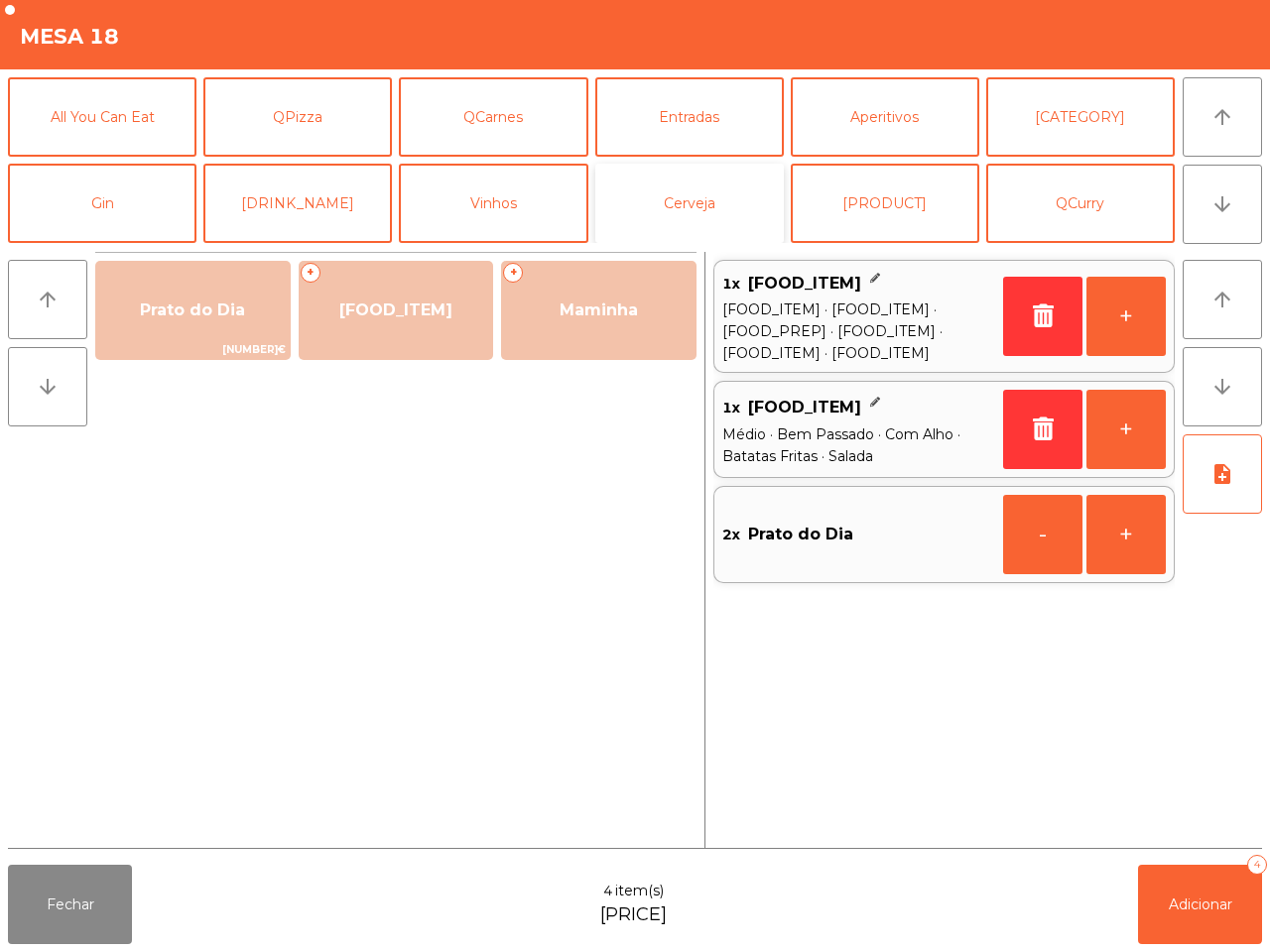 click on "Cerveja" at bounding box center [690, 203] 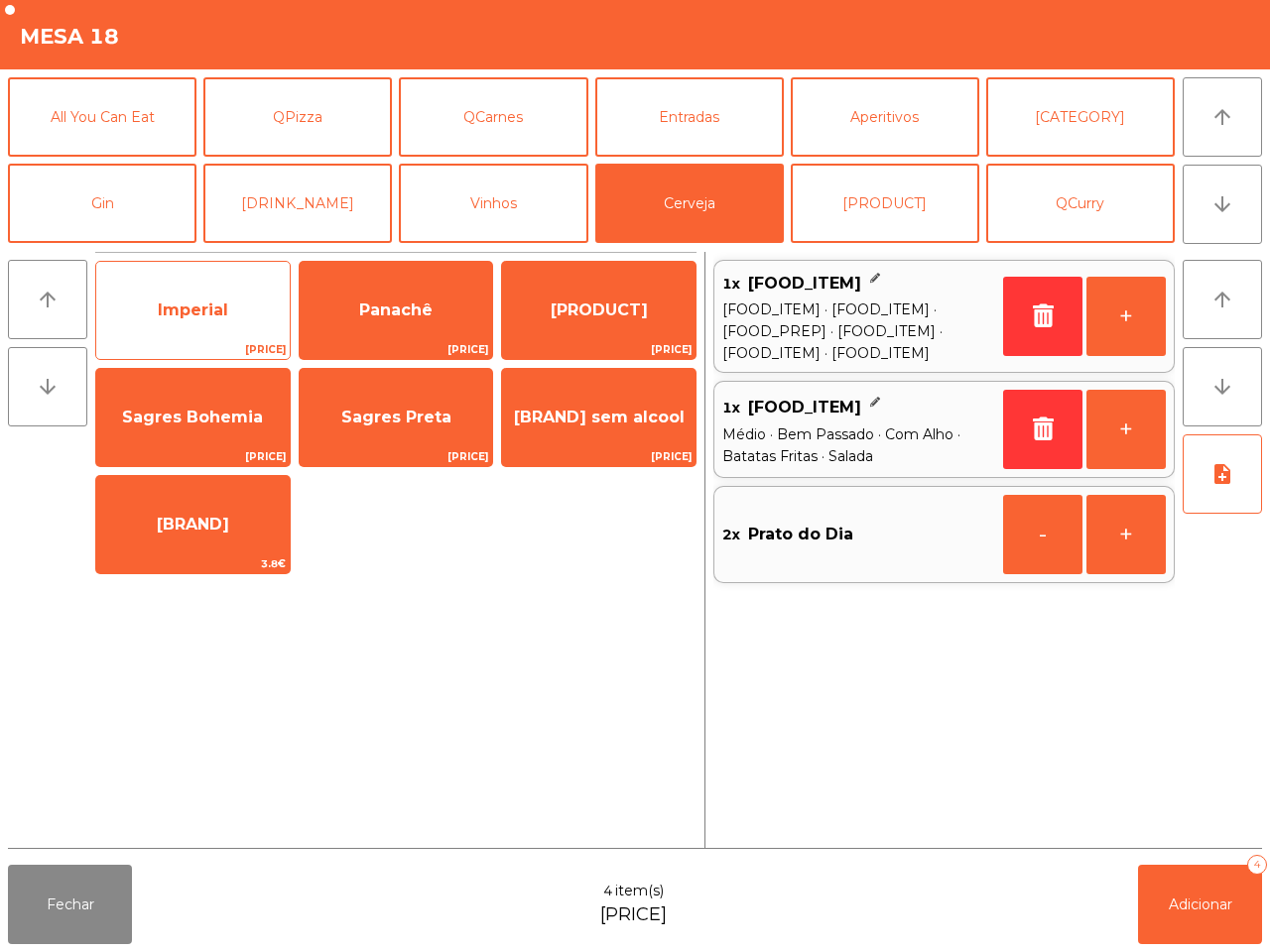 click on "Imperial" at bounding box center [192, 310] 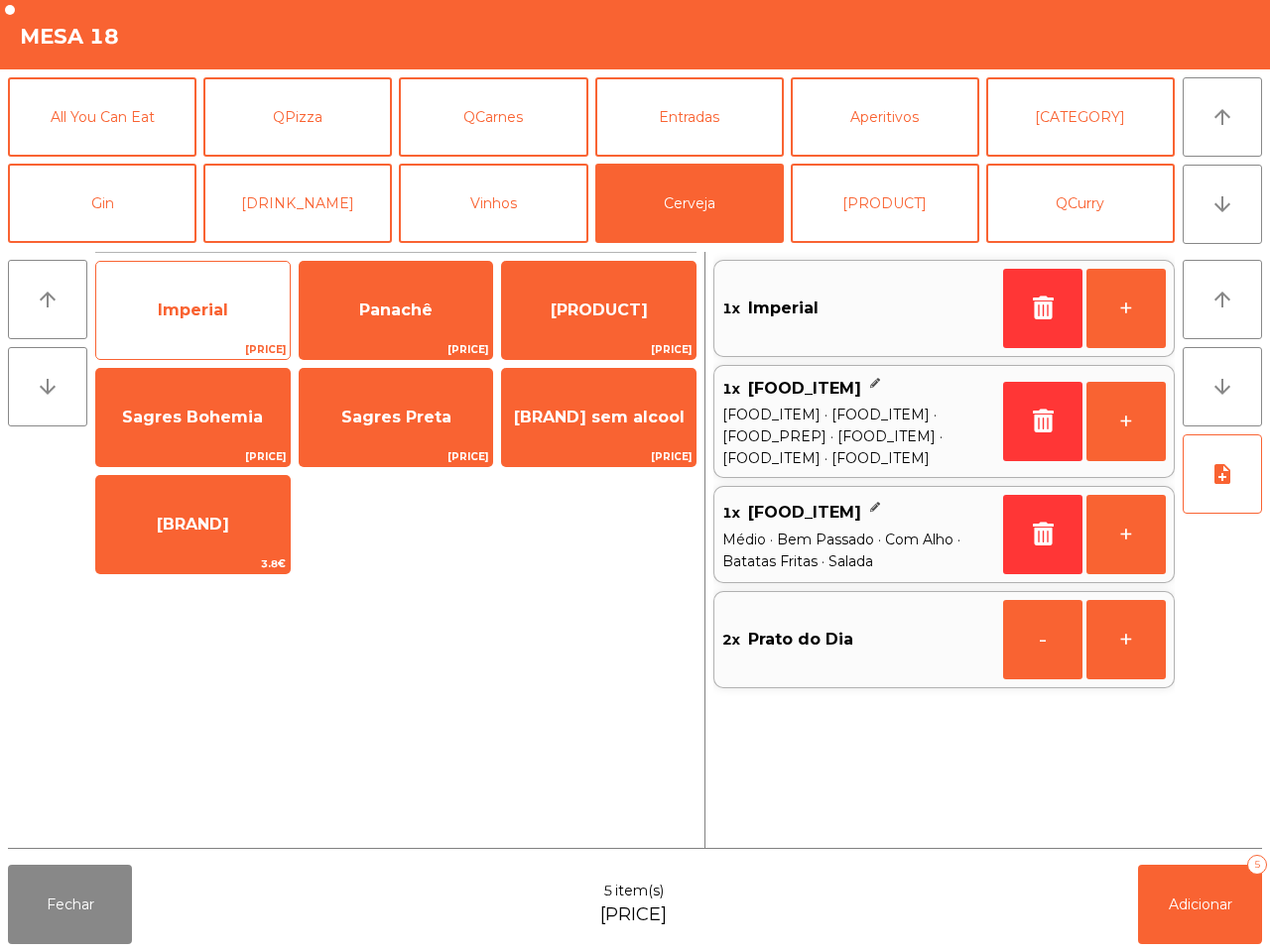 click on "Imperial" at bounding box center [192, 310] 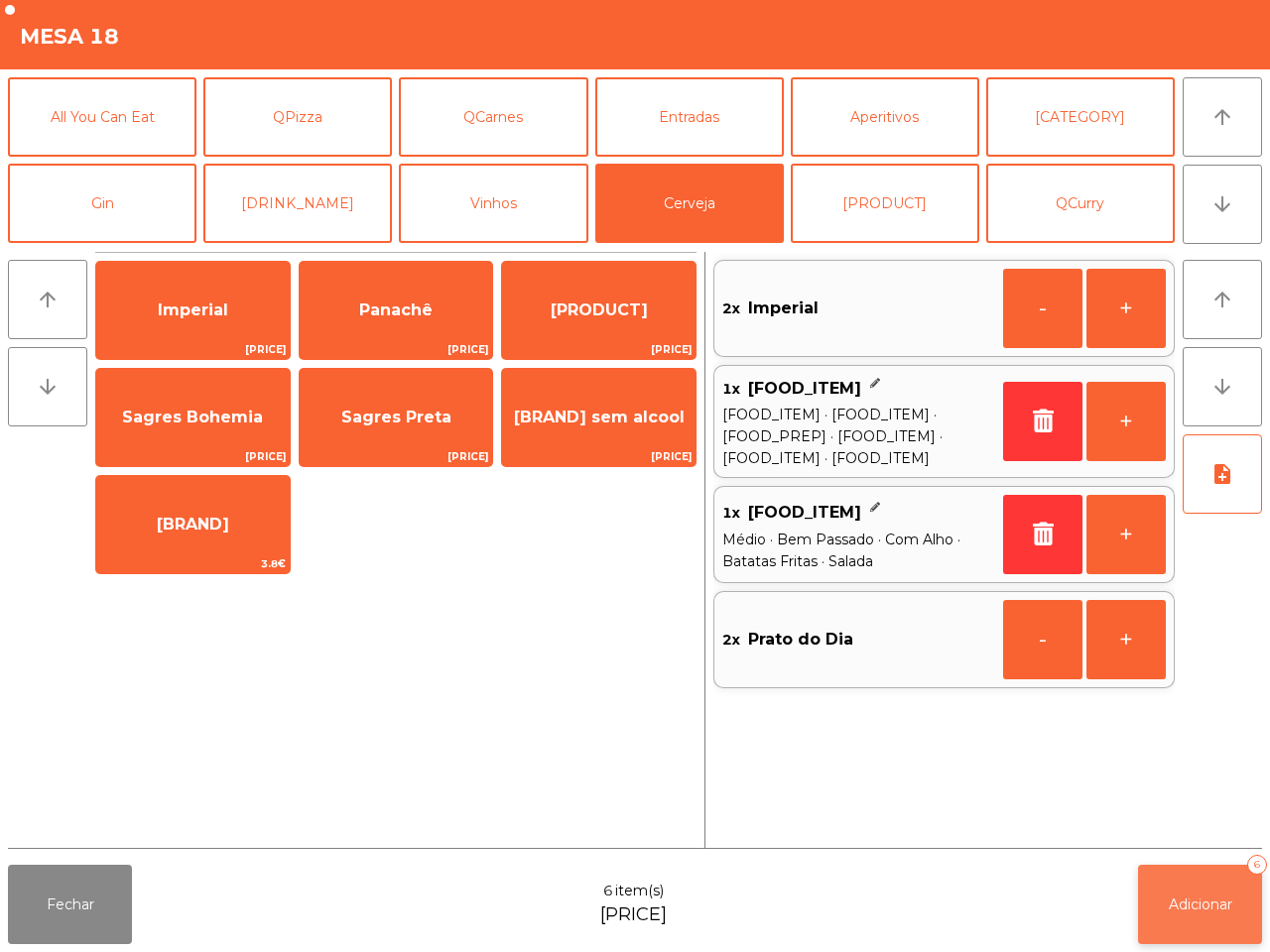 click on "Adicionar   6" at bounding box center [1200, 904] 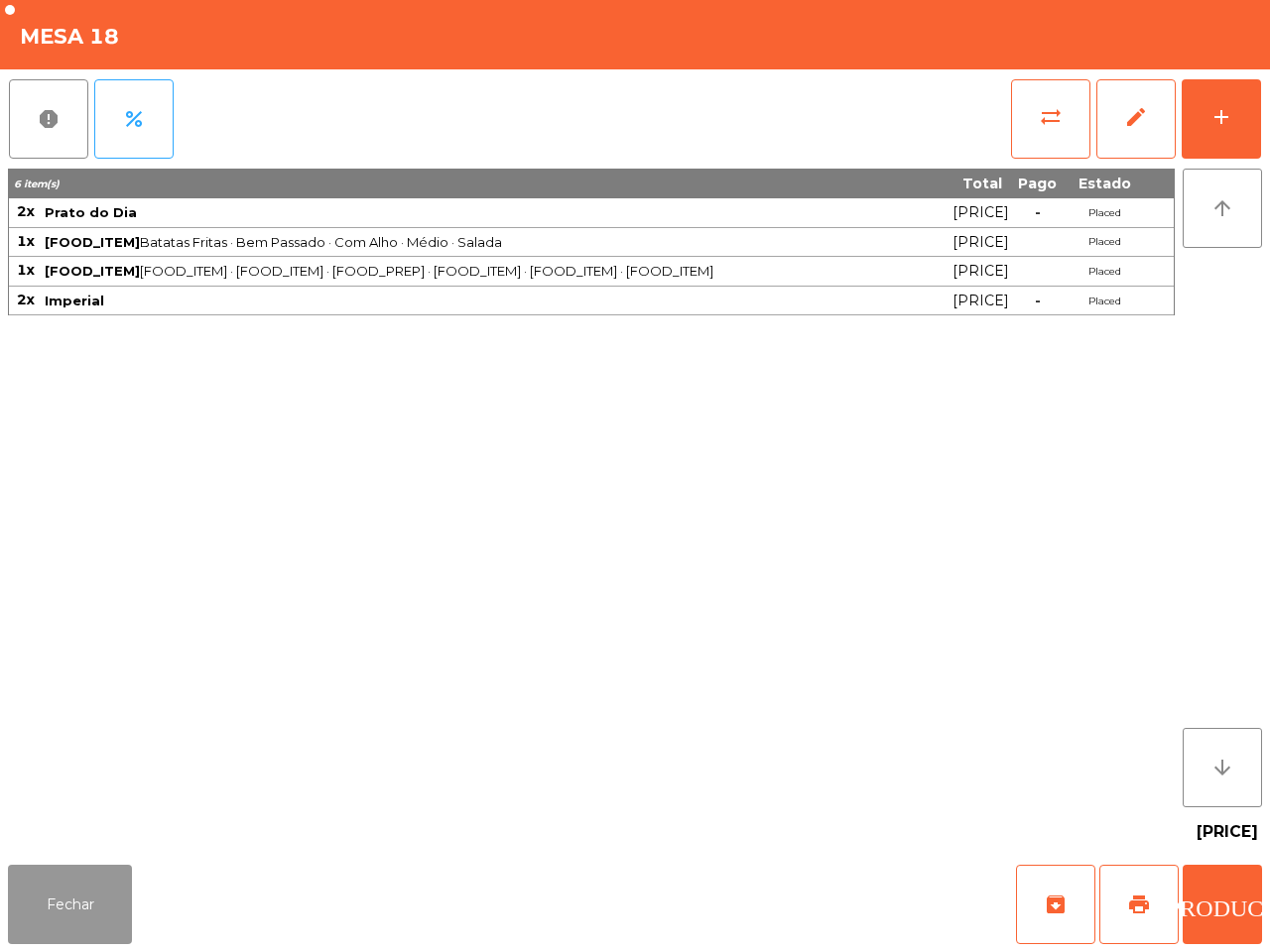 drag, startPoint x: 77, startPoint y: 898, endPoint x: 94, endPoint y: 880, distance: 24.758837 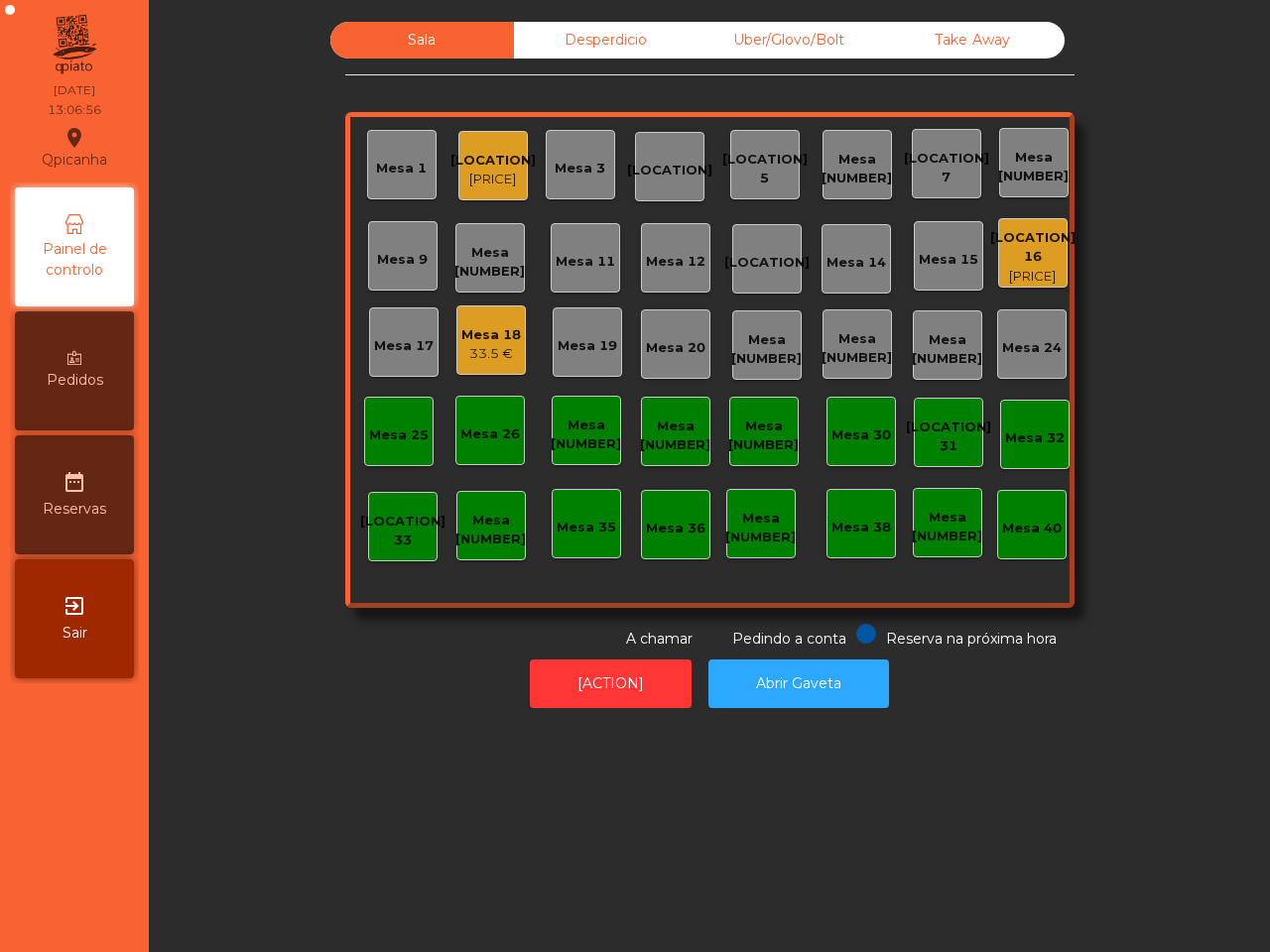 click on "[LOCATION] 16" at bounding box center (493, 161) 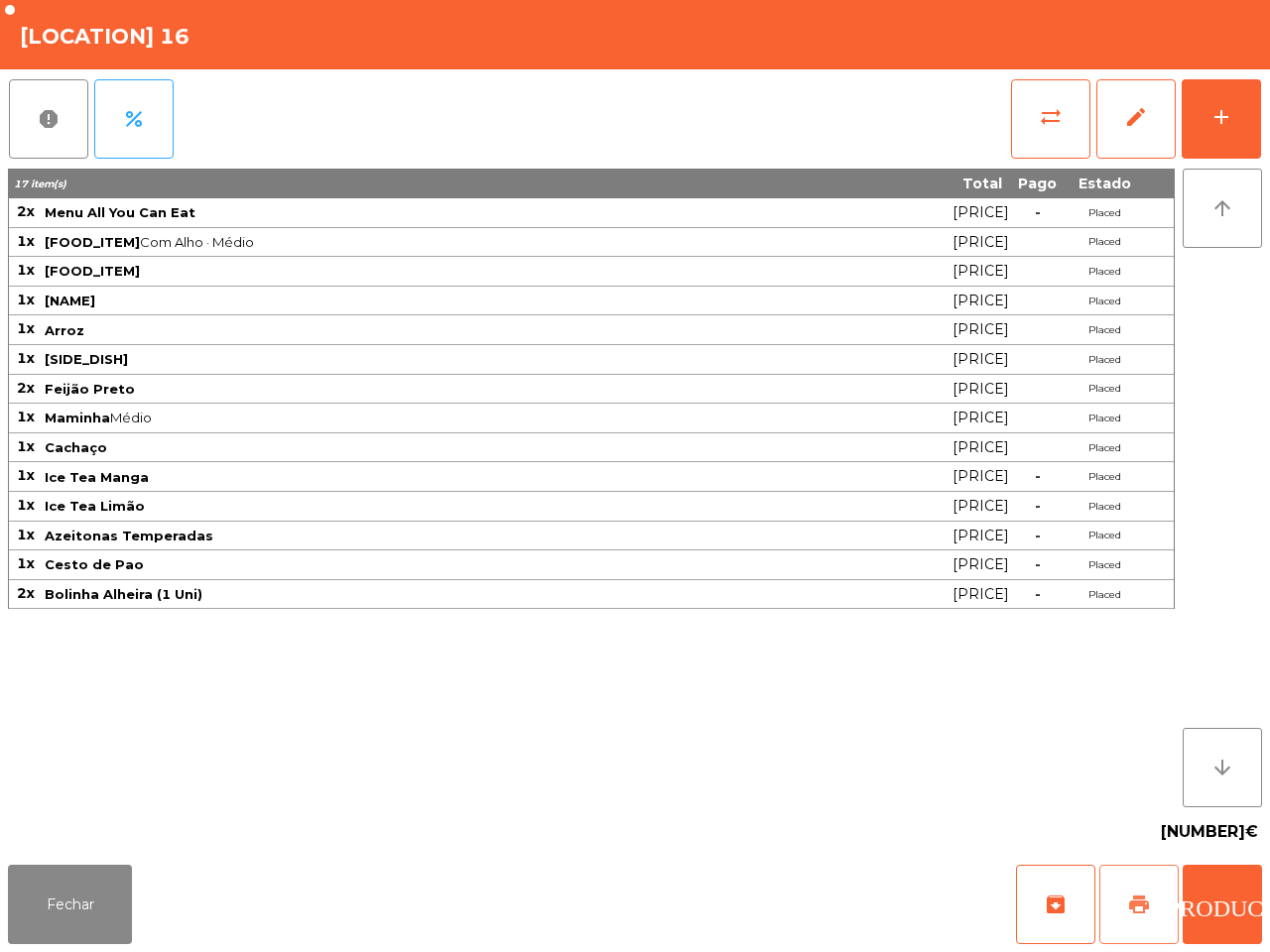 click on "print" at bounding box center [1056, 904] 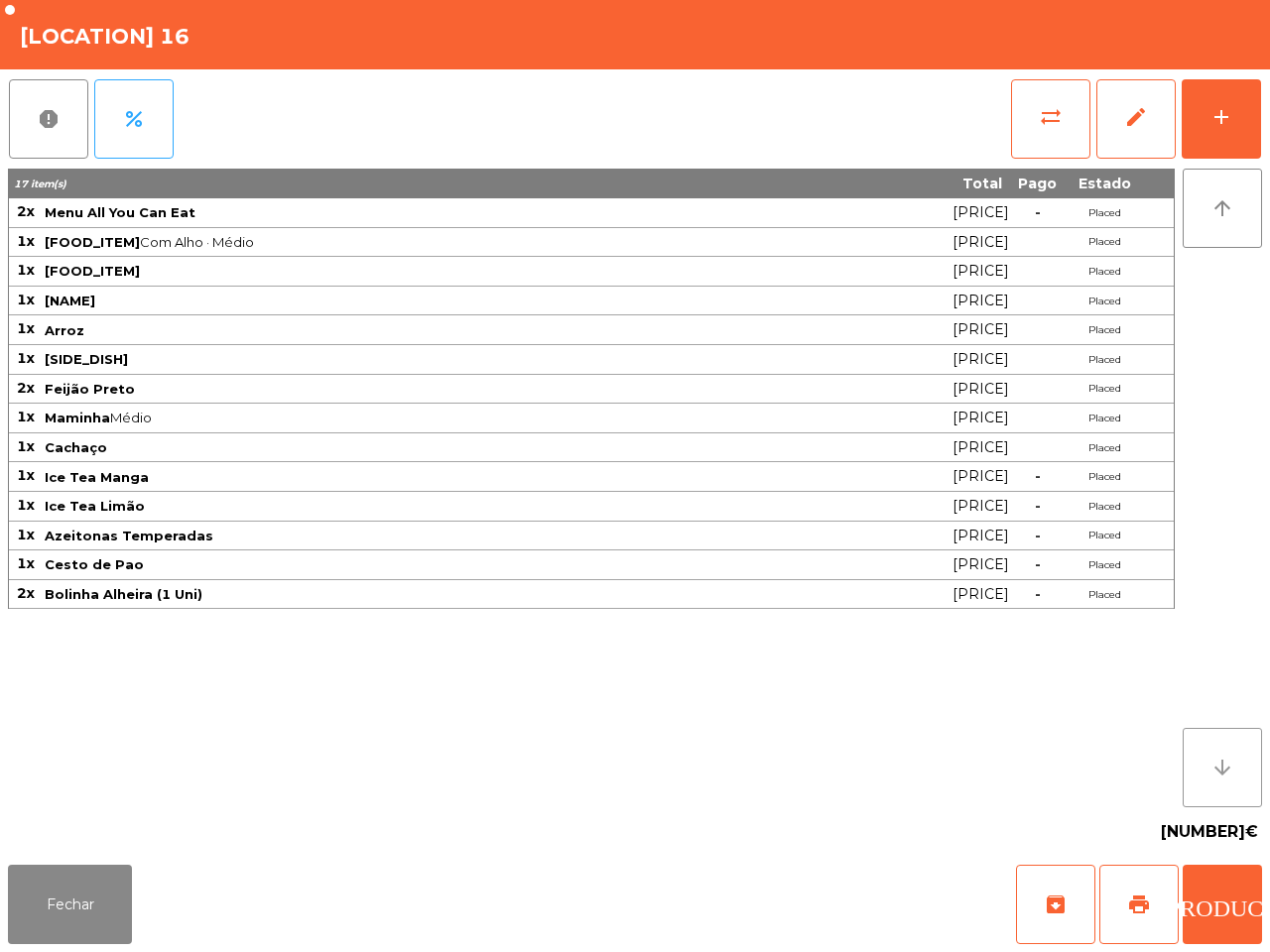 drag, startPoint x: 1055, startPoint y: 741, endPoint x: 1241, endPoint y: 769, distance: 188.09572 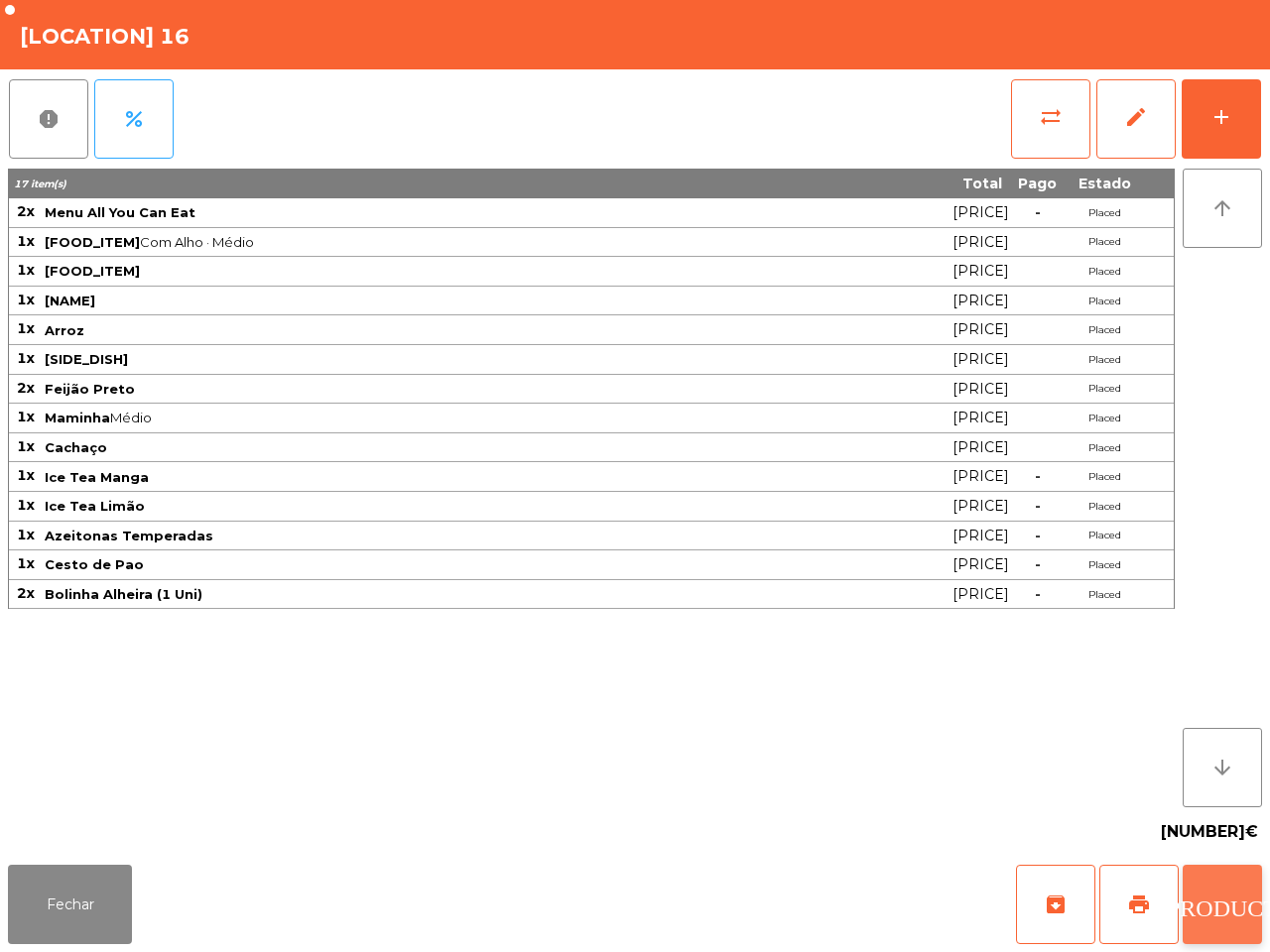 click on "[PRODUCT]" at bounding box center [1222, 904] 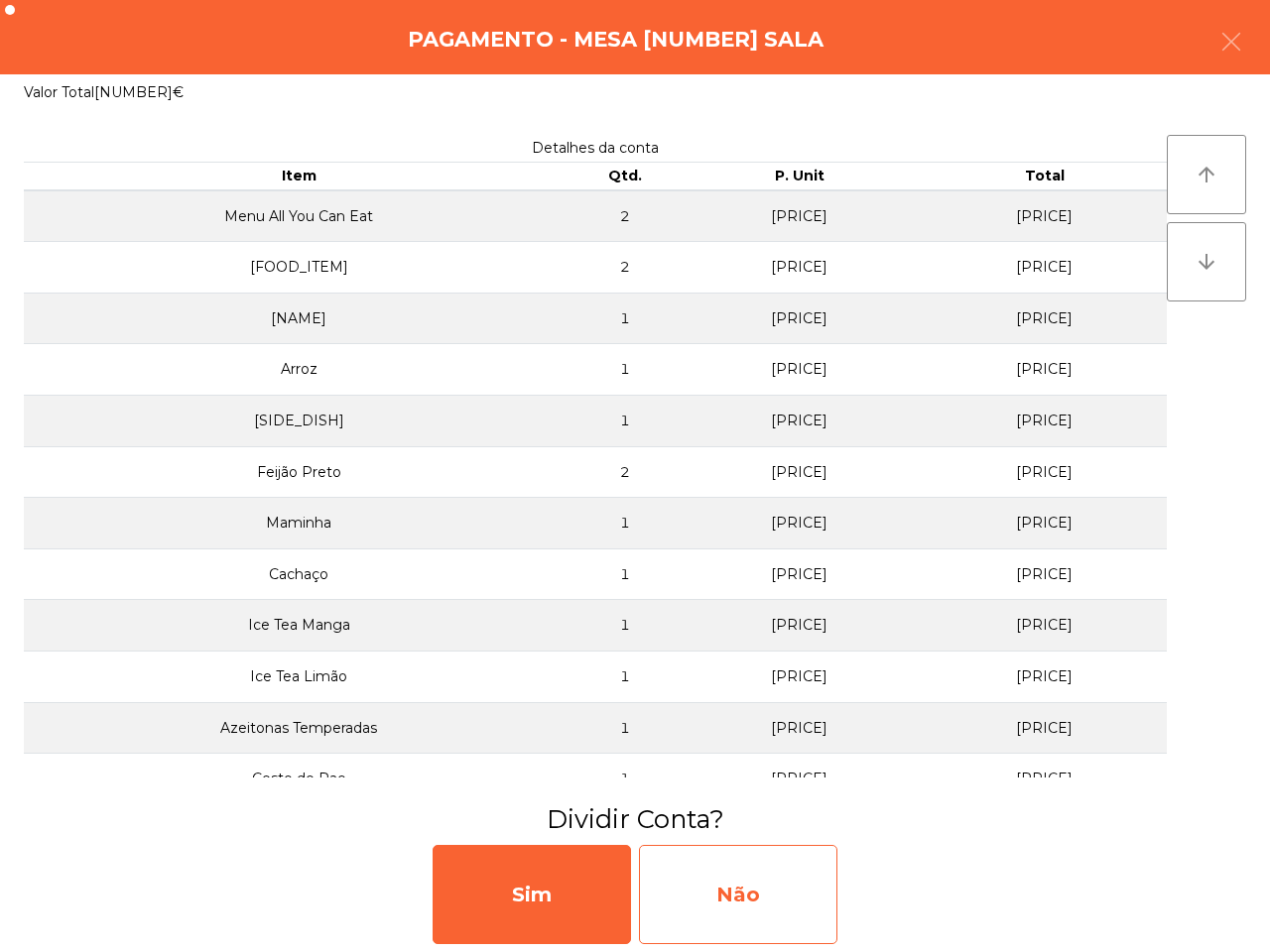 click on "Não" at bounding box center (738, 894) 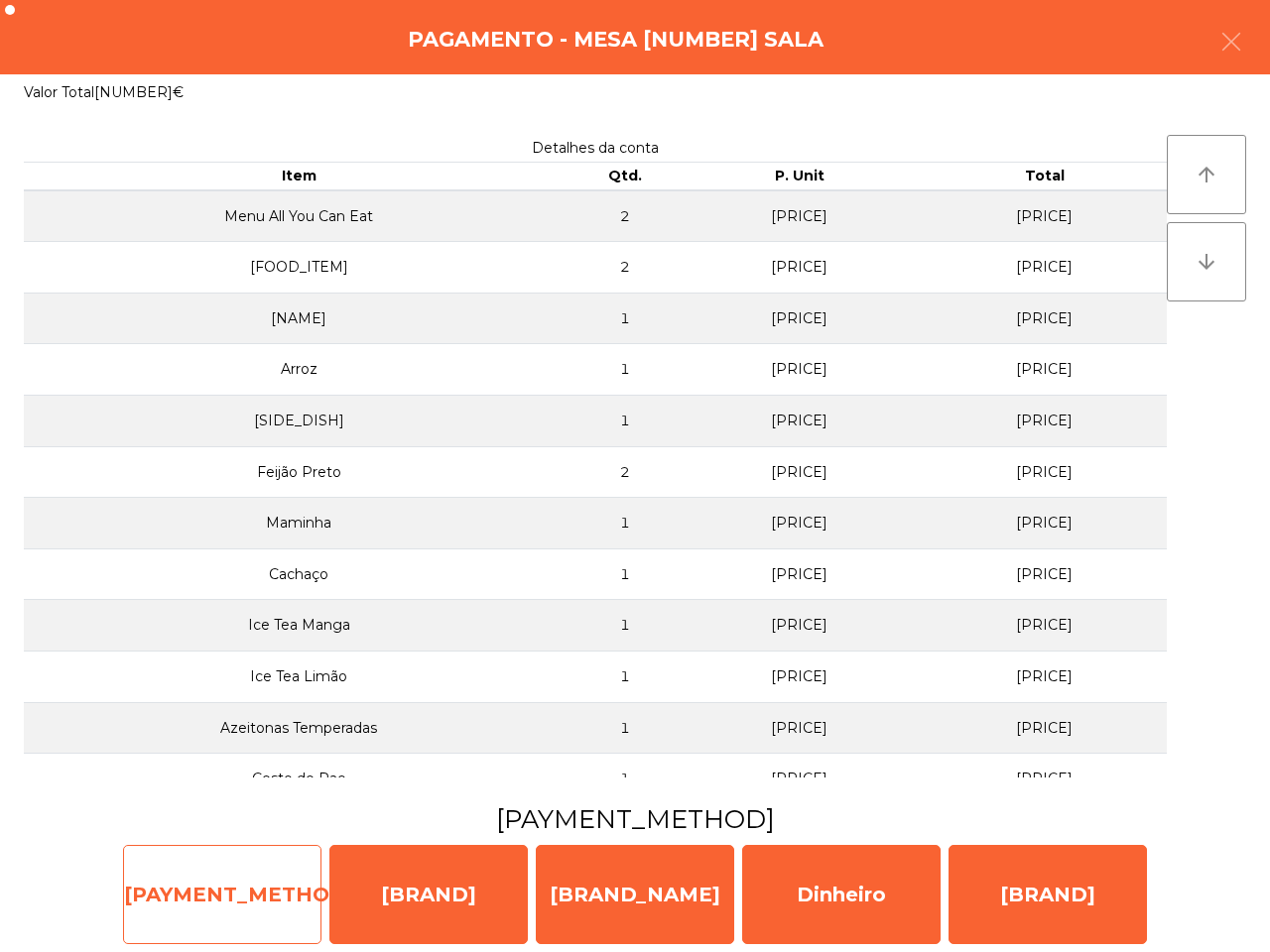 click on "[PAYMENT_METHOD]" at bounding box center (222, 894) 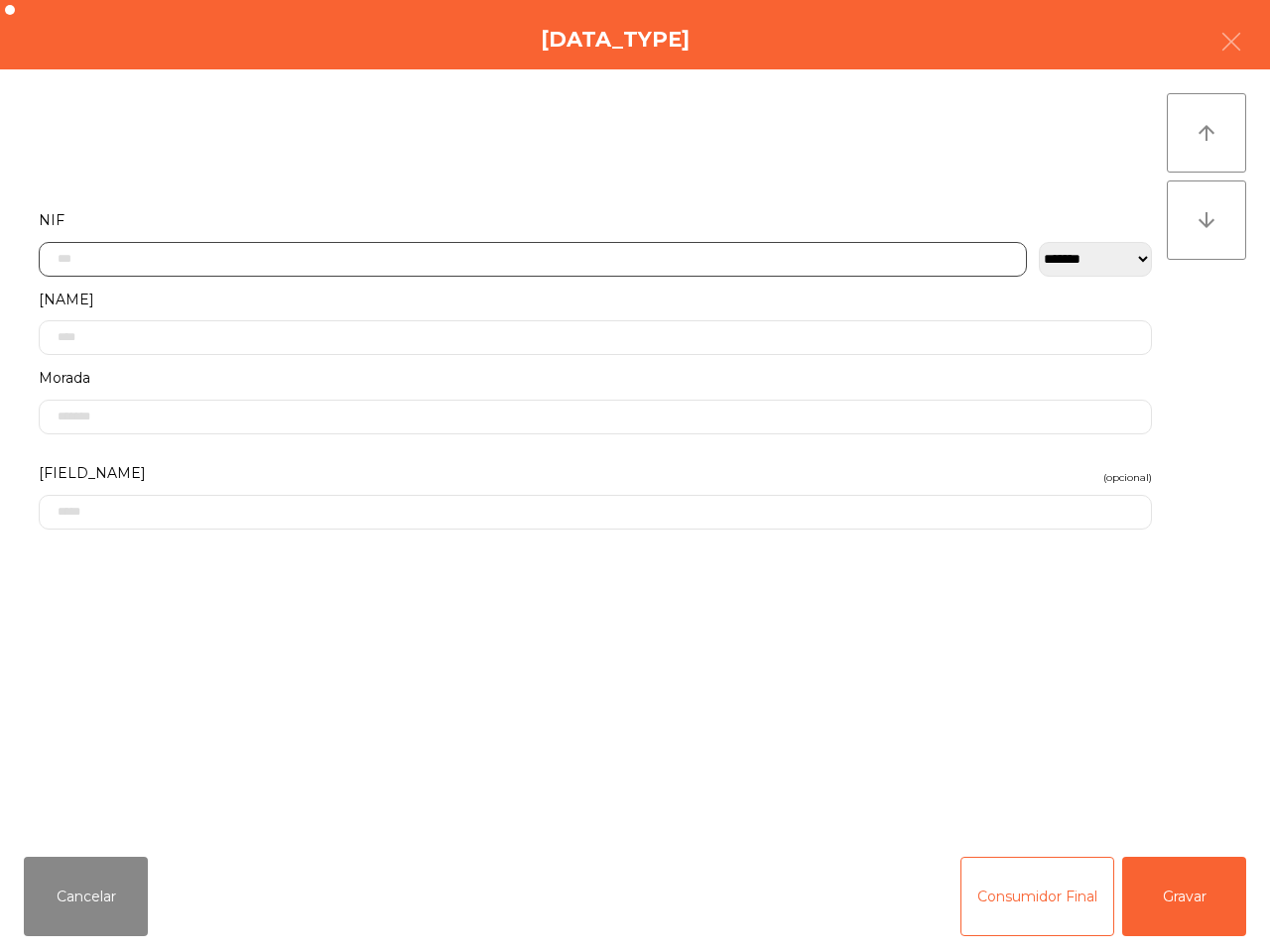 click at bounding box center [533, 259] 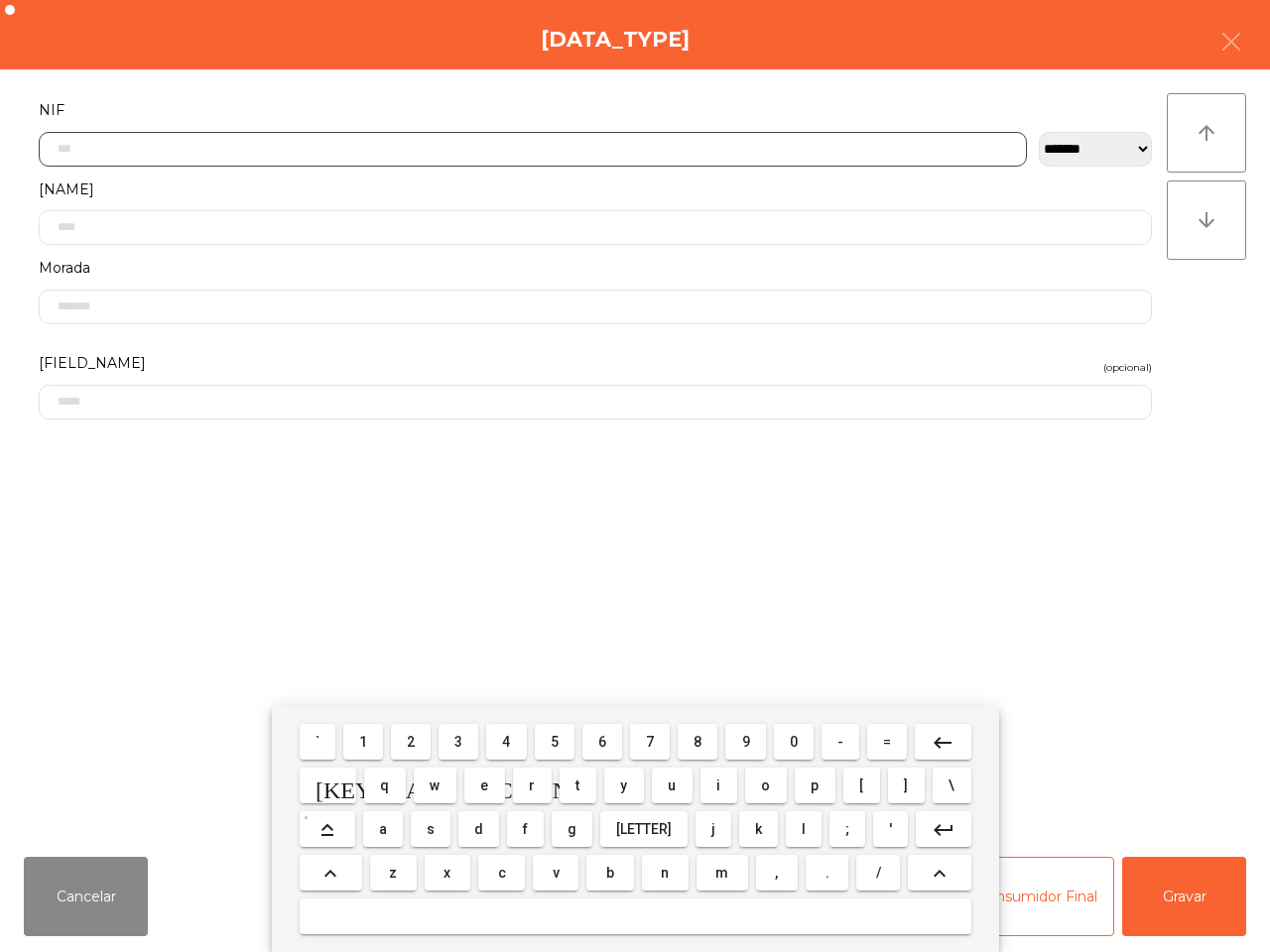 scroll, scrollTop: 111, scrollLeft: 0, axis: vertical 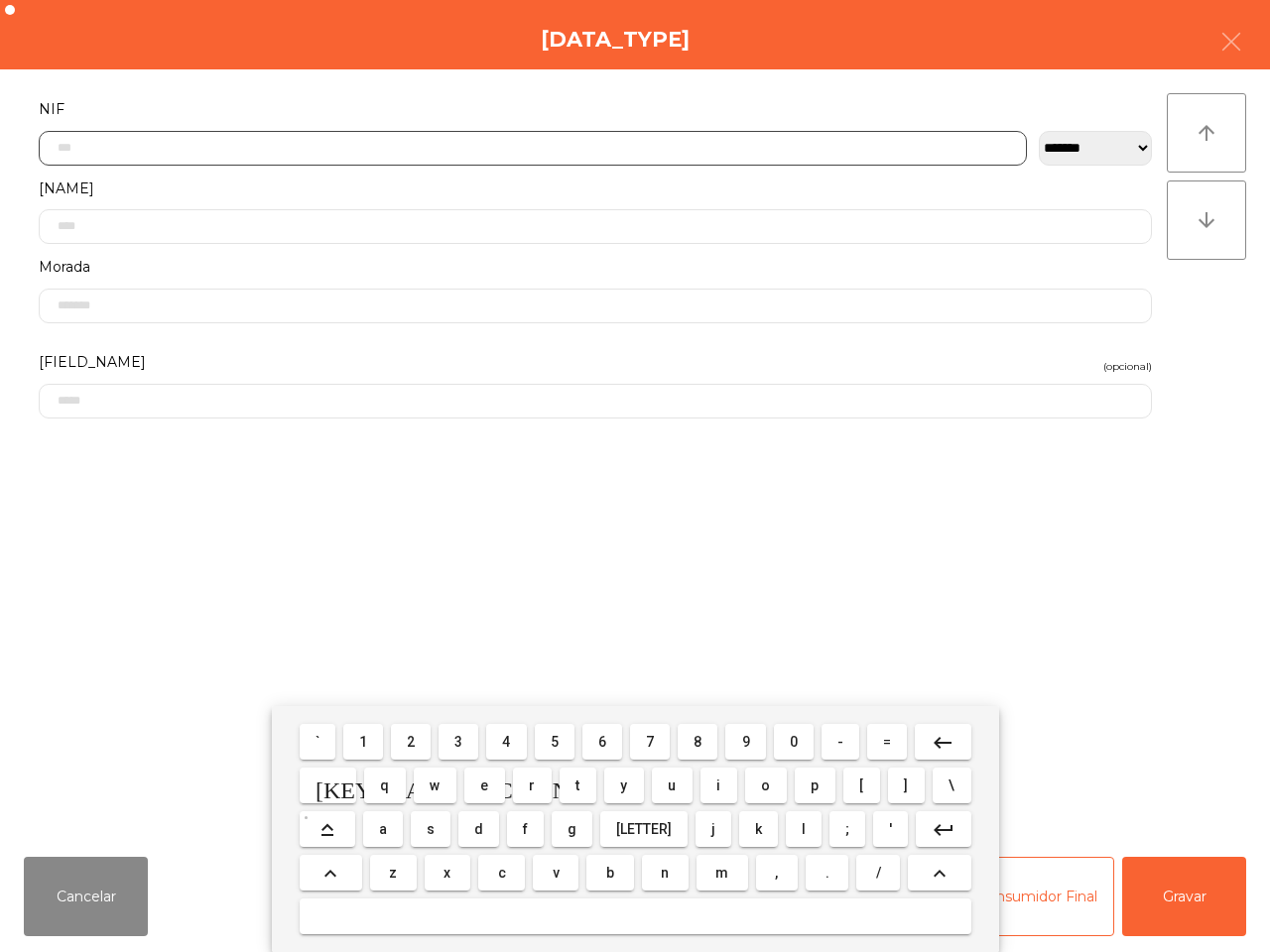 drag, startPoint x: 415, startPoint y: 734, endPoint x: 425, endPoint y: 735, distance: 10.049876 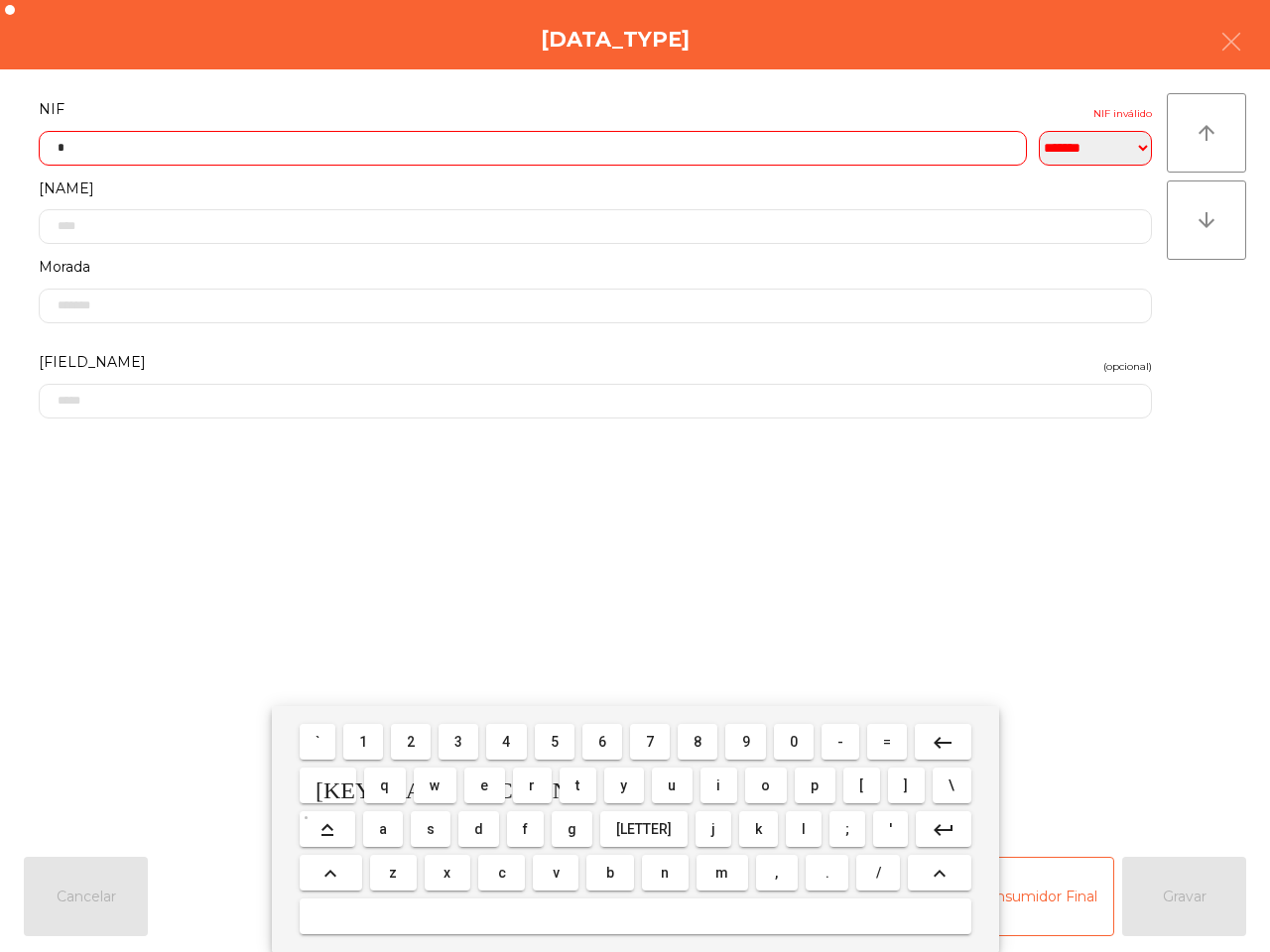 click on "5" at bounding box center [318, 742] 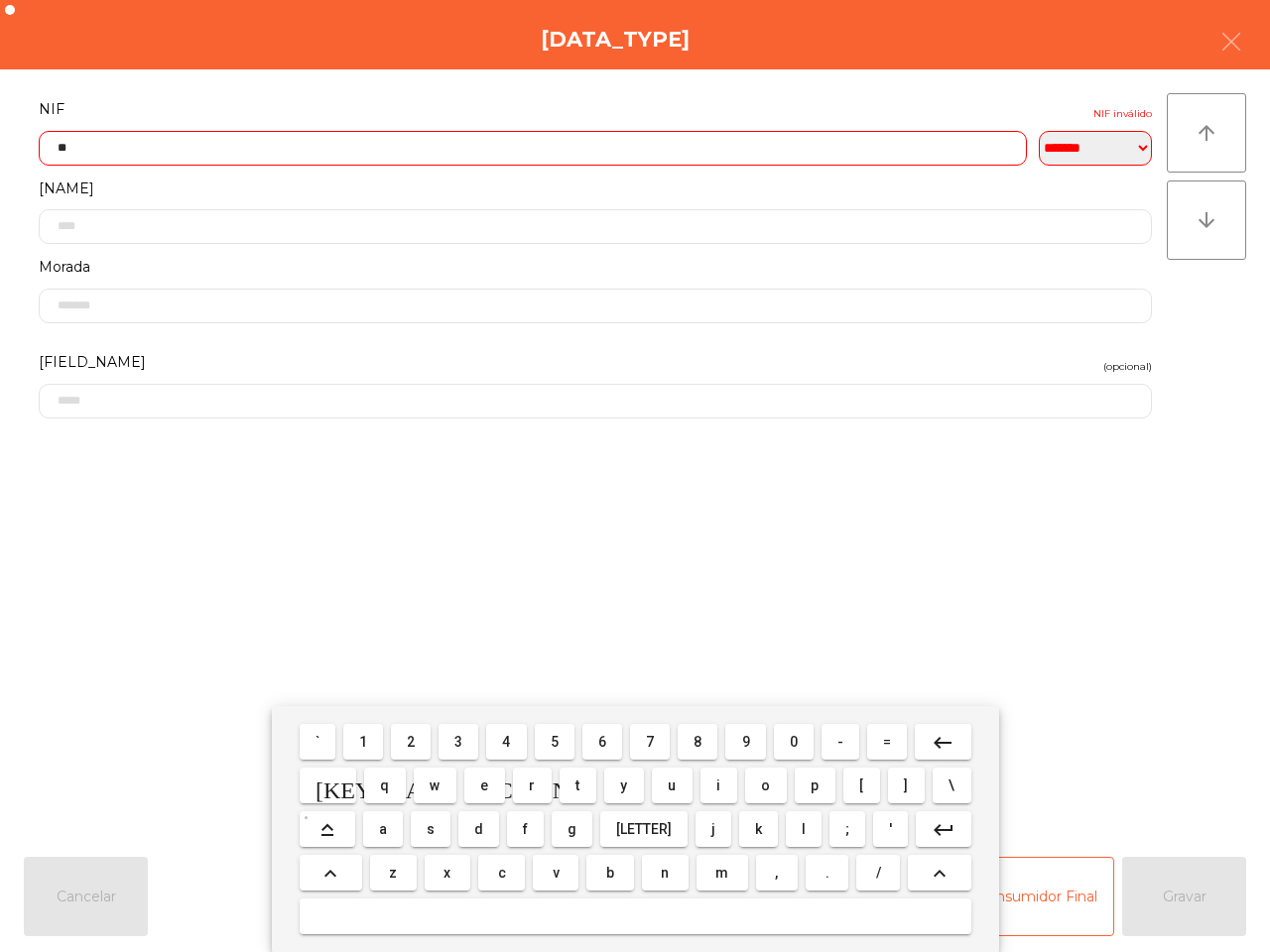 click on "4" at bounding box center [318, 742] 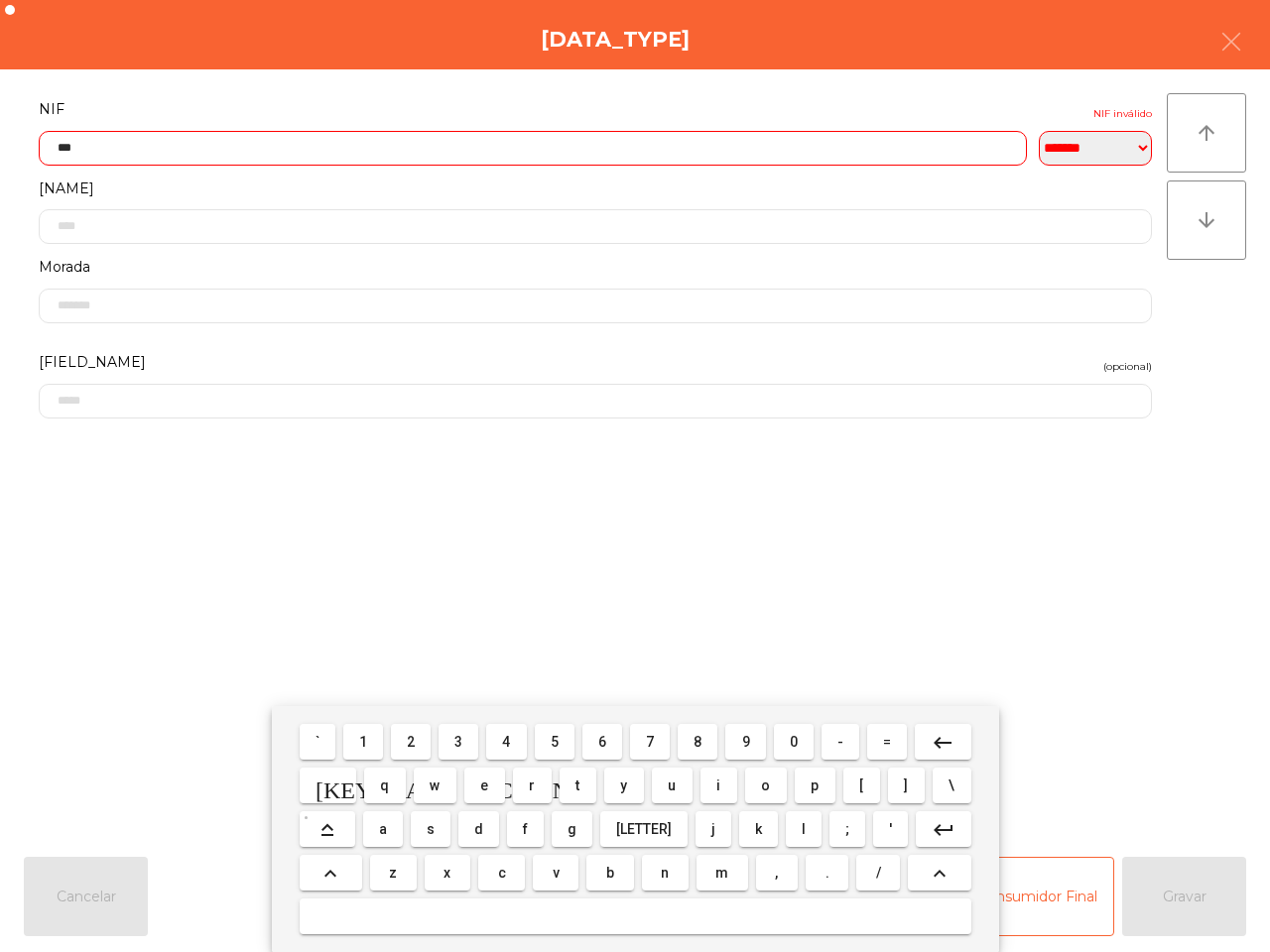 click on "0" at bounding box center [318, 742] 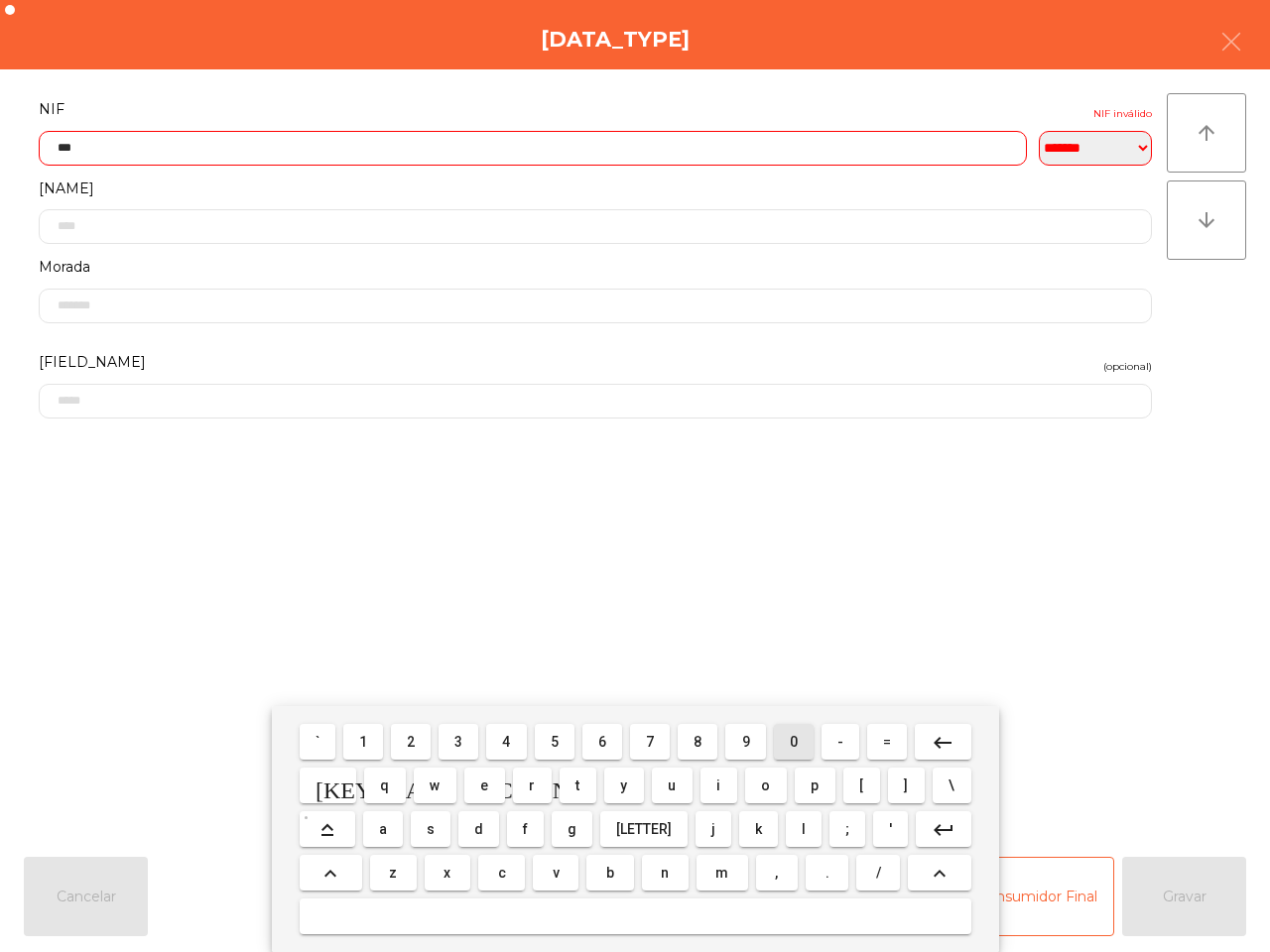 click on "5" at bounding box center [318, 742] 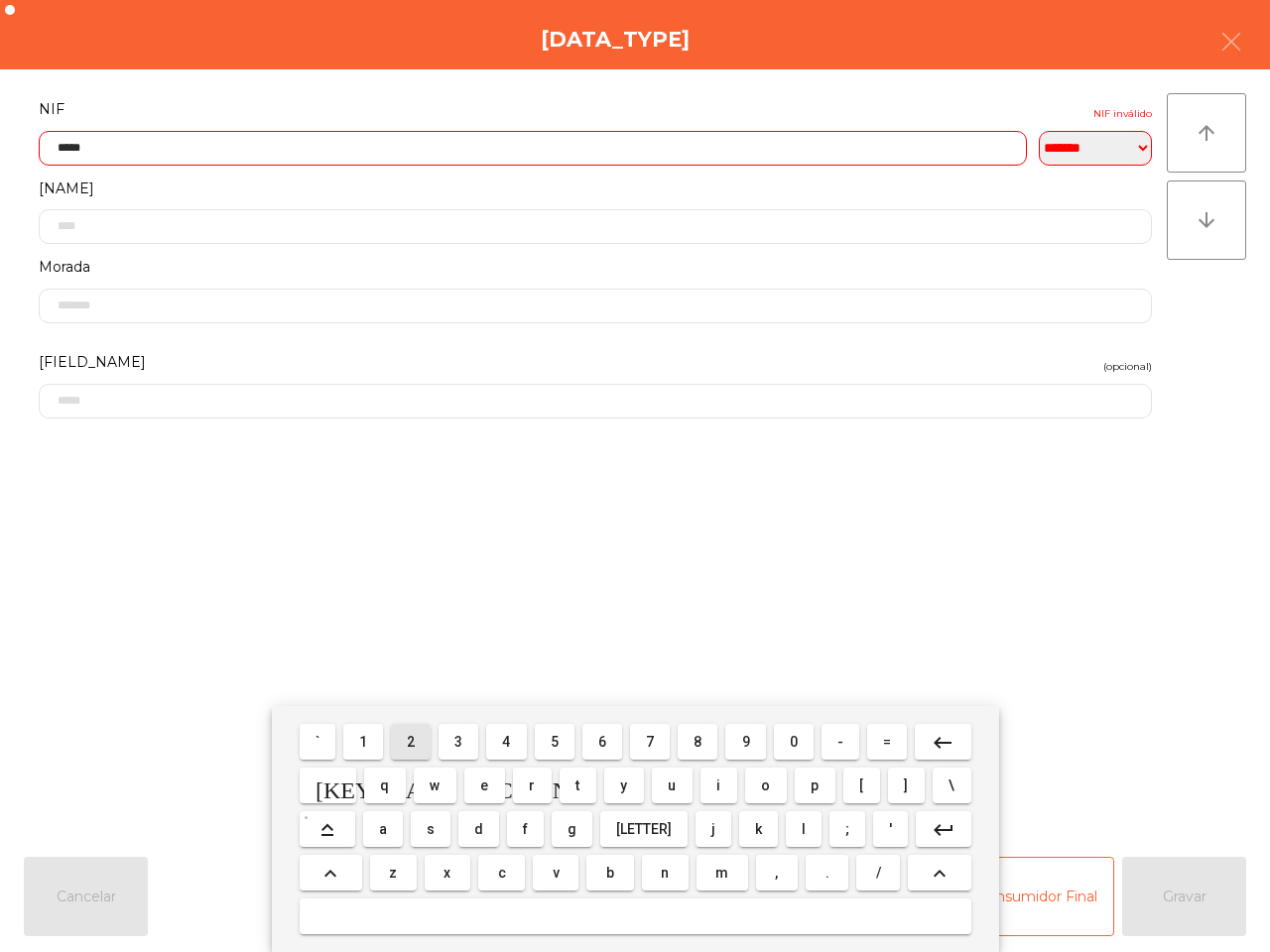 drag, startPoint x: 417, startPoint y: 741, endPoint x: 467, endPoint y: 745, distance: 50.159745 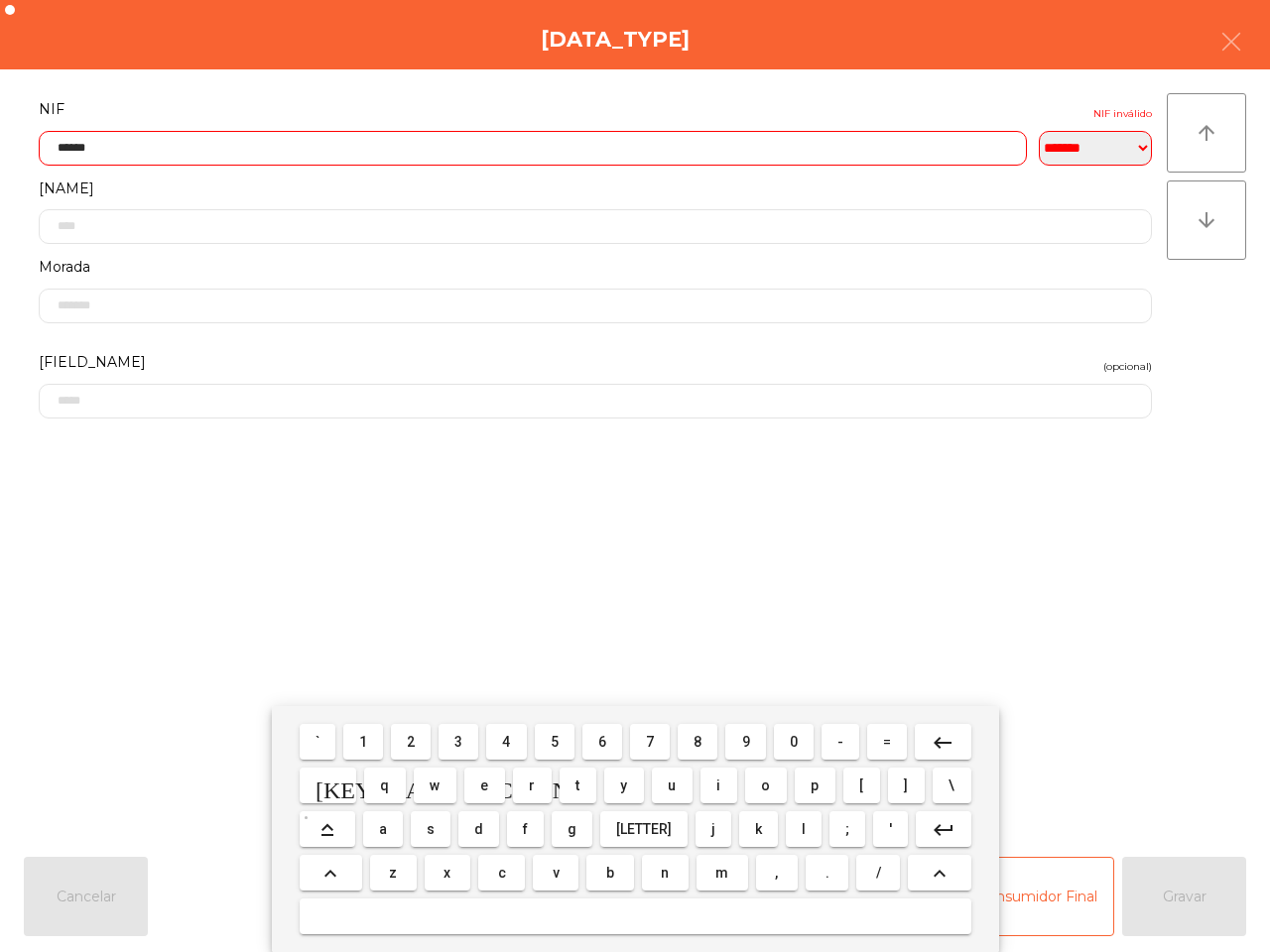drag, startPoint x: 787, startPoint y: 735, endPoint x: 698, endPoint y: 736, distance: 89.005618 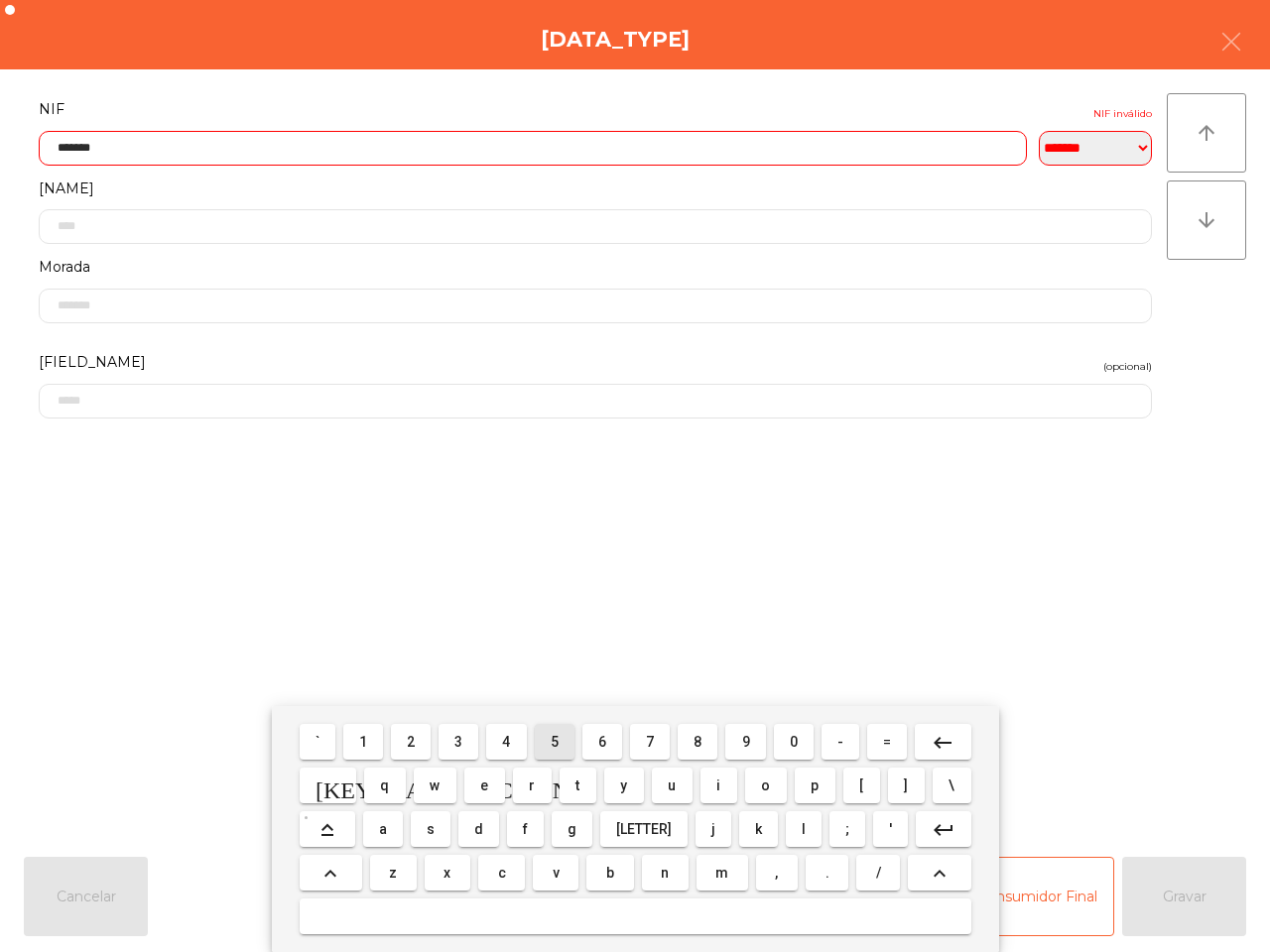 drag, startPoint x: 553, startPoint y: 745, endPoint x: 504, endPoint y: 742, distance: 49.09175 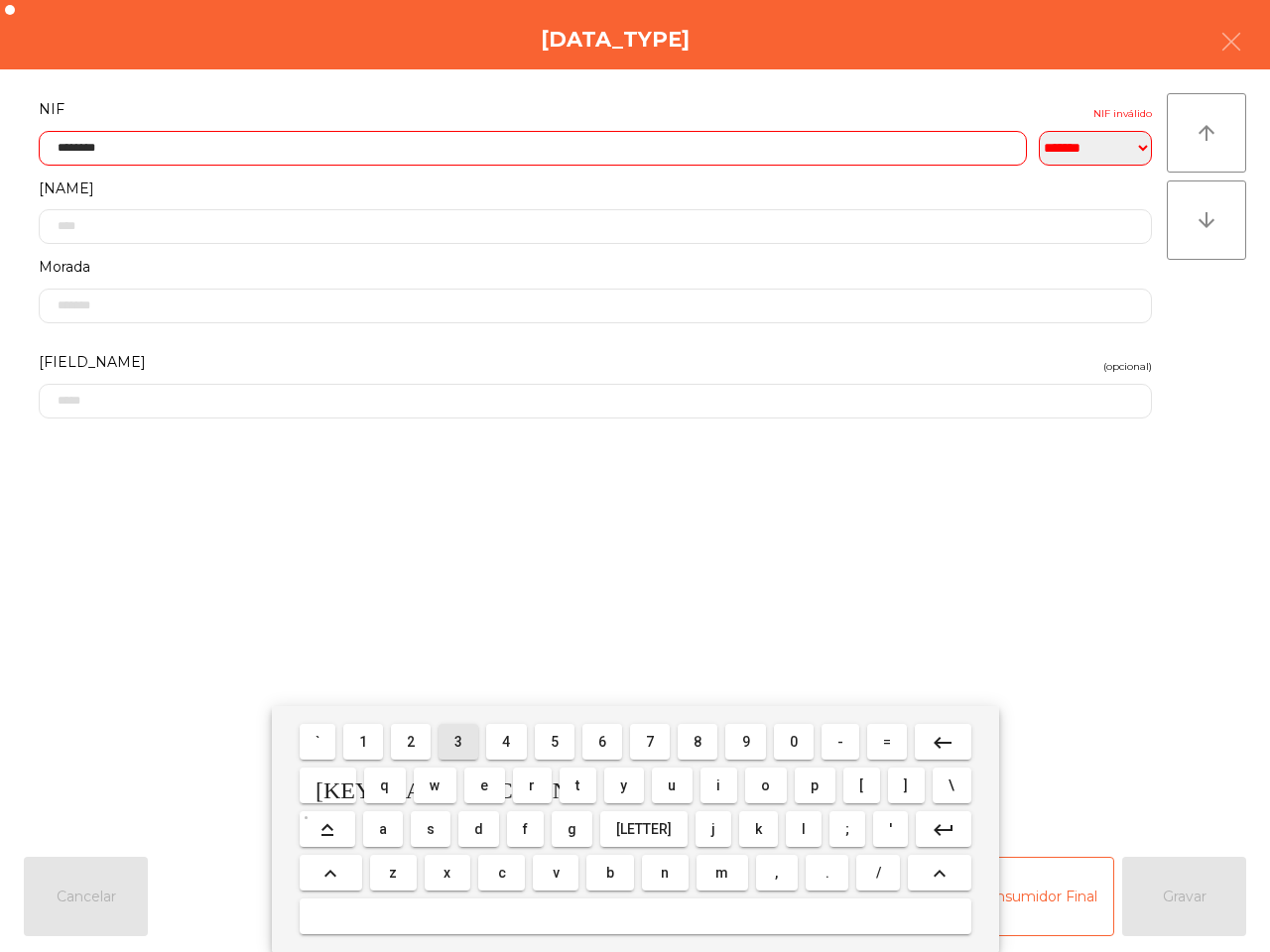 click on "3" at bounding box center [318, 742] 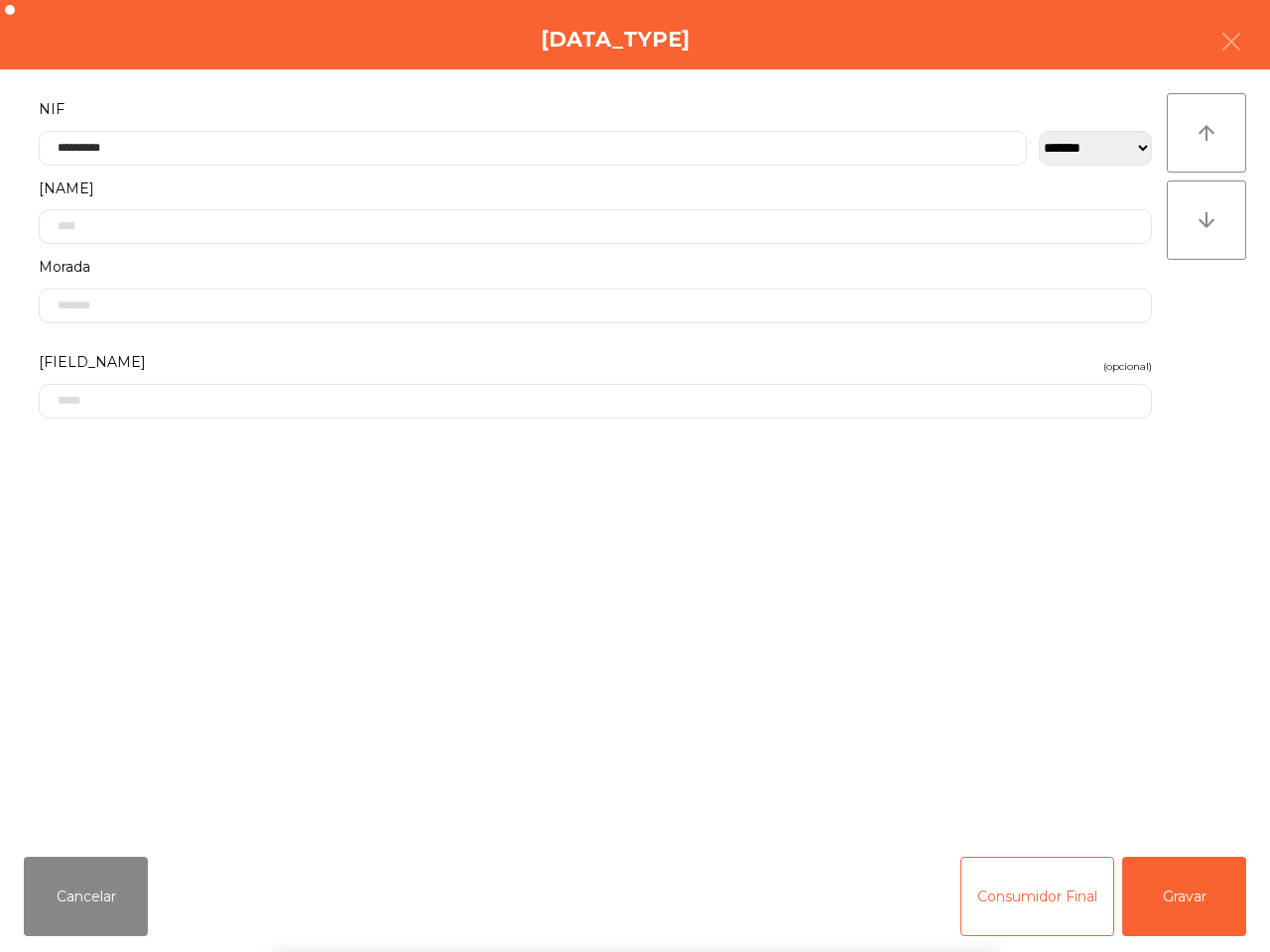 click on "` 1 2 3 4 5 6 7 8 9 0 - = keyboard_backspace keyboard_tab q w e r t y u i o p [ ] \ keyboard_capslock a s d f g h j k l ; ' keyboard_return keyboard_arrow_up z x c v b n m , . / keyboard_arrow_up" at bounding box center [635, 829] 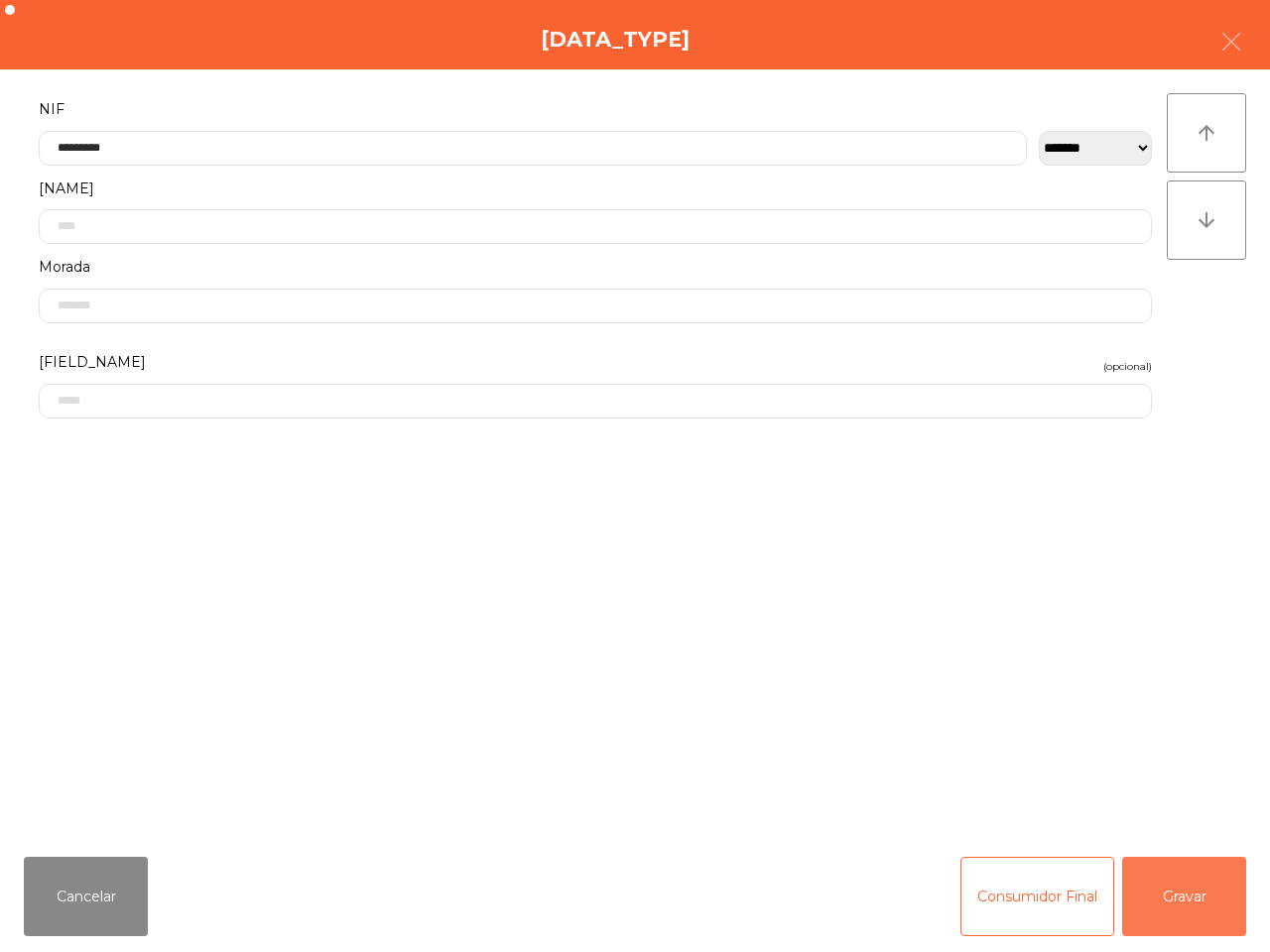 drag, startPoint x: 1161, startPoint y: 893, endPoint x: 1062, endPoint y: 891, distance: 99.0202 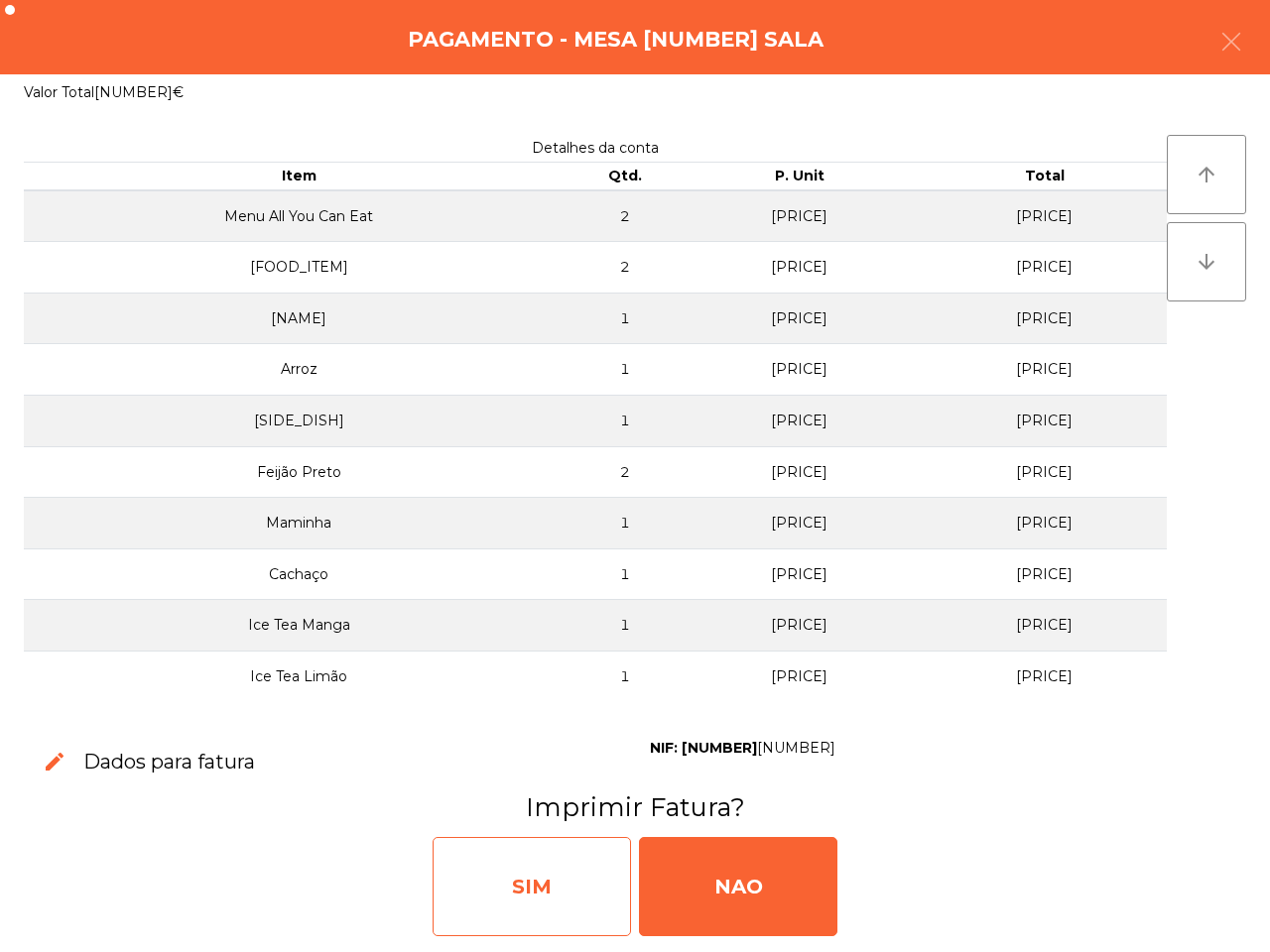 click on "SIM" at bounding box center (532, 887) 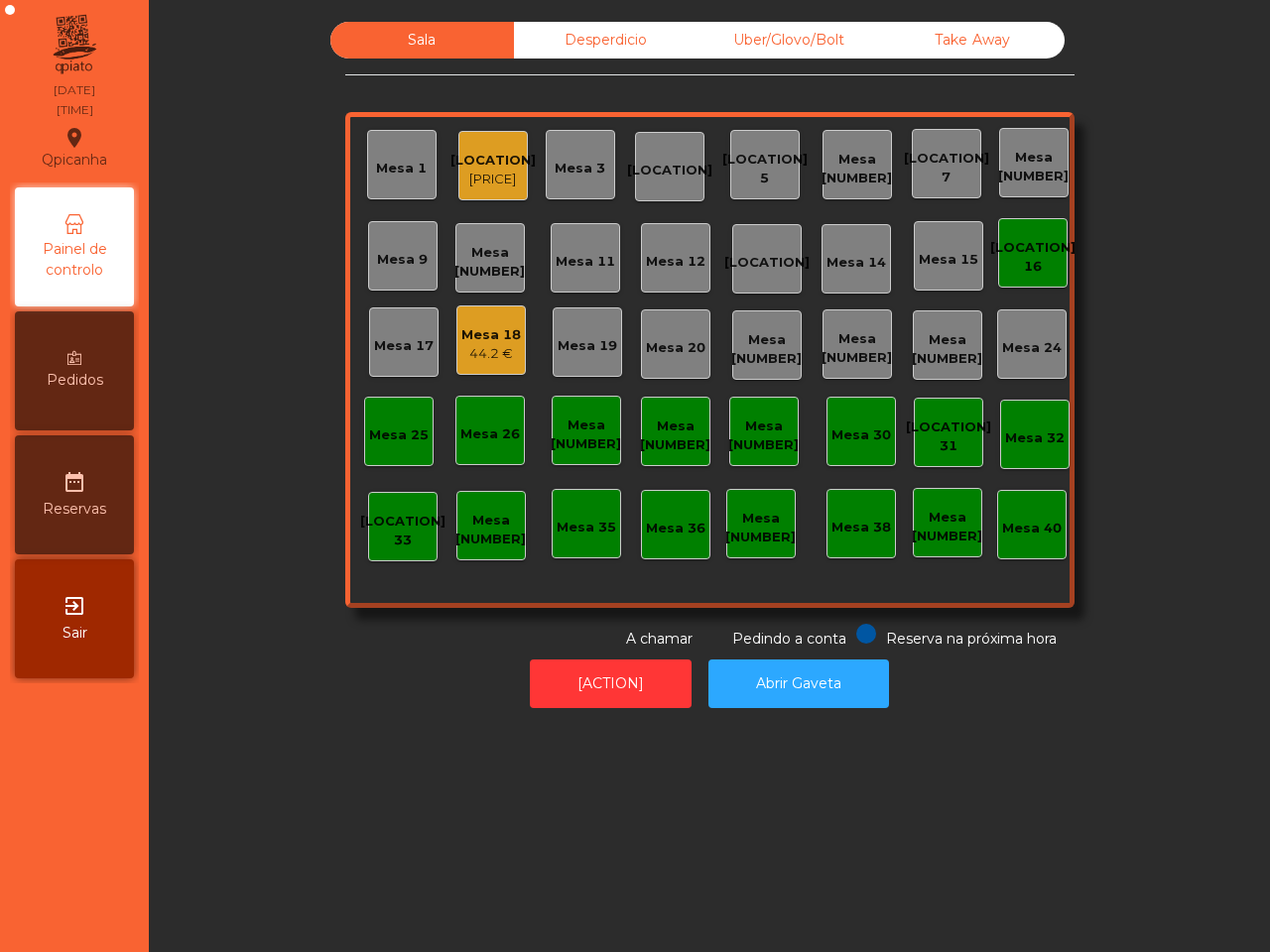 click on "Sala Desperdicio Uber/Glovo/Bolt Take Away Mesa 1 Mesa 2 [PRICE] Mesa 3 Mesa 4 Mesa 5 Mesa 6 Mesa 7 Mesa 8 Mesa 9 Mesa 10 Mesa 11 Mesa 12 Mesa 13 Mesa 14 Mesa 15 Mesa 16 Mesa 17 Mesa 18 [PRICE] Mesa 19 Mesa 20 Mesa 21 Mesa 22 Mesa 23 Mesa 24 Mesa 25 Mesa 26 Mesa 27 Mesa 28 Mesa 29 Mesa 30 Mesa 31 Mesa 32 Mesa 33 Mesa 34 Mesa 35 Mesa 36 Mesa 37 Mesa 38 Mesa 39 Mesa 40 Reserva na próxima hora Pedindo a conta A chamar Conceder permissões Abrir Gaveta" at bounding box center [709, 476] 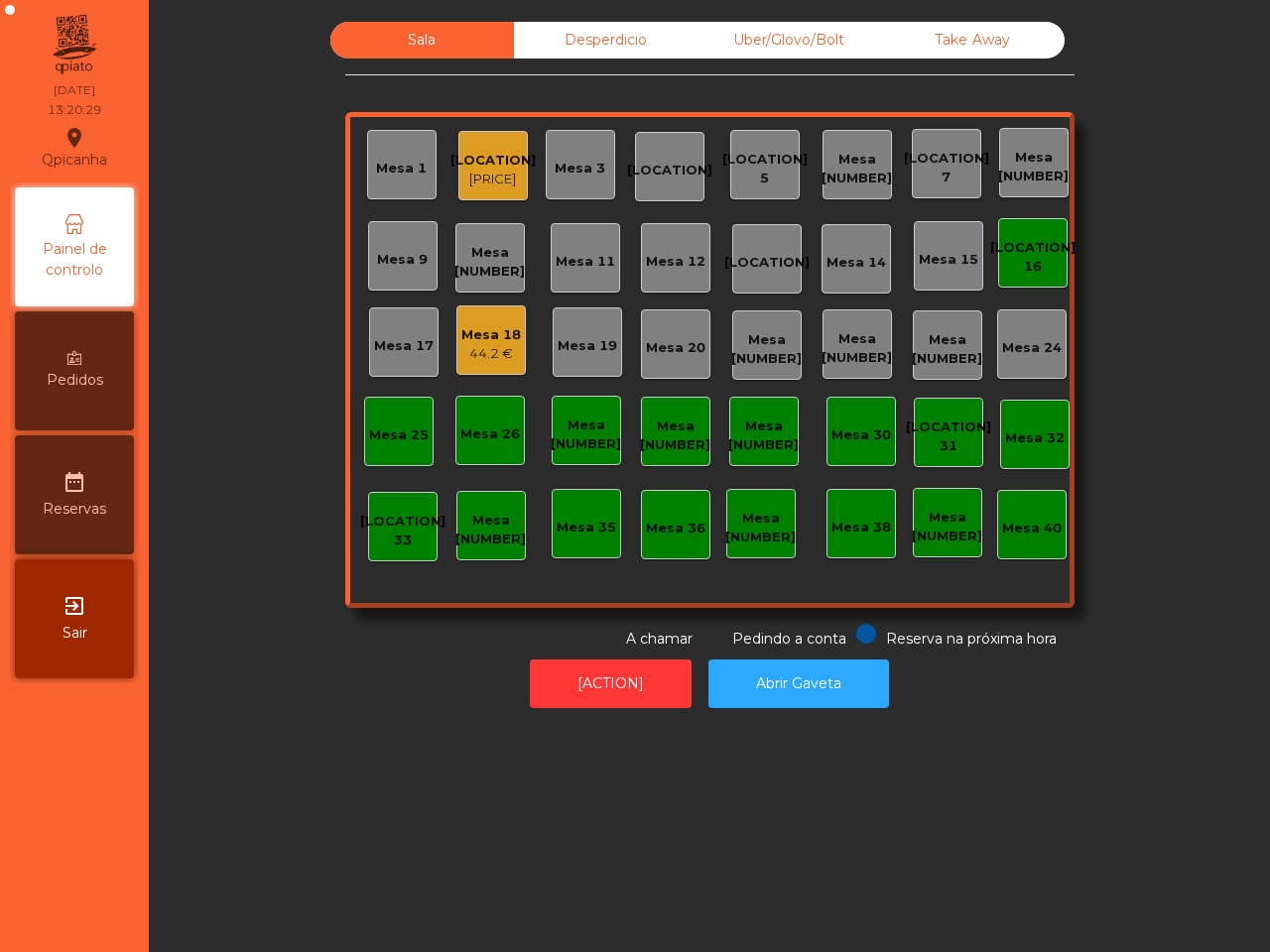 click on "Mesa 18" at bounding box center (493, 161) 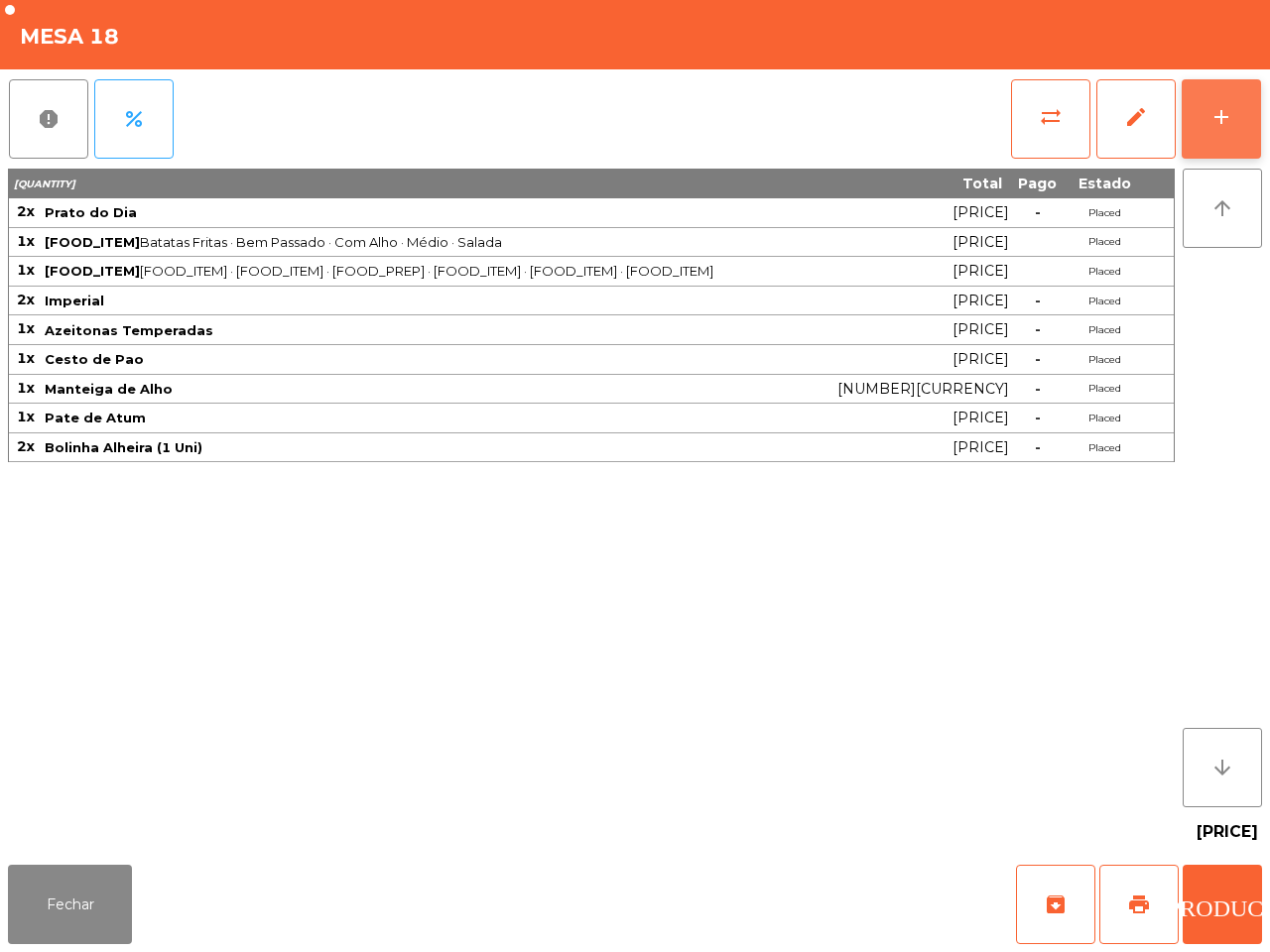 click on "add" at bounding box center (1221, 119) 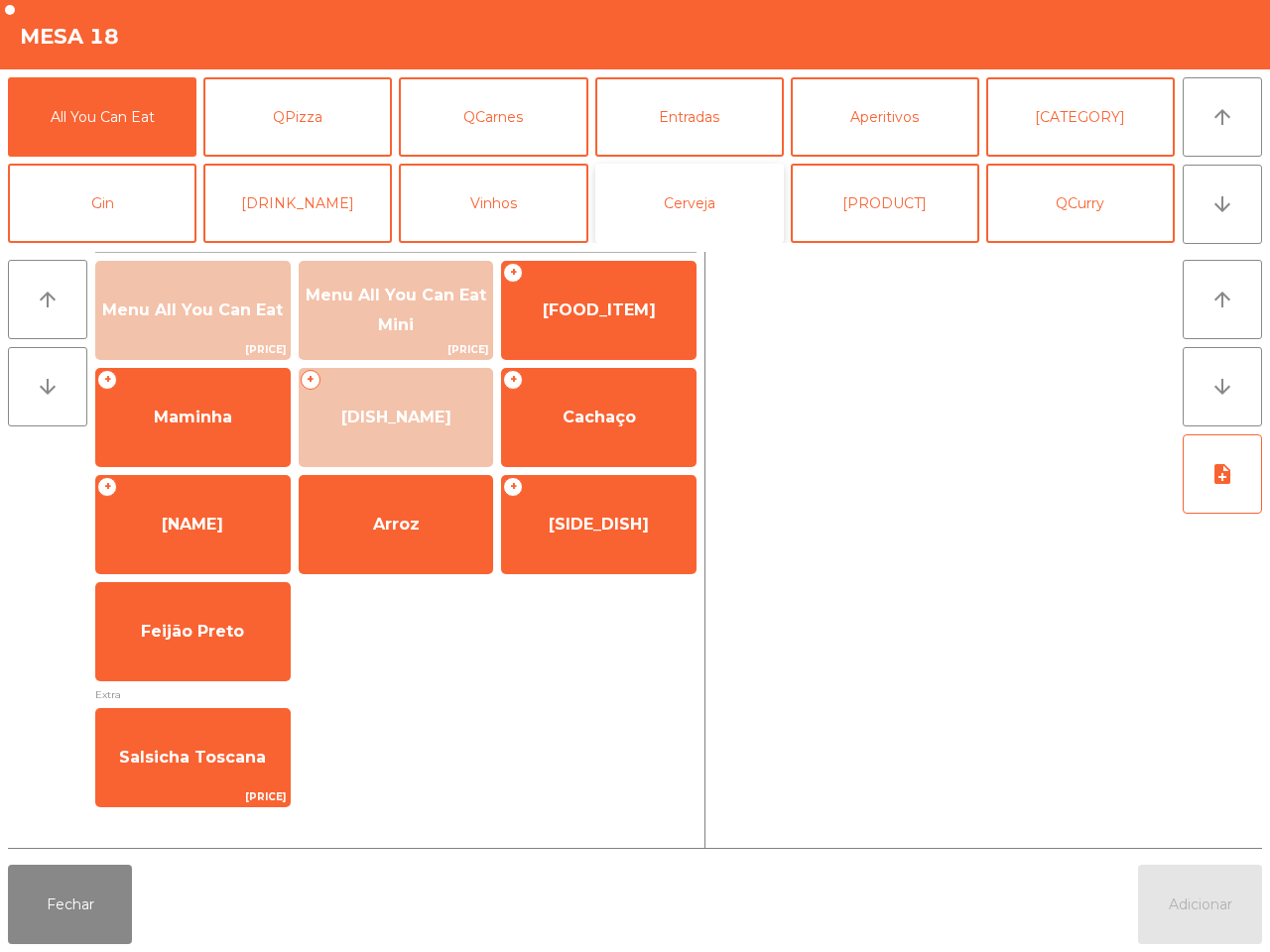 click on "Cerveja" at bounding box center (690, 203) 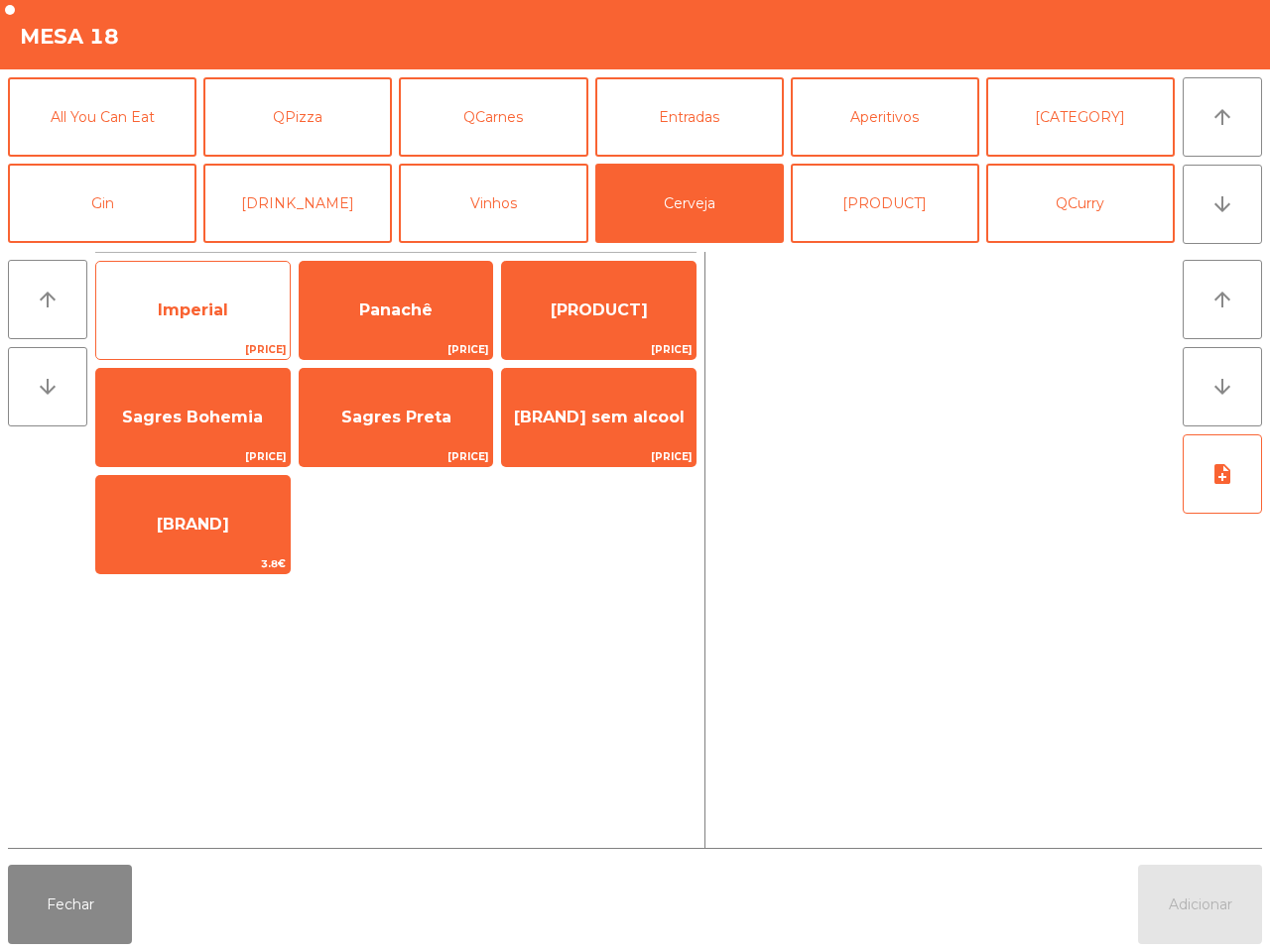 click on "[PRODUCT] [PRICE]" at bounding box center (192, 310) 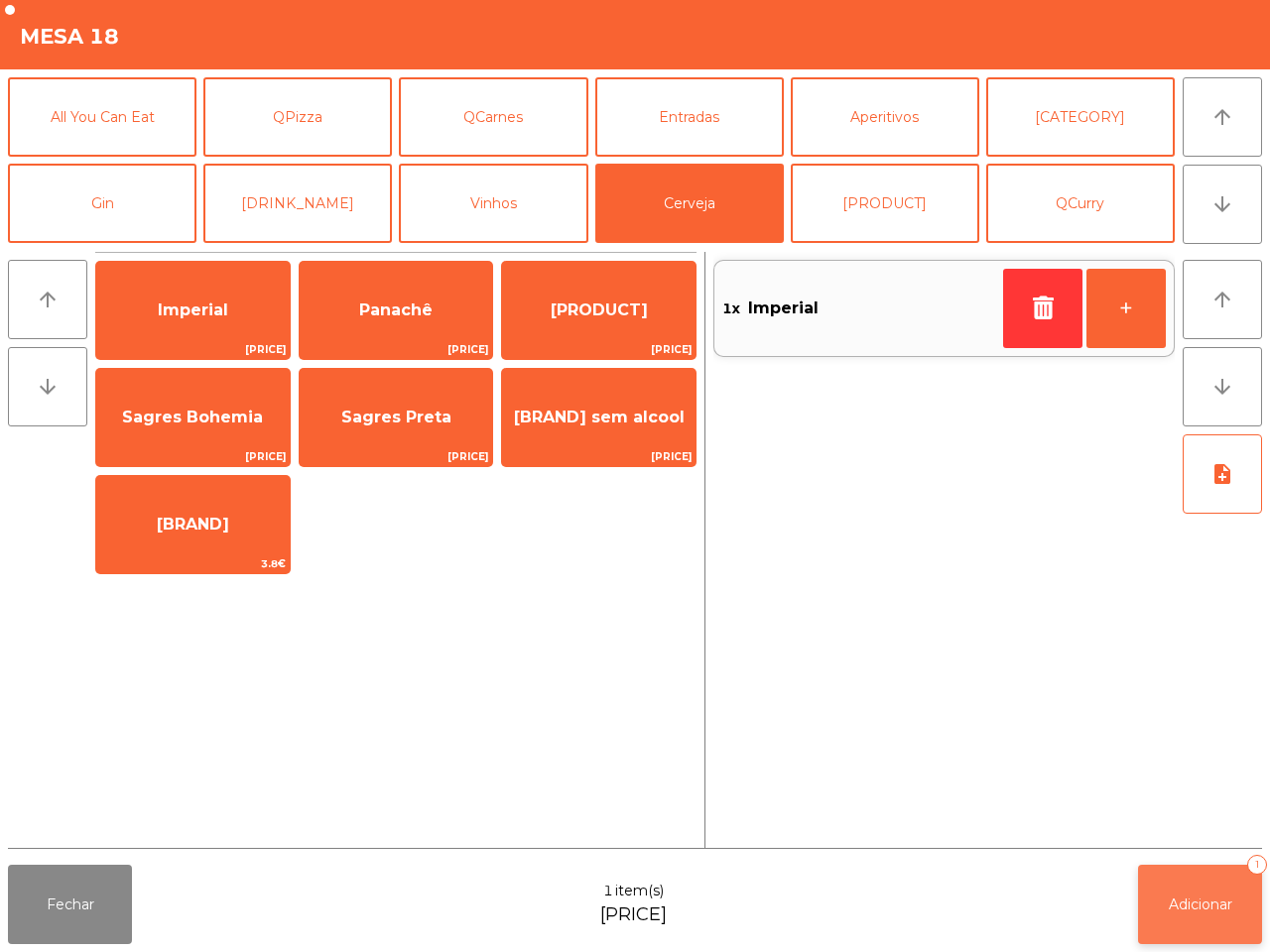 click on "Adicionar" at bounding box center (1201, 904) 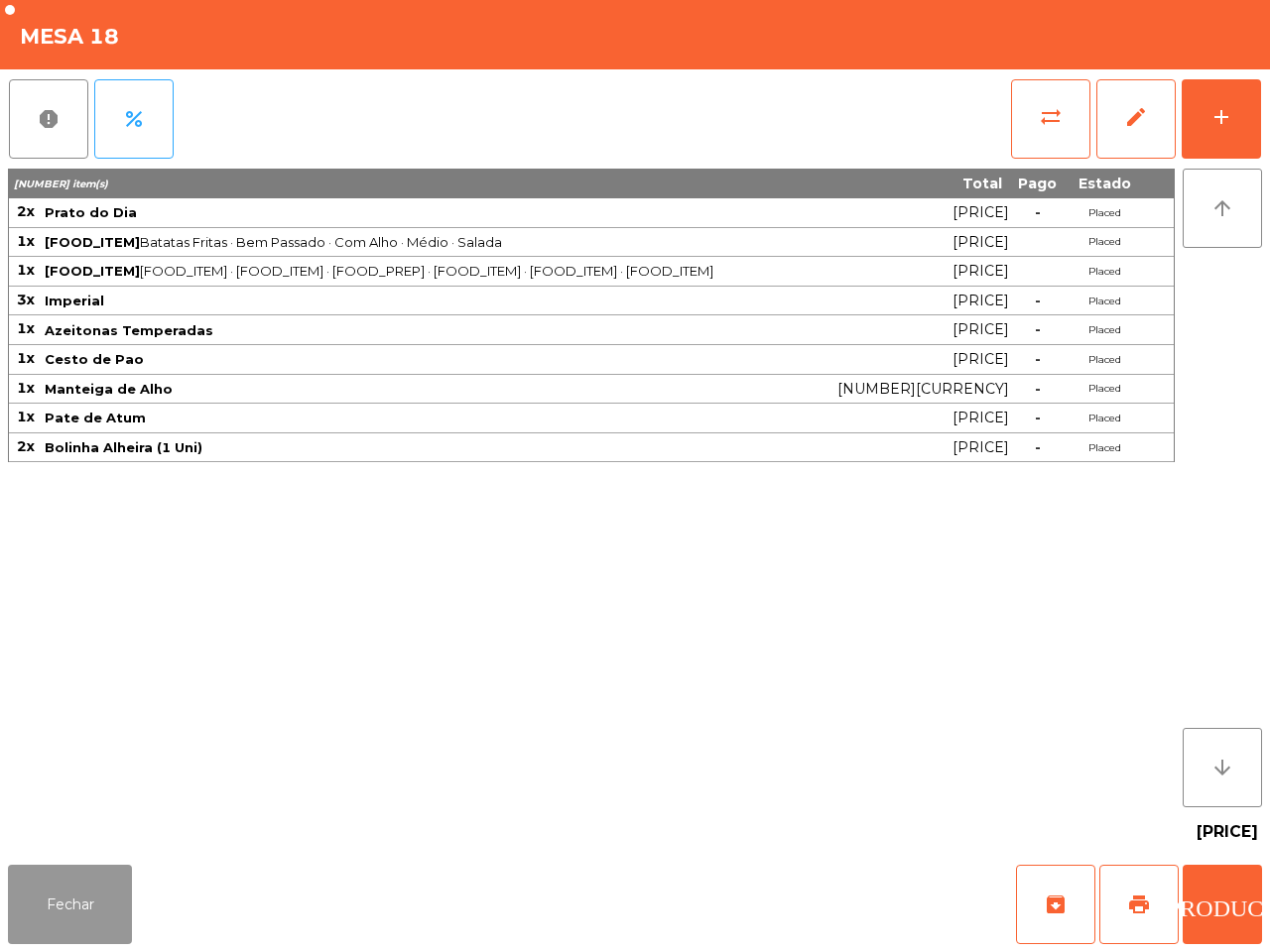 drag, startPoint x: 37, startPoint y: 904, endPoint x: 1019, endPoint y: 0, distance: 1334.7434 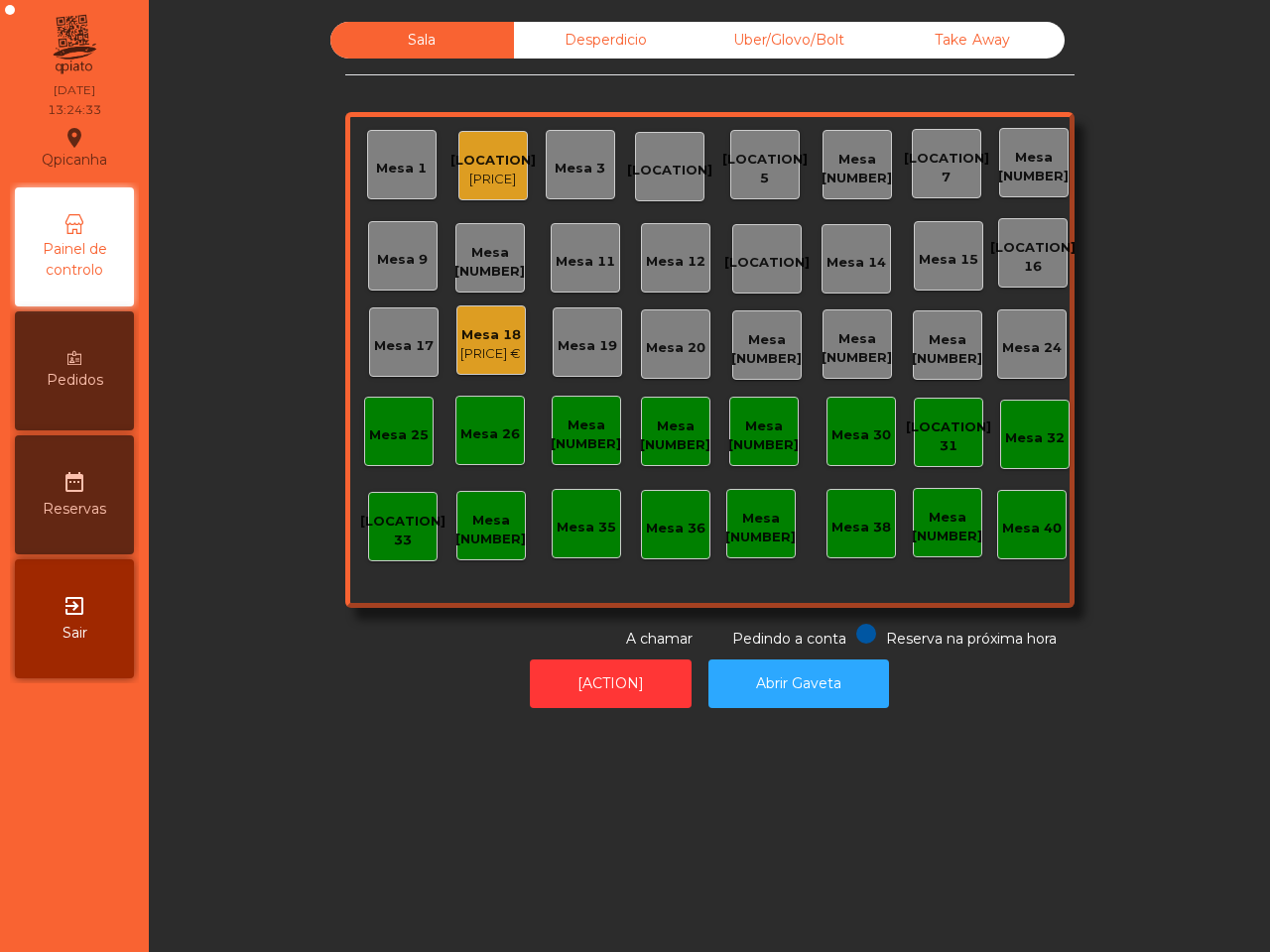 click on "[LOCATION]" at bounding box center (401, 169) 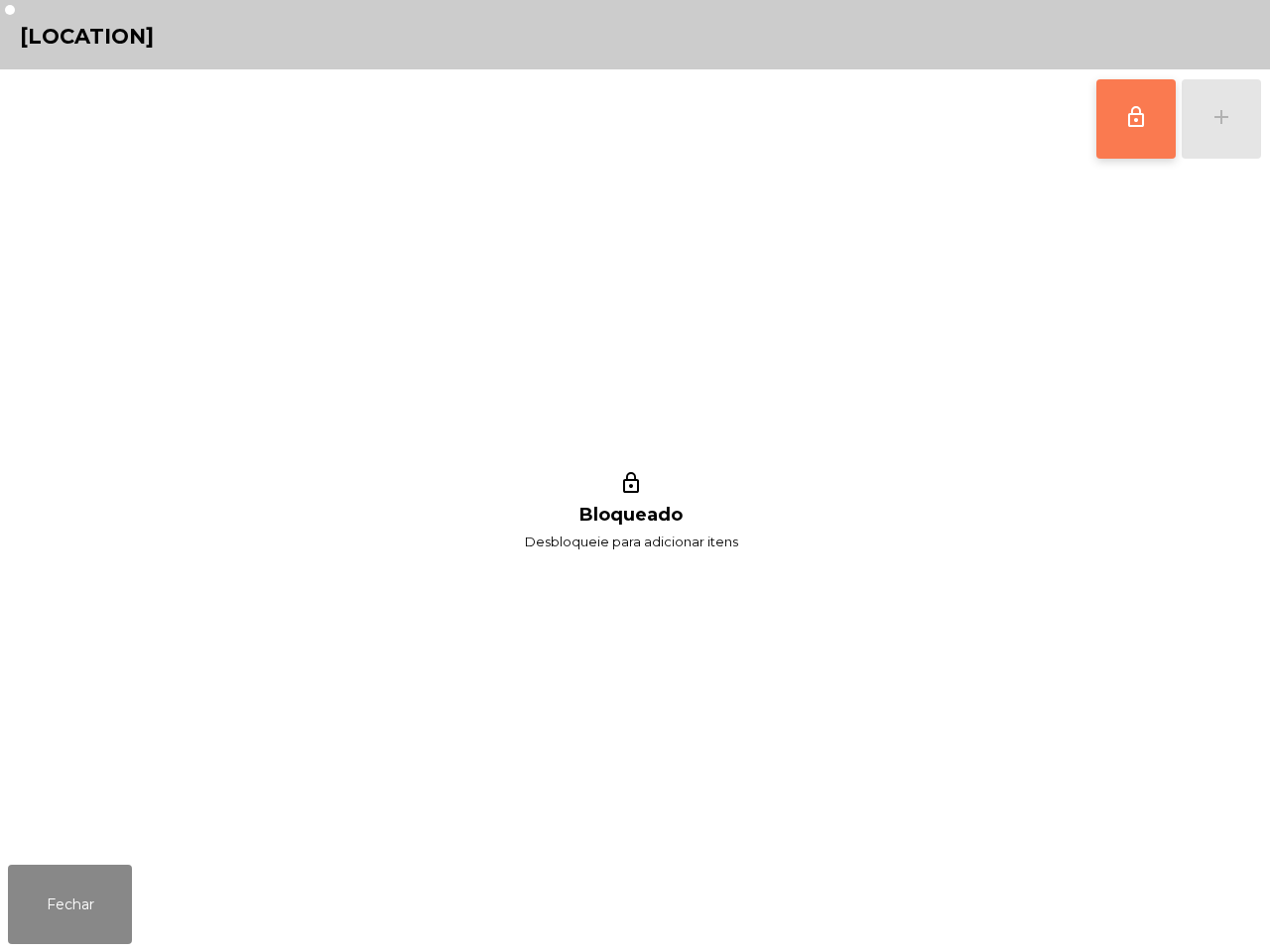click on "lock_outline" at bounding box center [1136, 119] 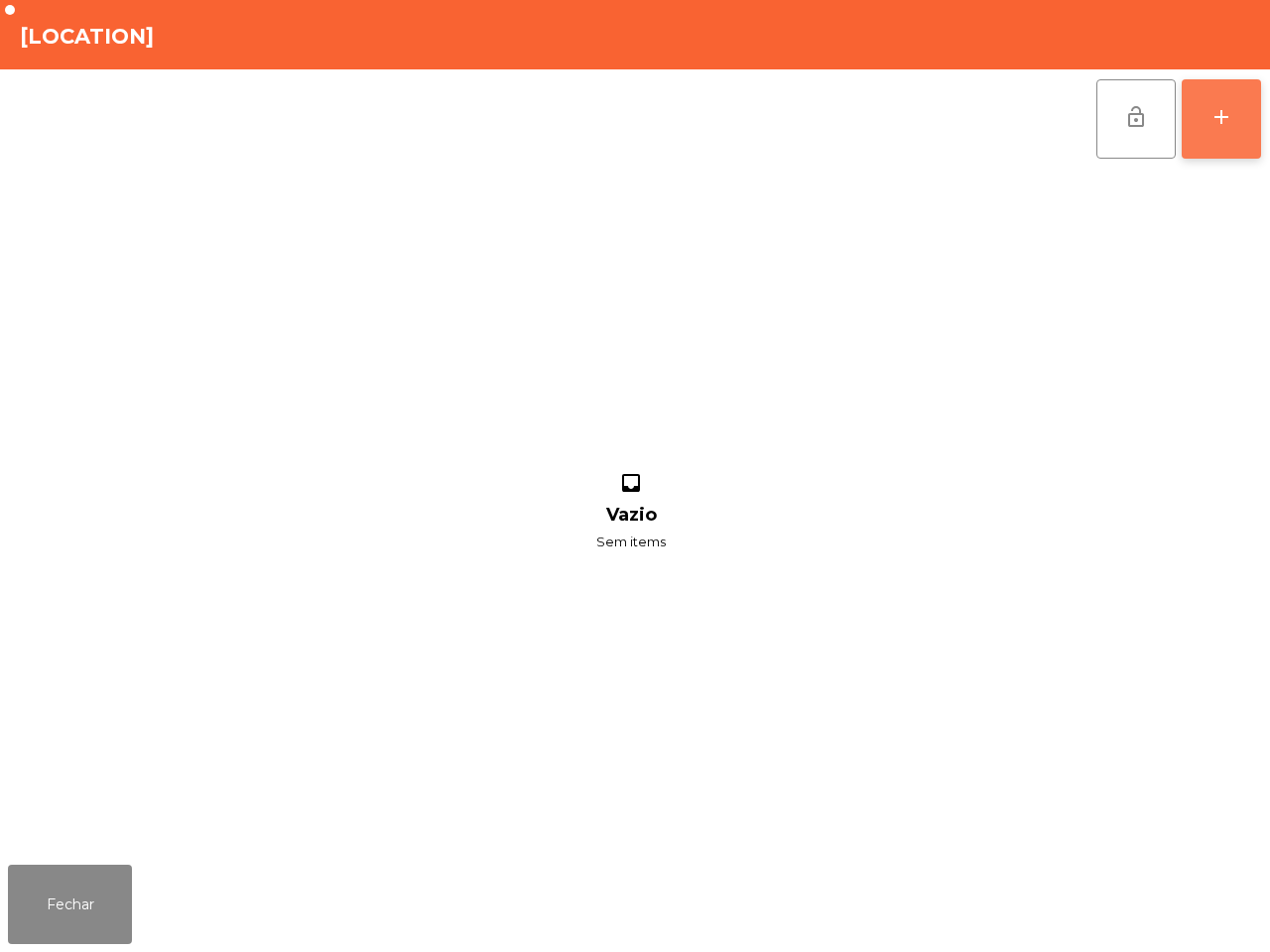 click on "add" at bounding box center [1221, 117] 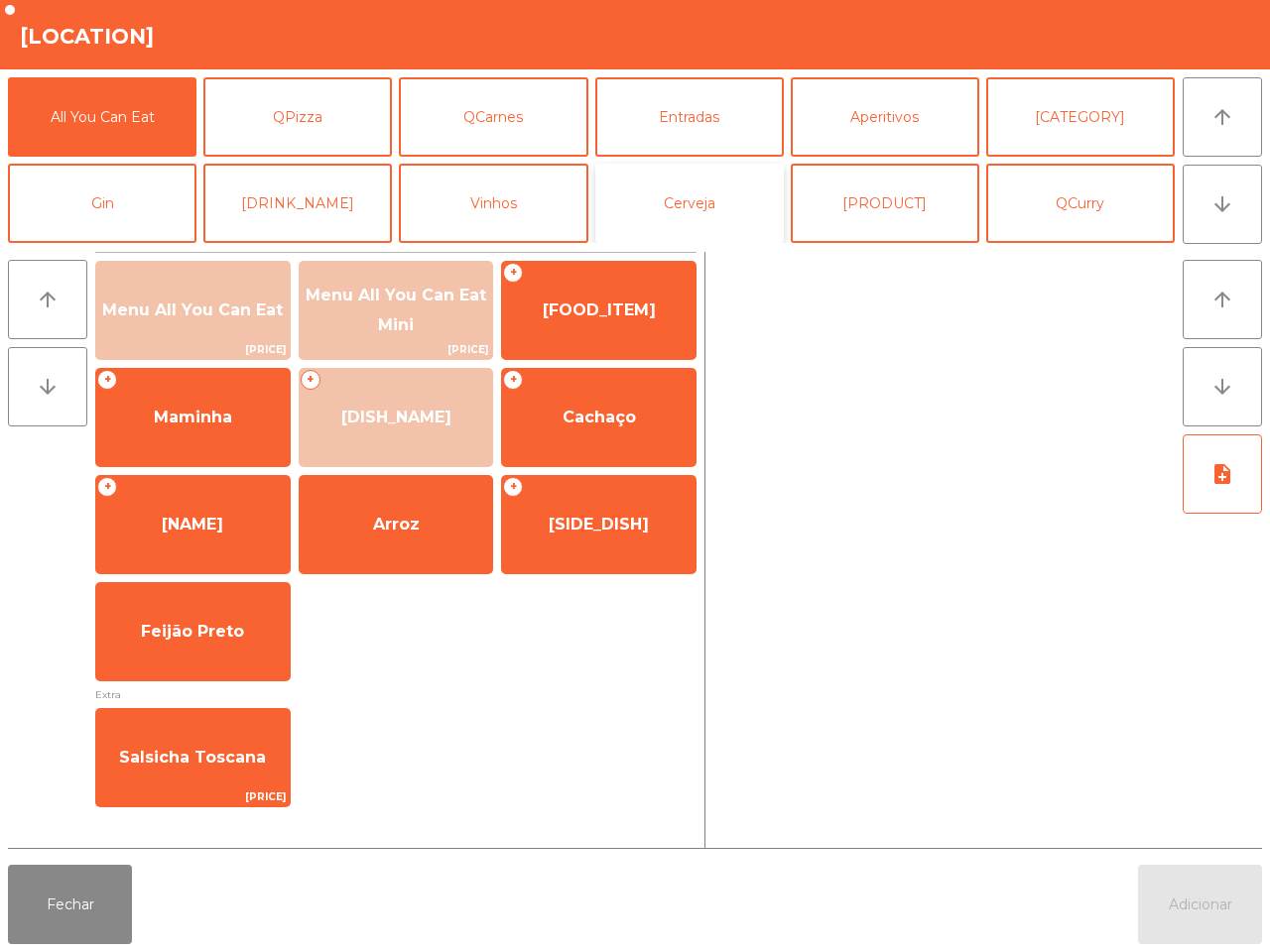 click on "Cerveja" at bounding box center [690, 203] 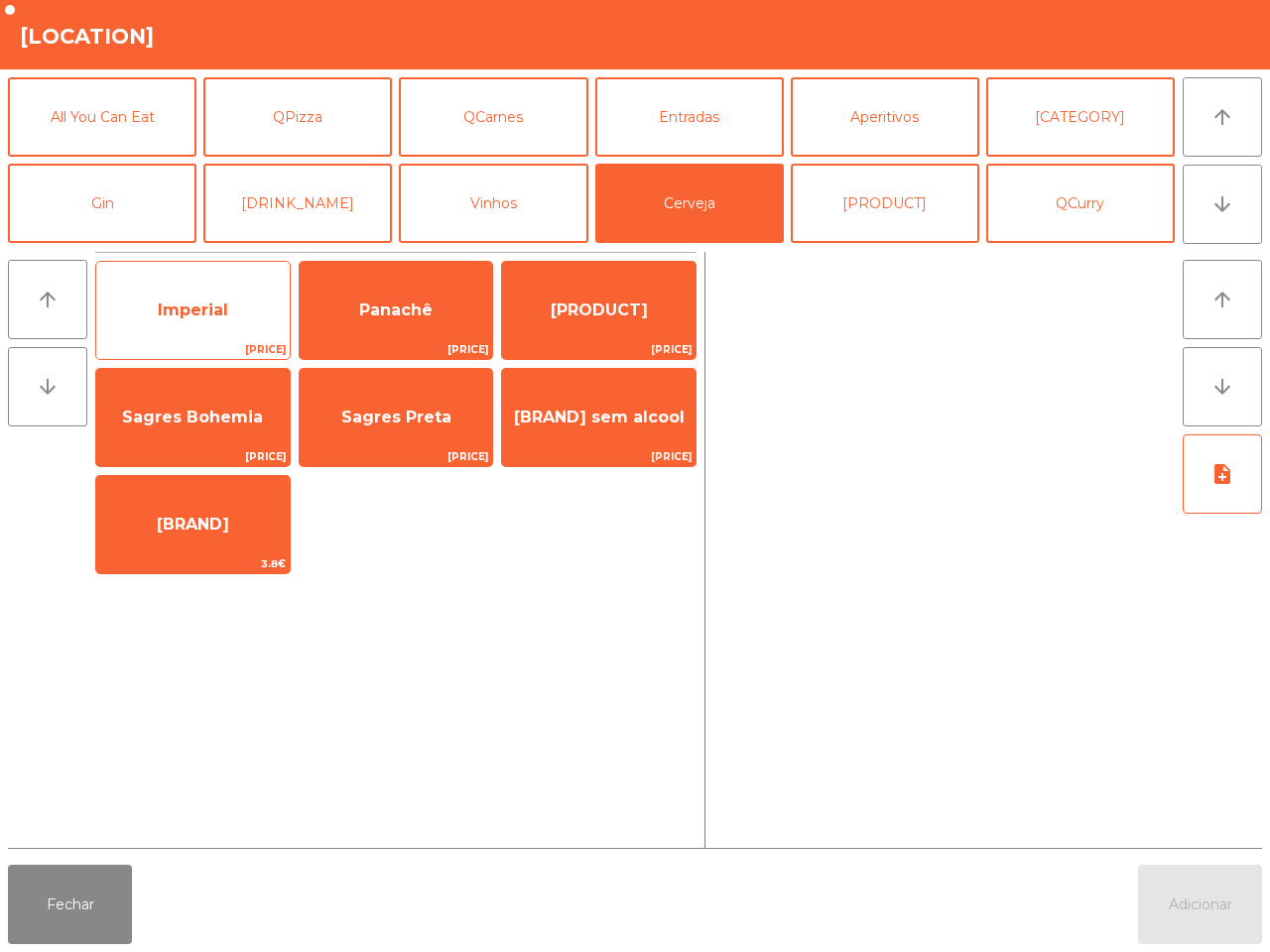 click on "[PRODUCT] [PRICE]" at bounding box center (192, 310) 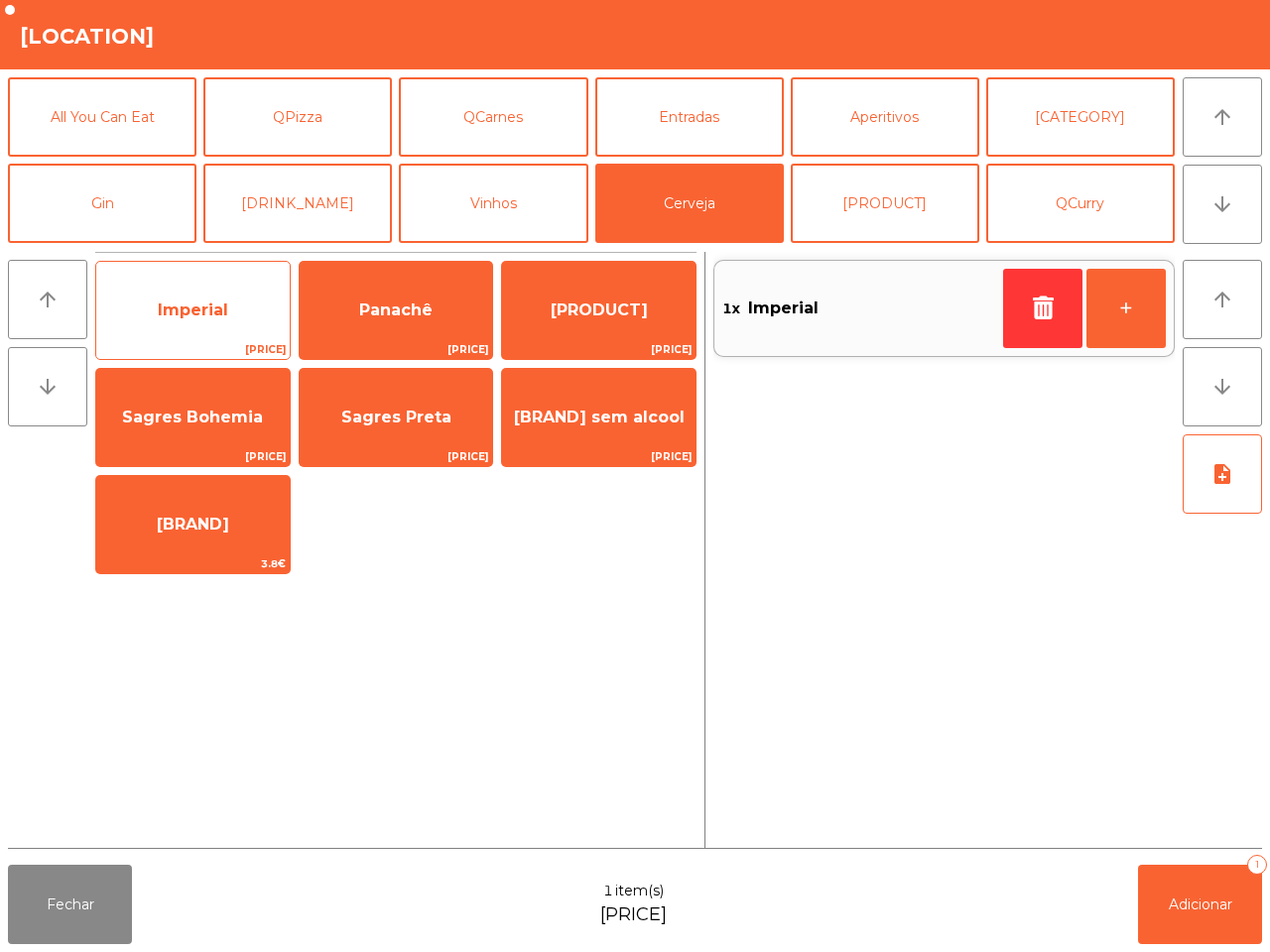 click on "[PRODUCT] [PRICE]" at bounding box center (192, 310) 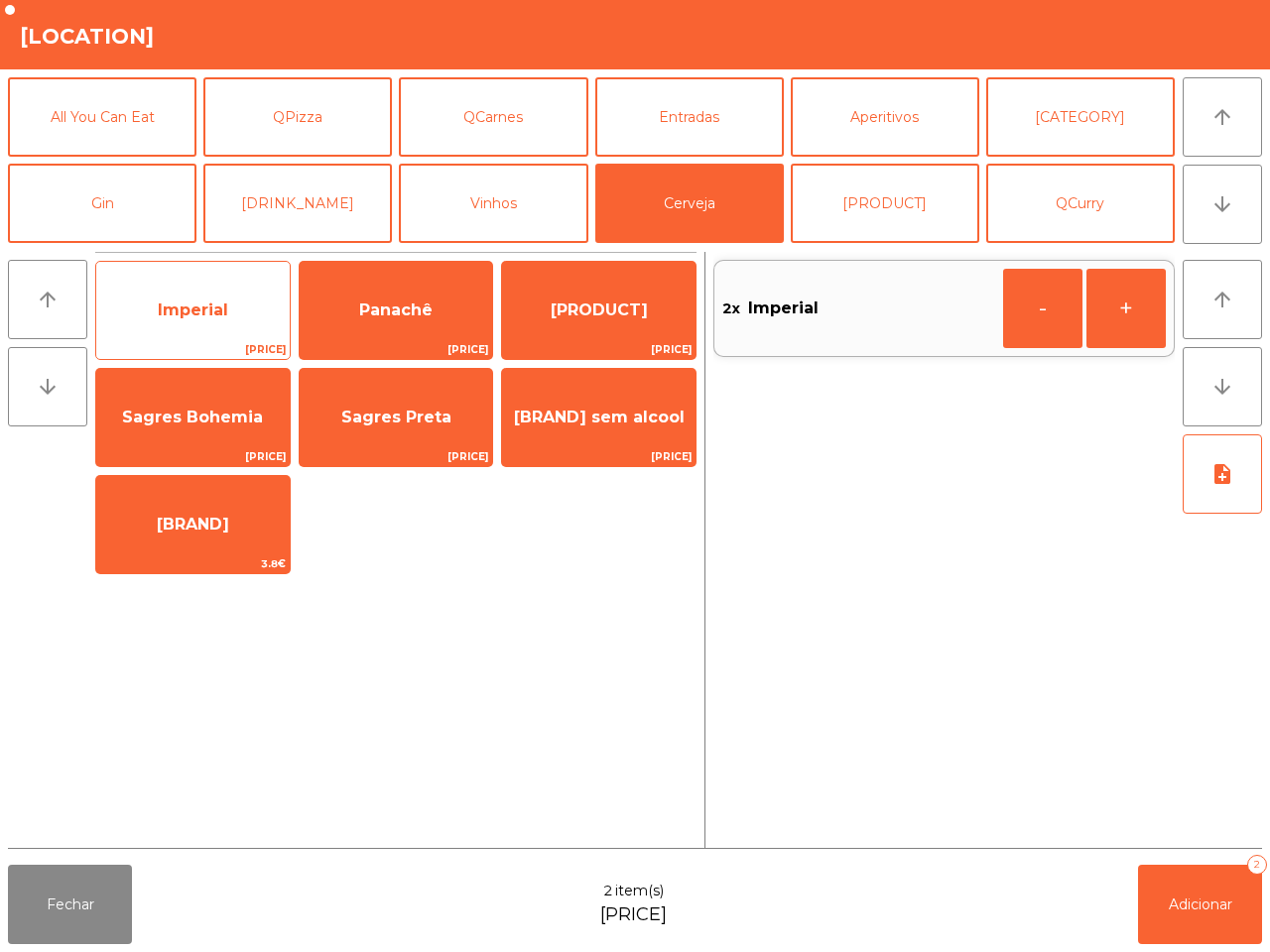 click on "[PRODUCT] [PRICE]" at bounding box center [192, 310] 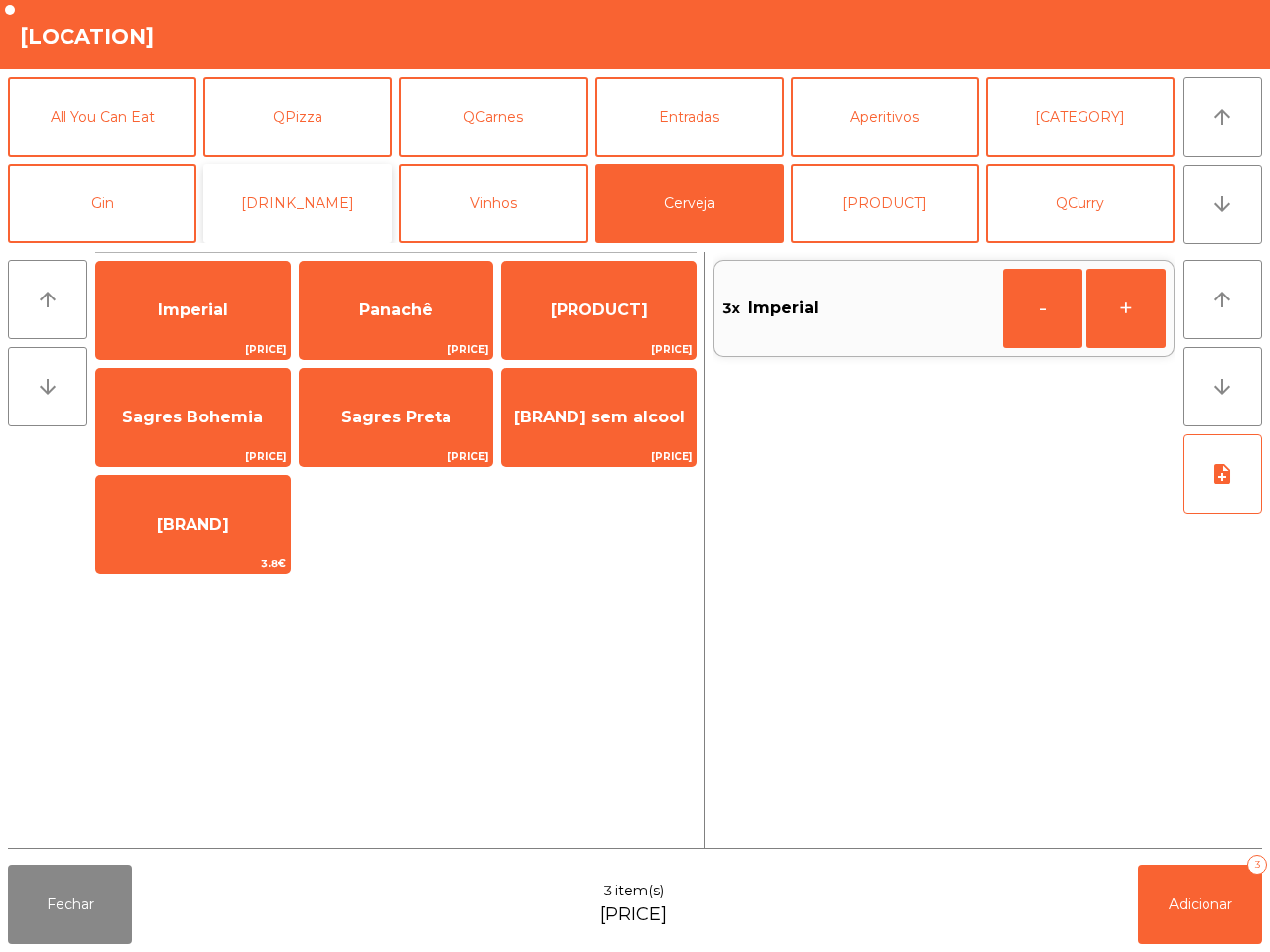 click on "[DRINK_NAME]" at bounding box center [298, 203] 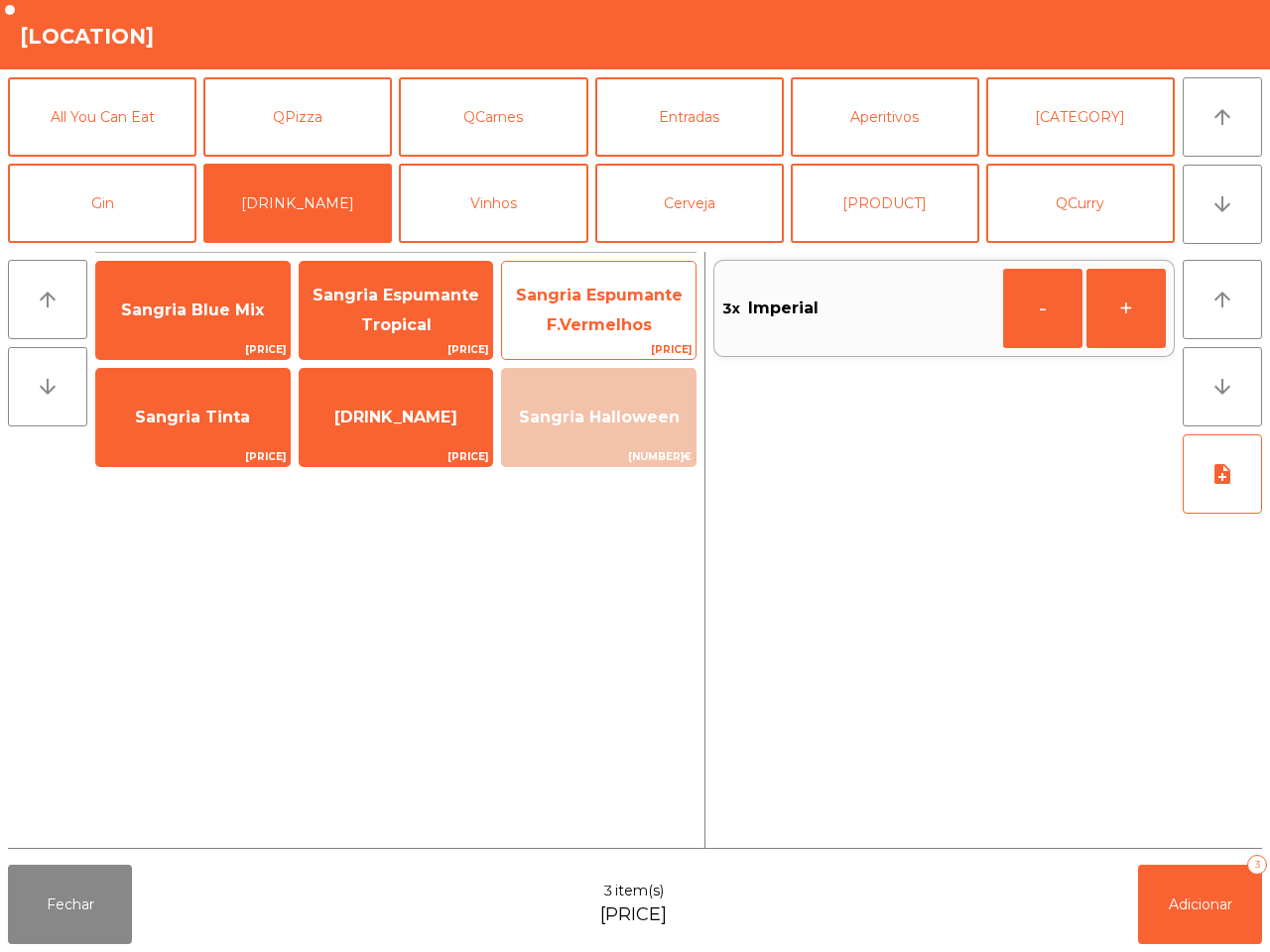click on "Sangria Espumante F.Vermelhos" at bounding box center [192, 309] 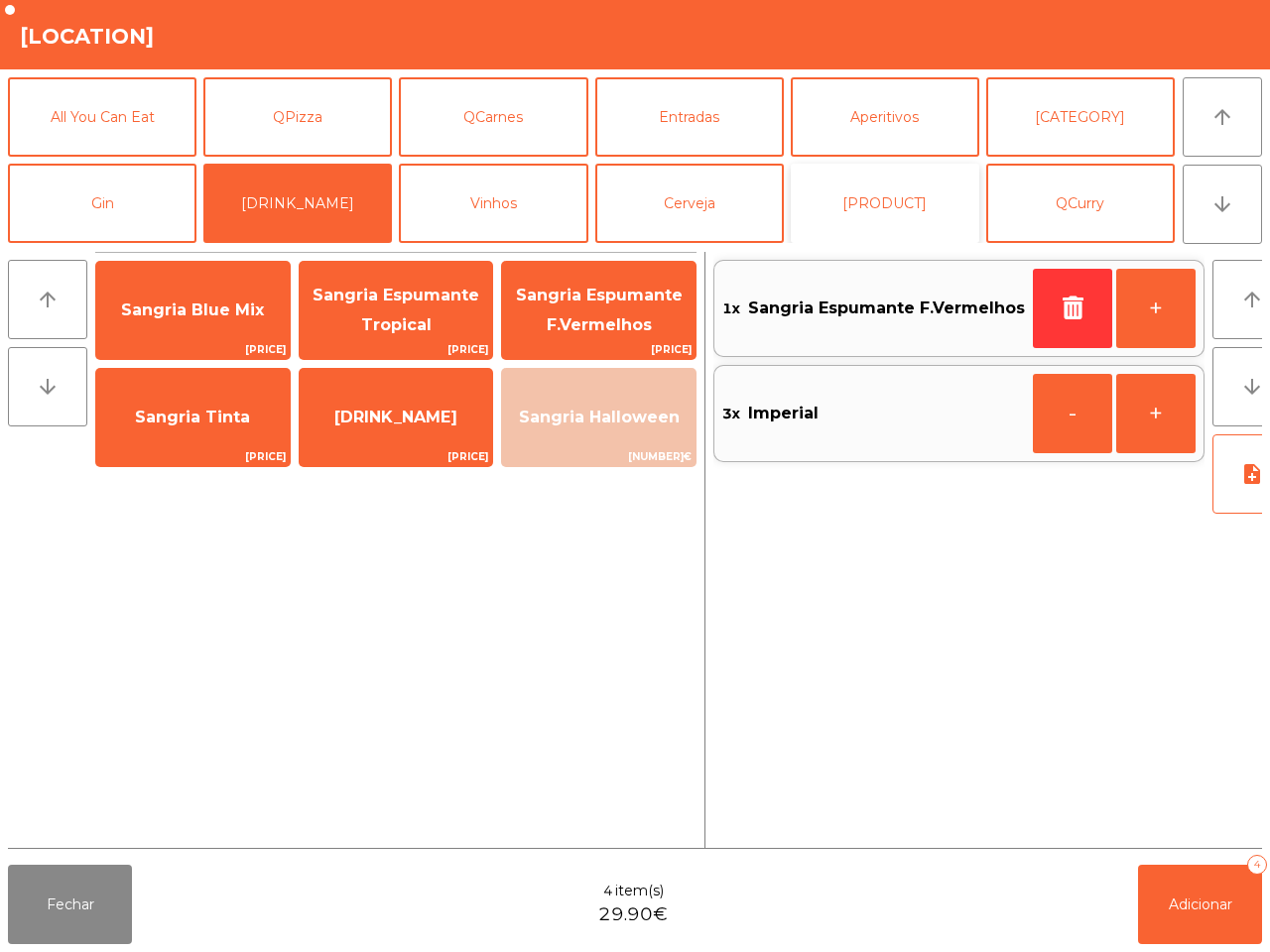 click on "[PRODUCT]" at bounding box center (885, 203) 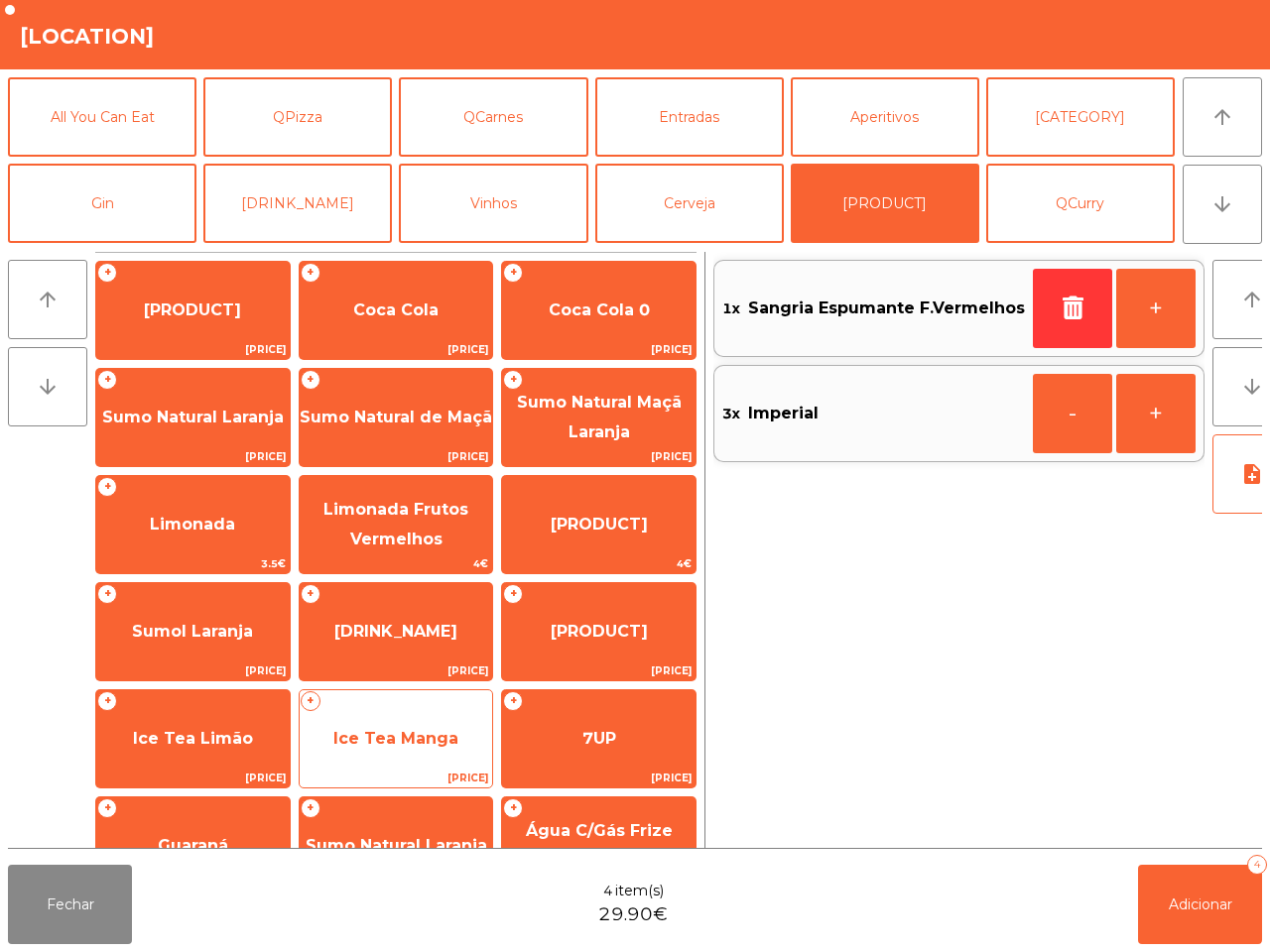 click on "Ice Tea Manga" at bounding box center (192, 309) 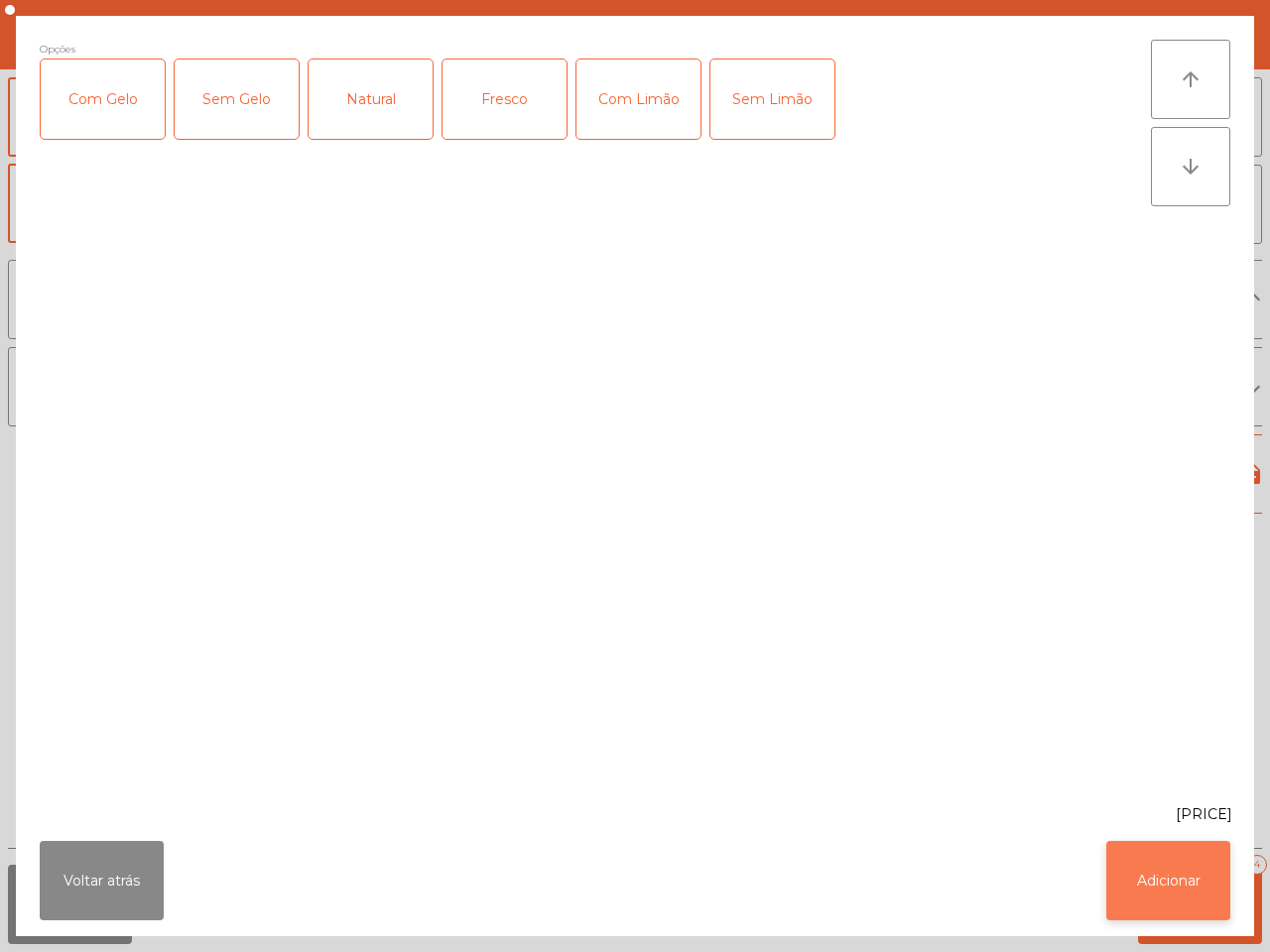 click on "Adicionar" at bounding box center (1168, 881) 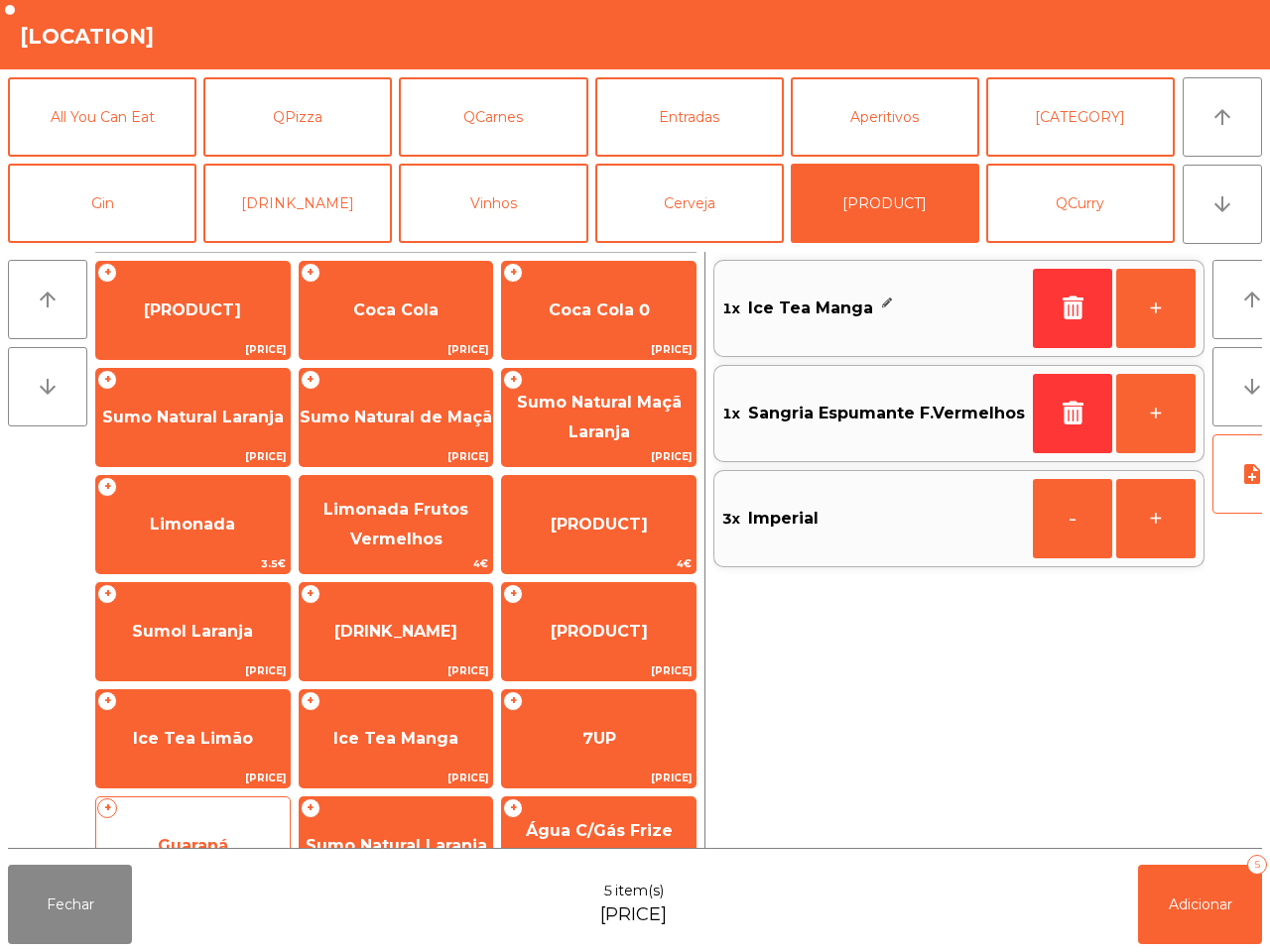click on "[TIME] + Guaraná [PRICE]" at bounding box center [192, 310] 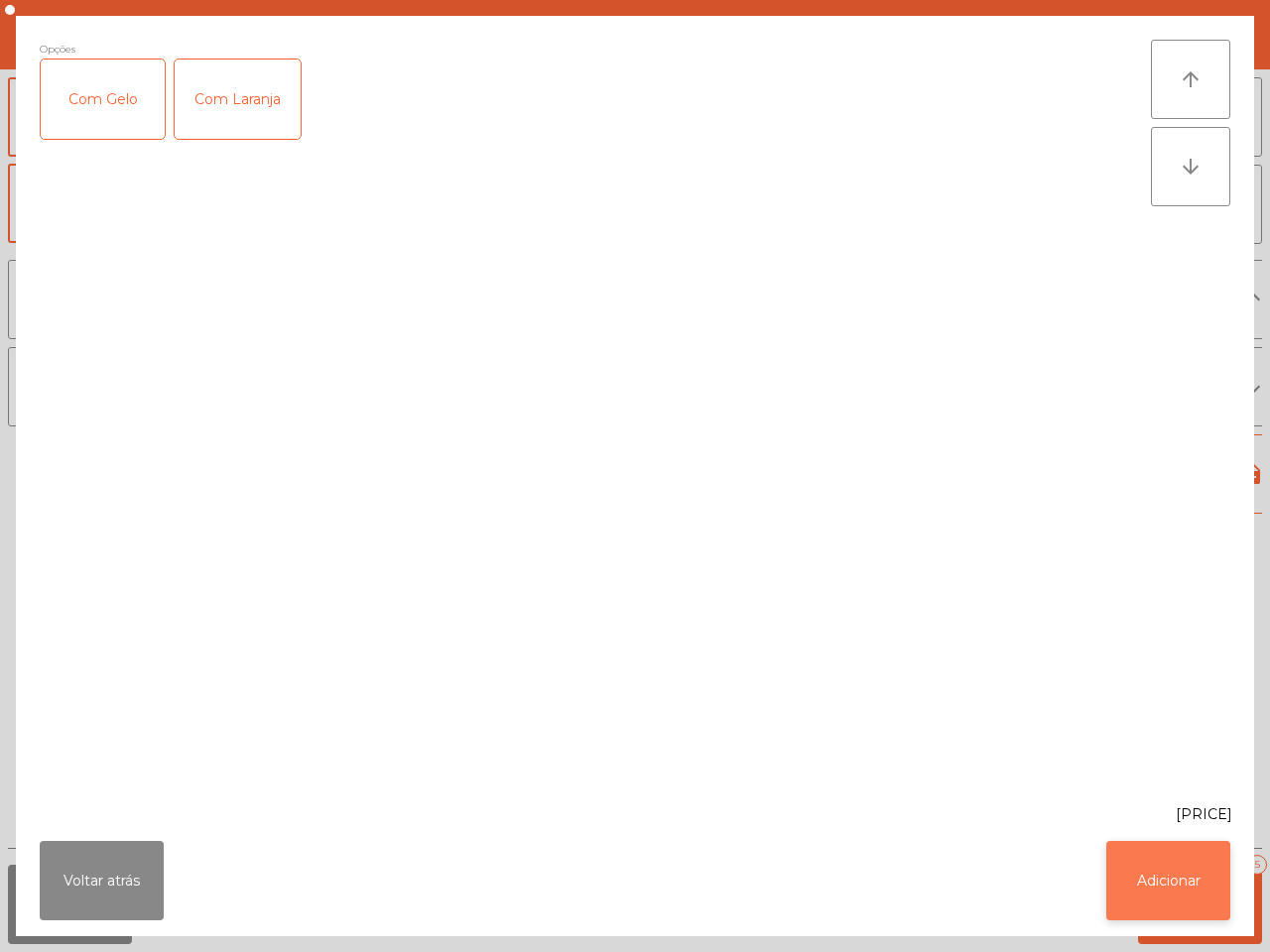 click on "Adicionar" at bounding box center (1168, 881) 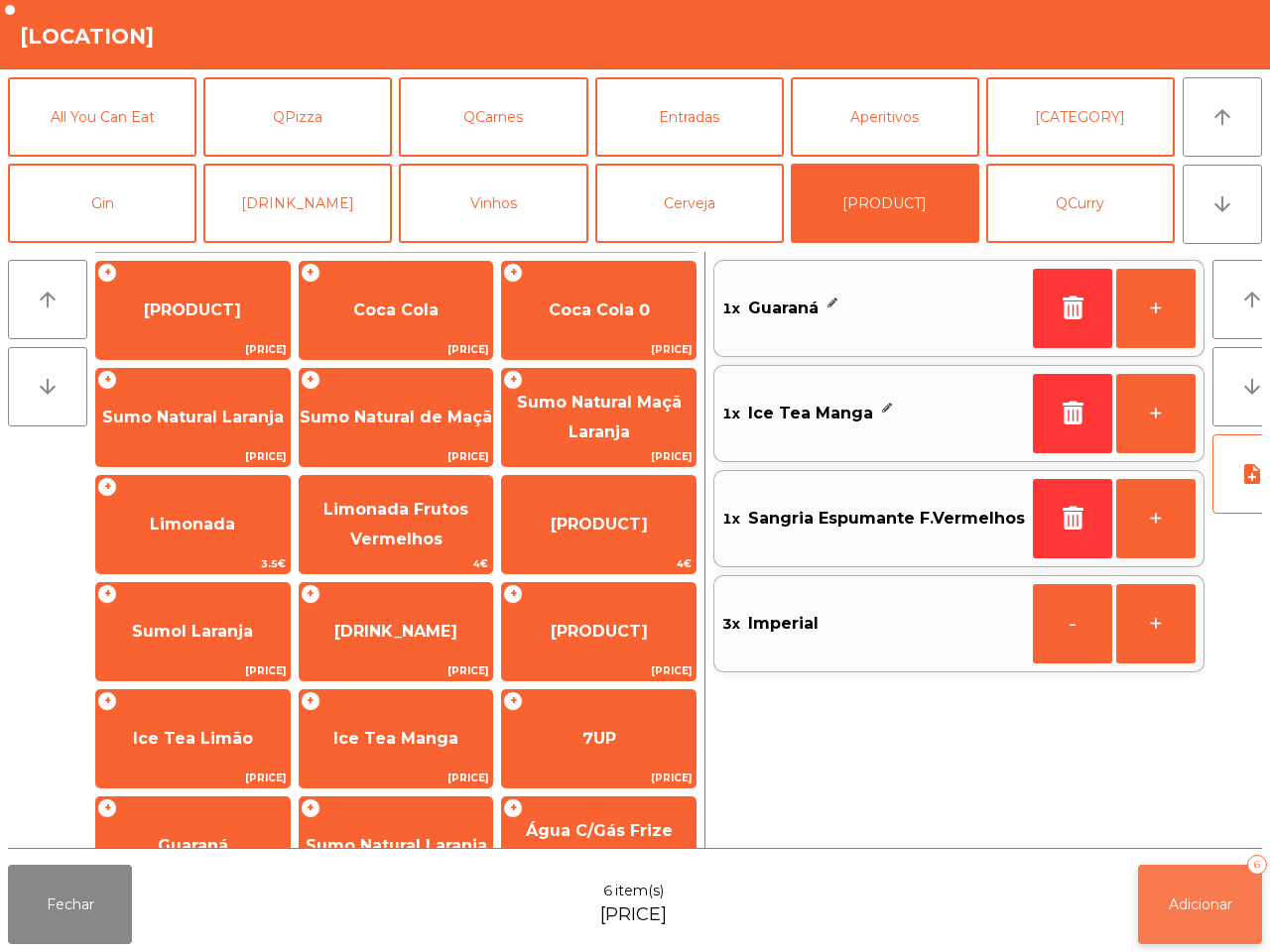 click on "Adicionar   6" at bounding box center [1200, 904] 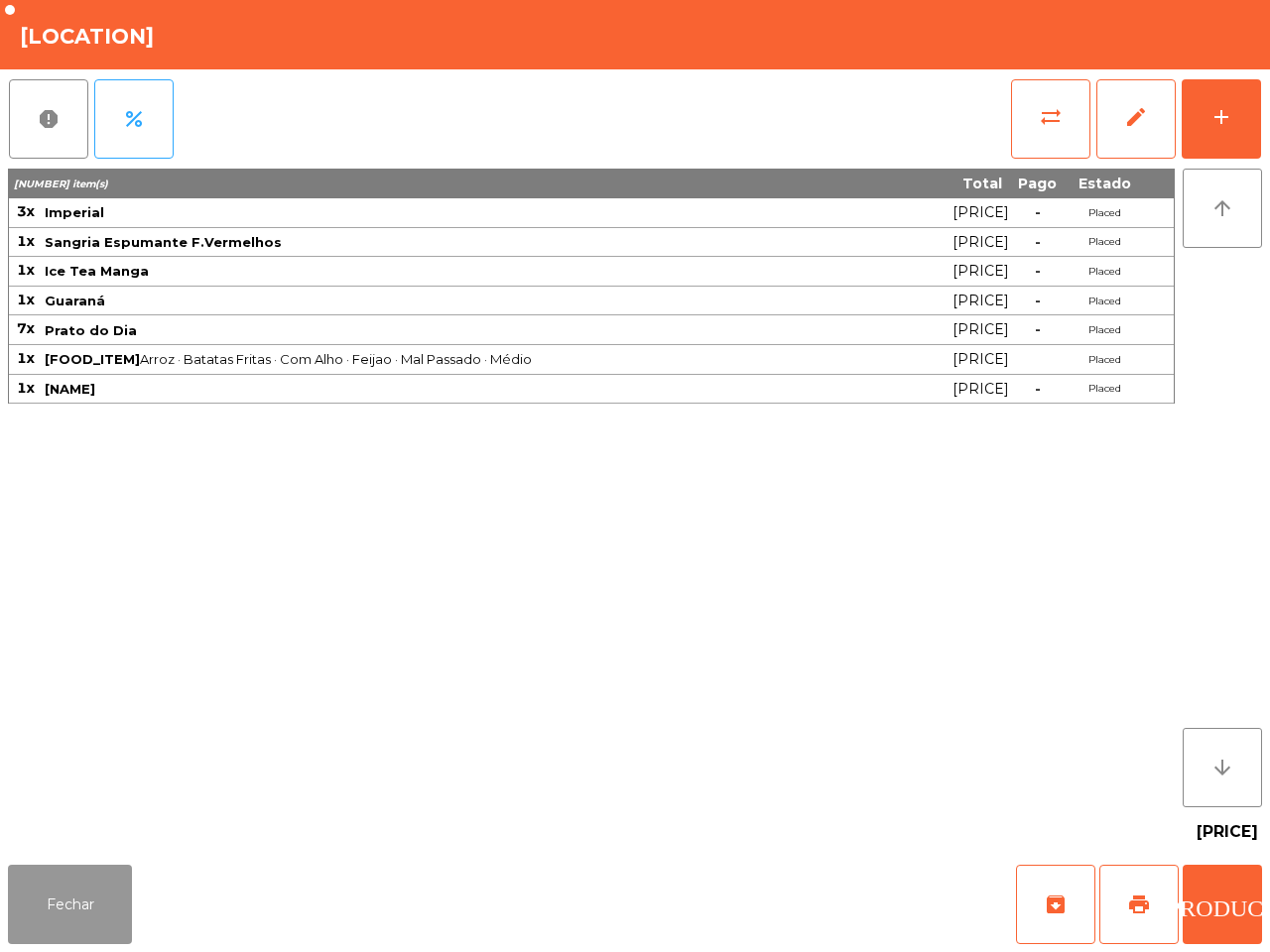 drag, startPoint x: 57, startPoint y: 870, endPoint x: 206, endPoint y: 707, distance: 220.83931 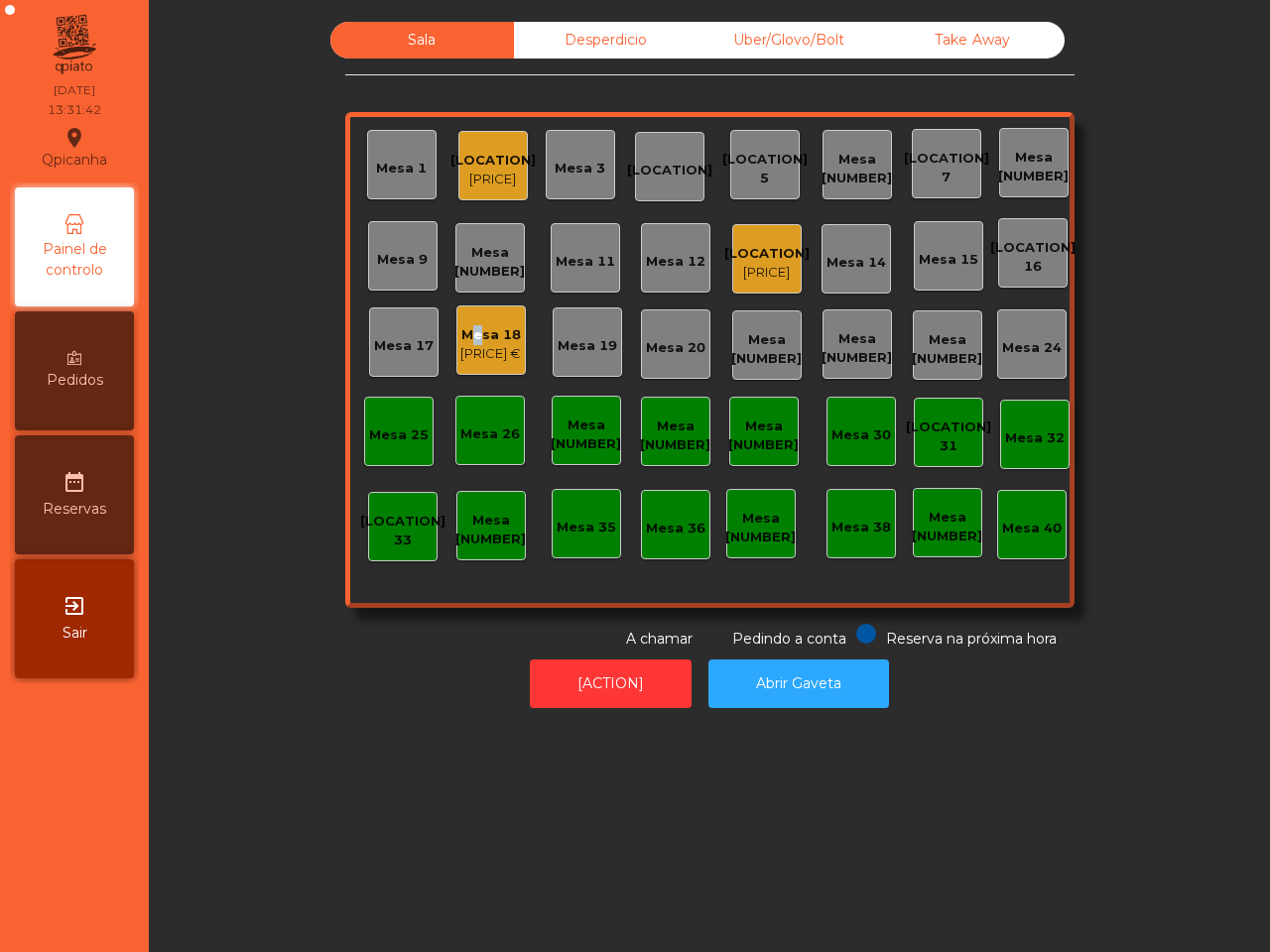 click on "Mesa 18" at bounding box center (493, 161) 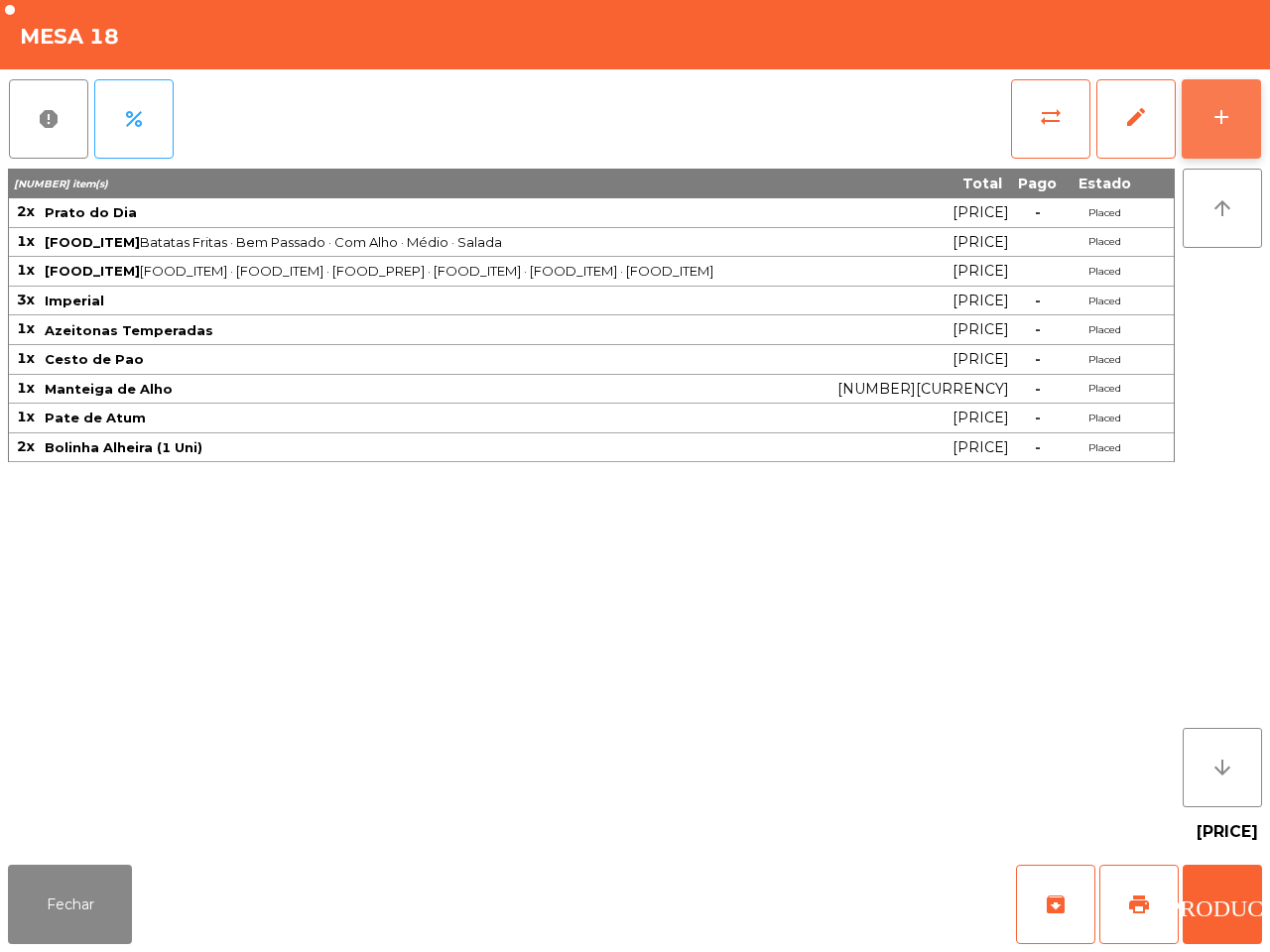 click on "add" at bounding box center (1221, 119) 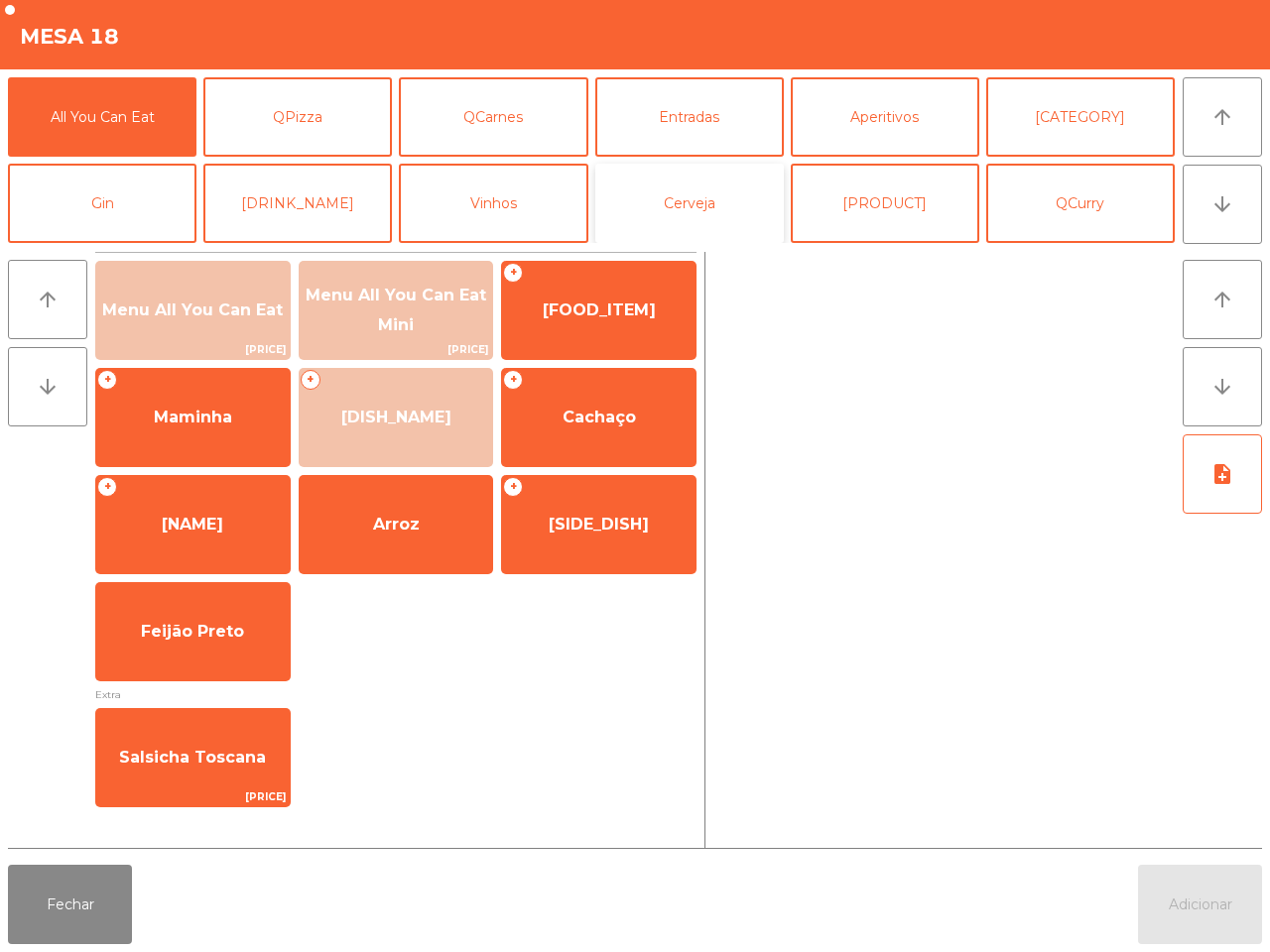 click on "Cerveja" at bounding box center (690, 203) 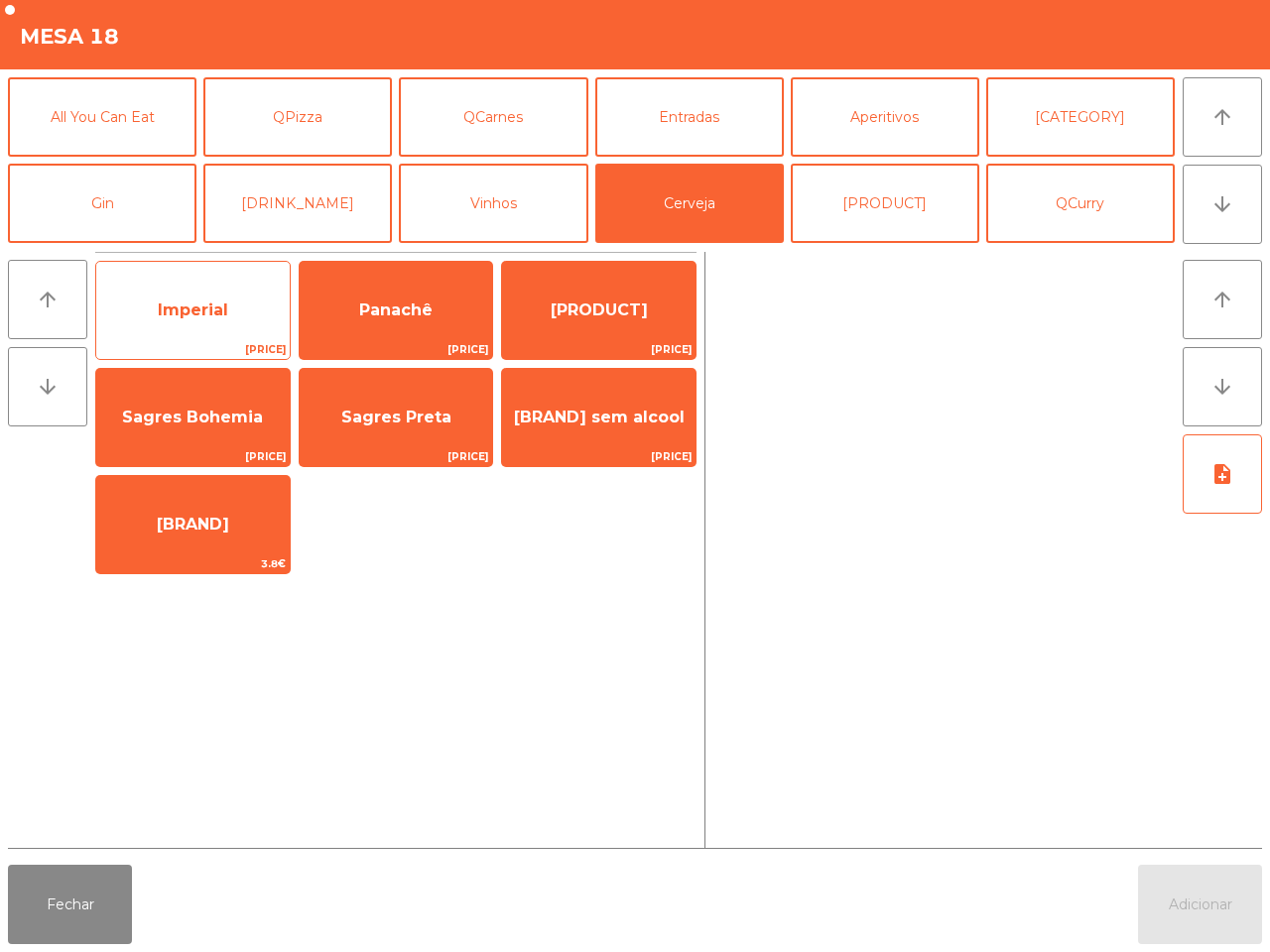 click on "Imperial" at bounding box center (192, 310) 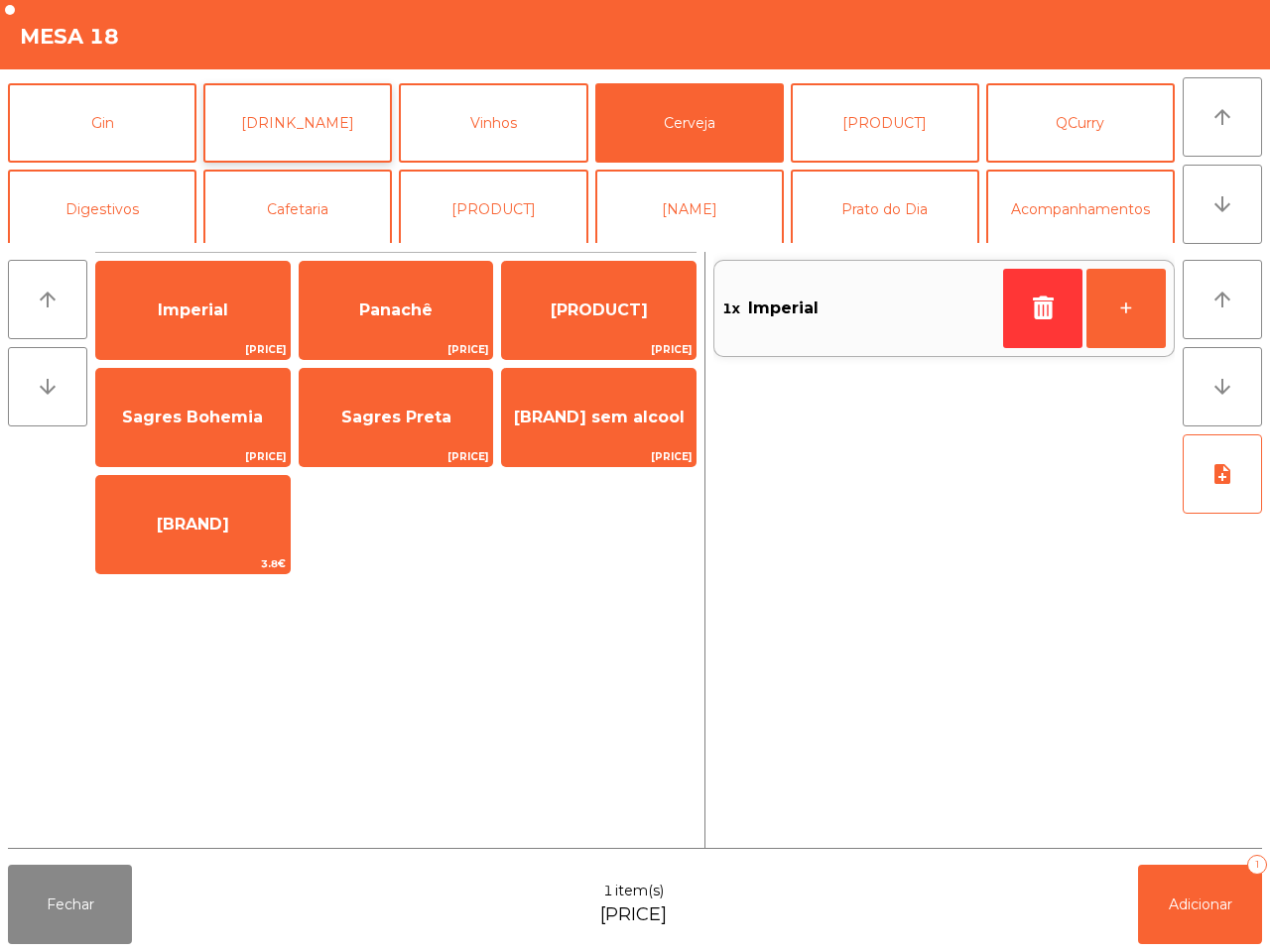 scroll, scrollTop: 124, scrollLeft: 0, axis: vertical 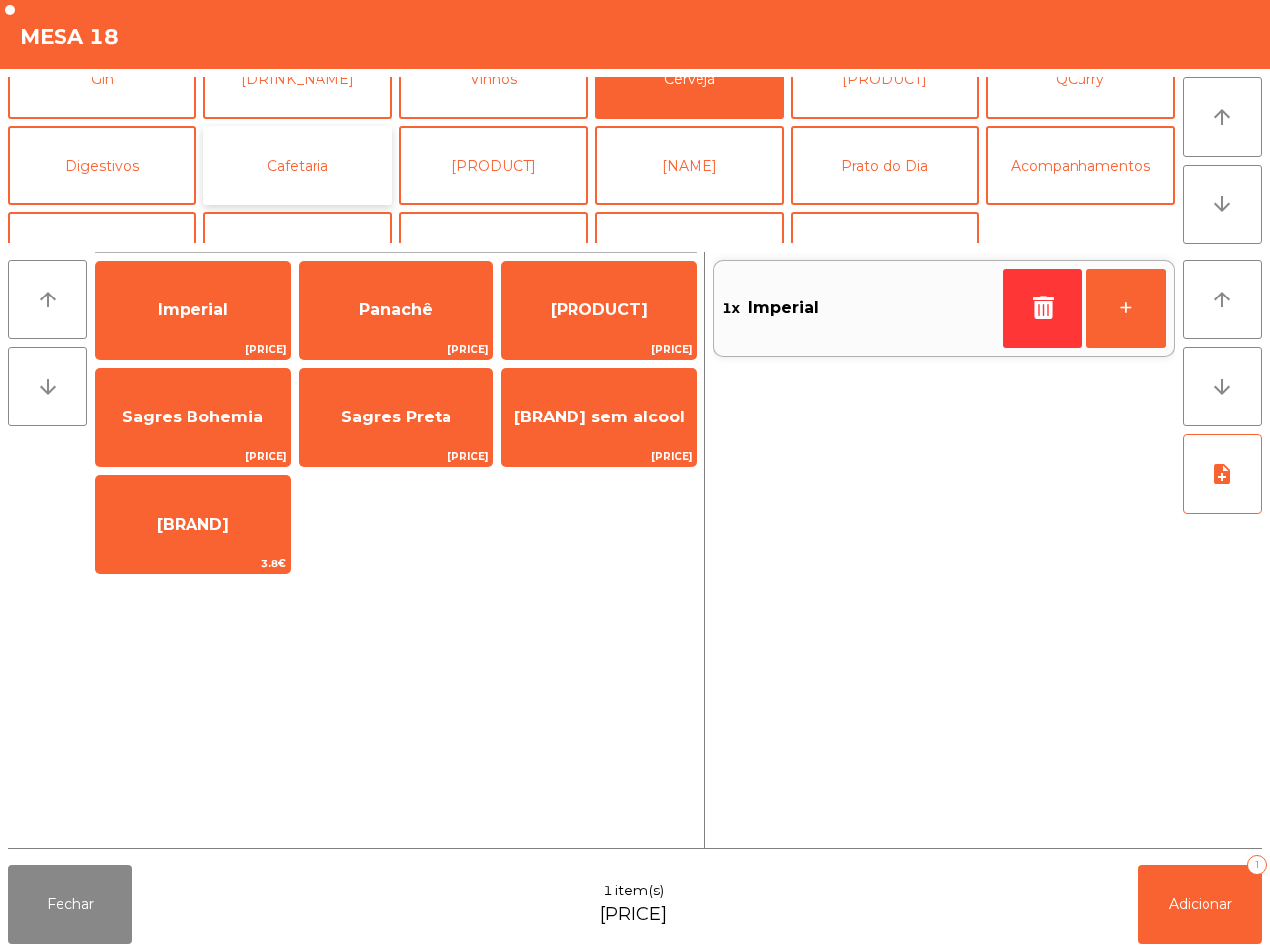 click on "Cafetaria" at bounding box center (298, 166) 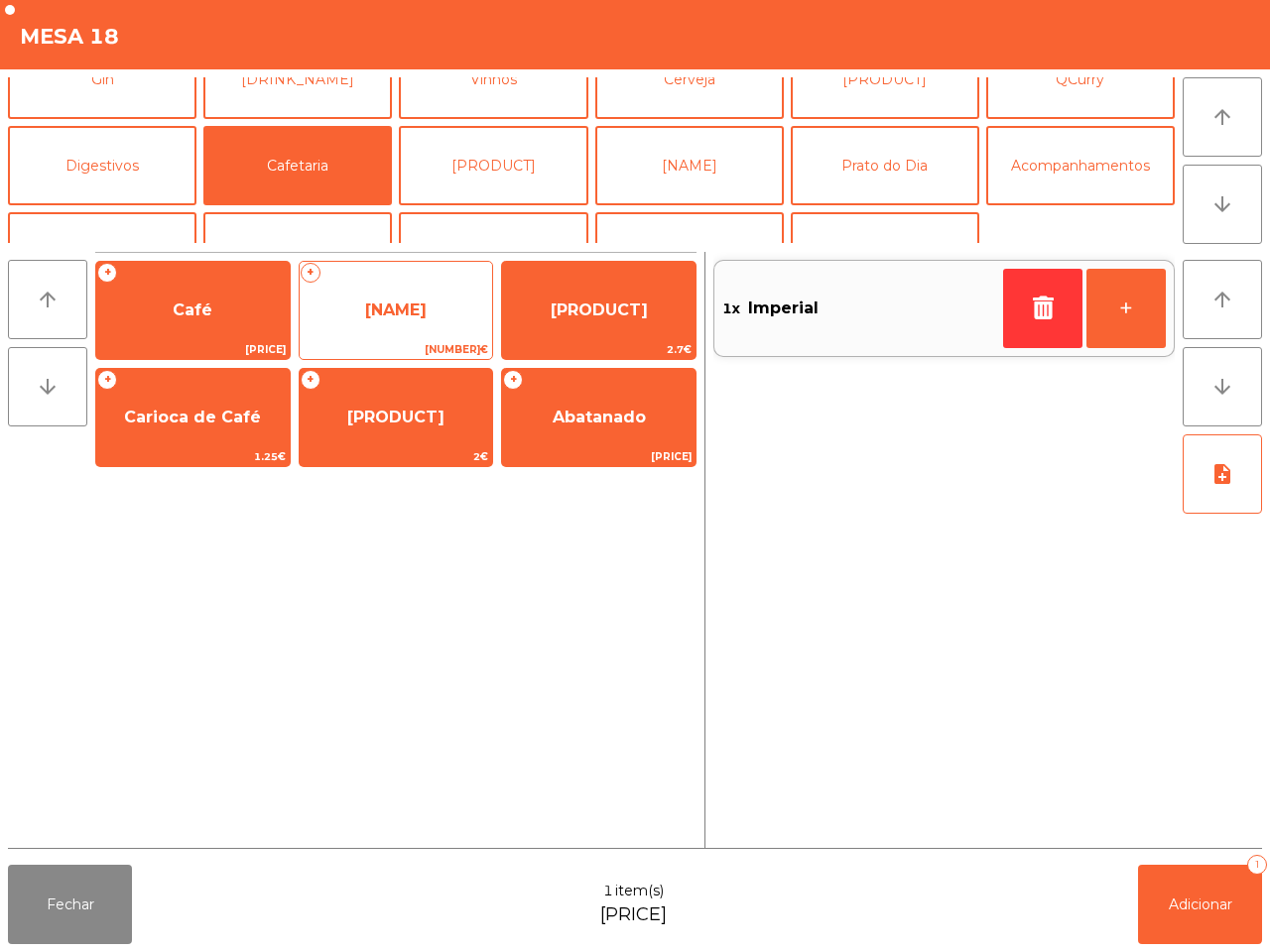 click on "[NAME]" at bounding box center (192, 309) 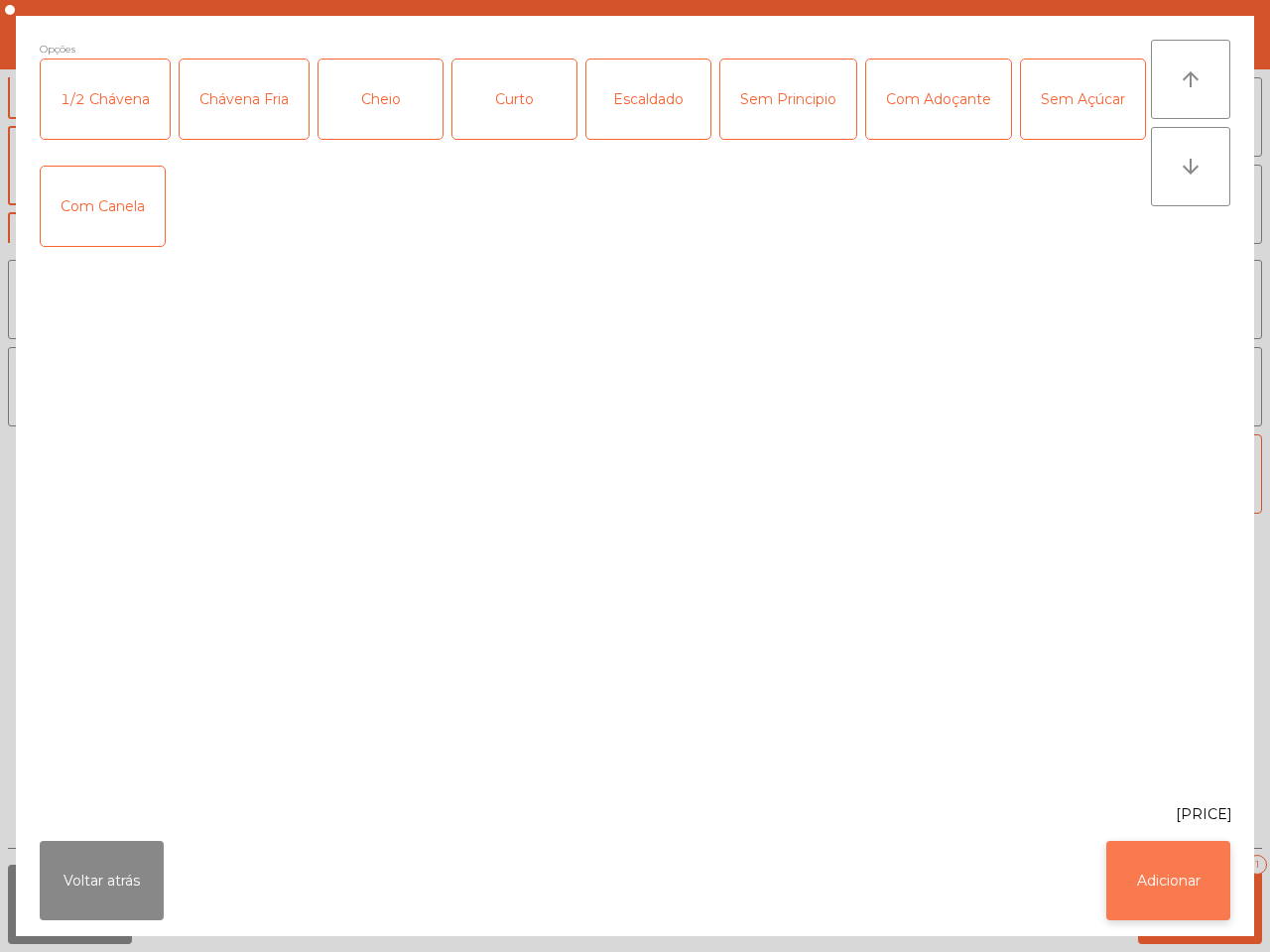 click on "Adicionar" at bounding box center [1168, 881] 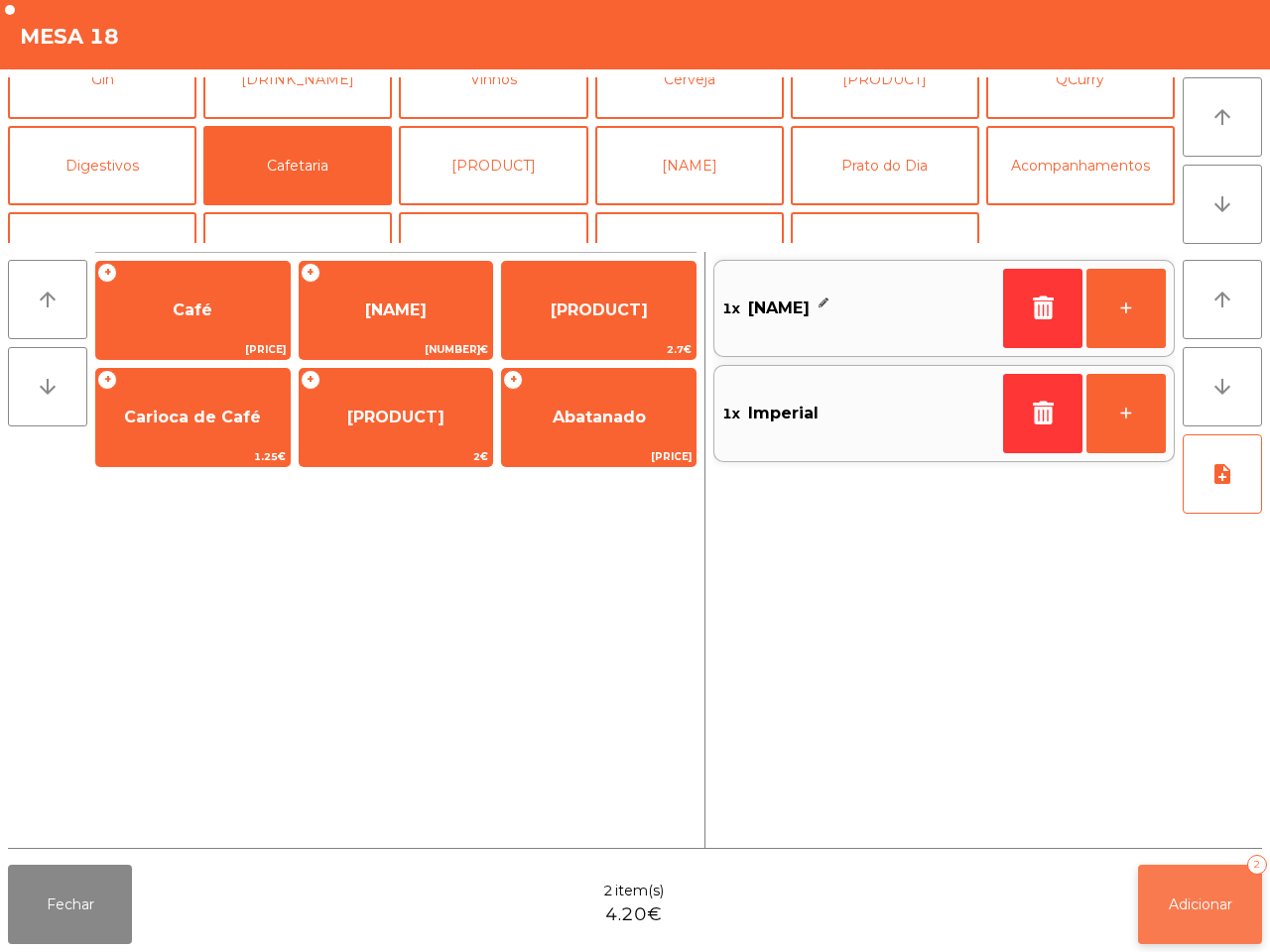 click on "Adicionar" at bounding box center (1201, 904) 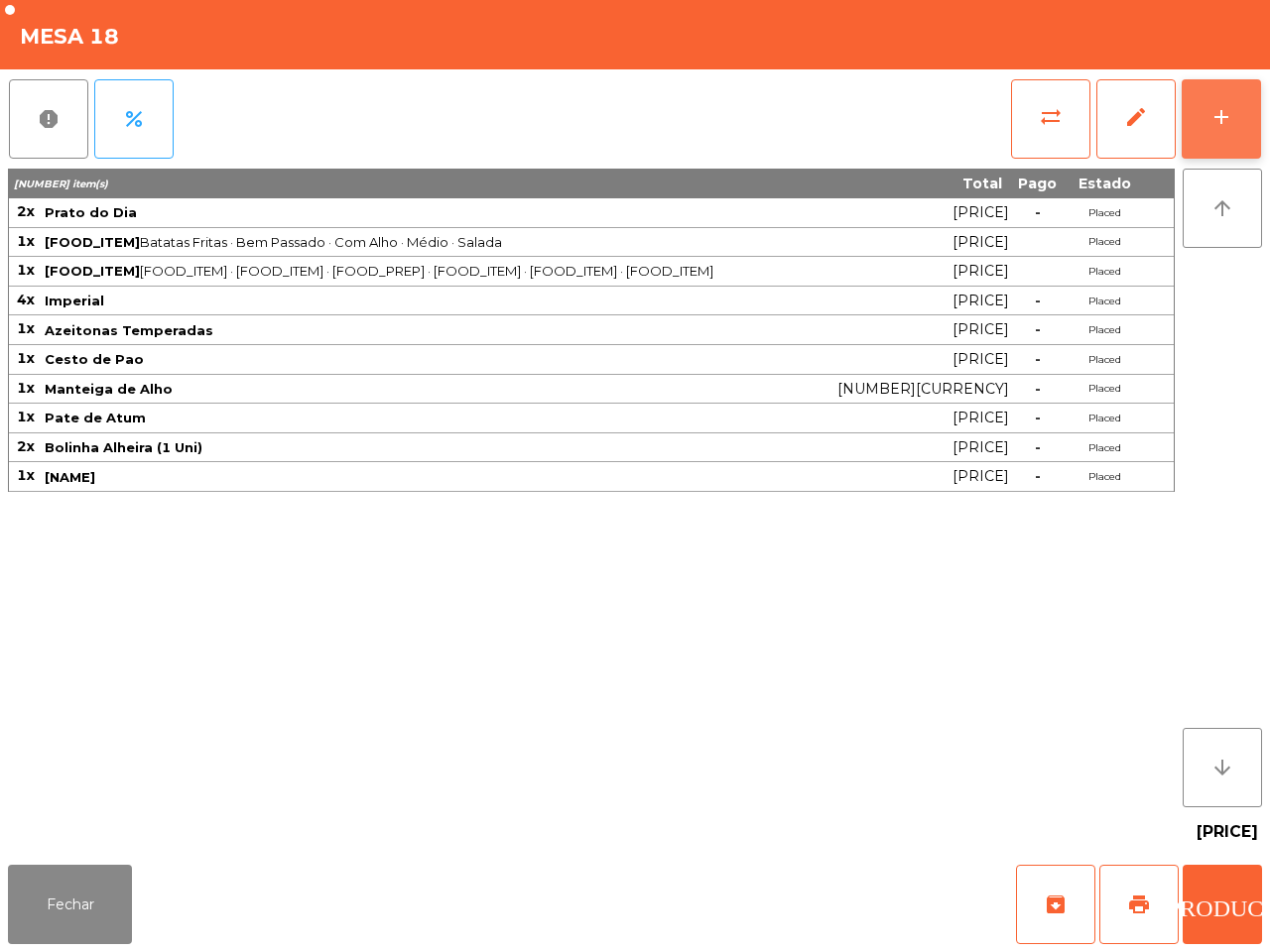 click on "add" at bounding box center (1221, 117) 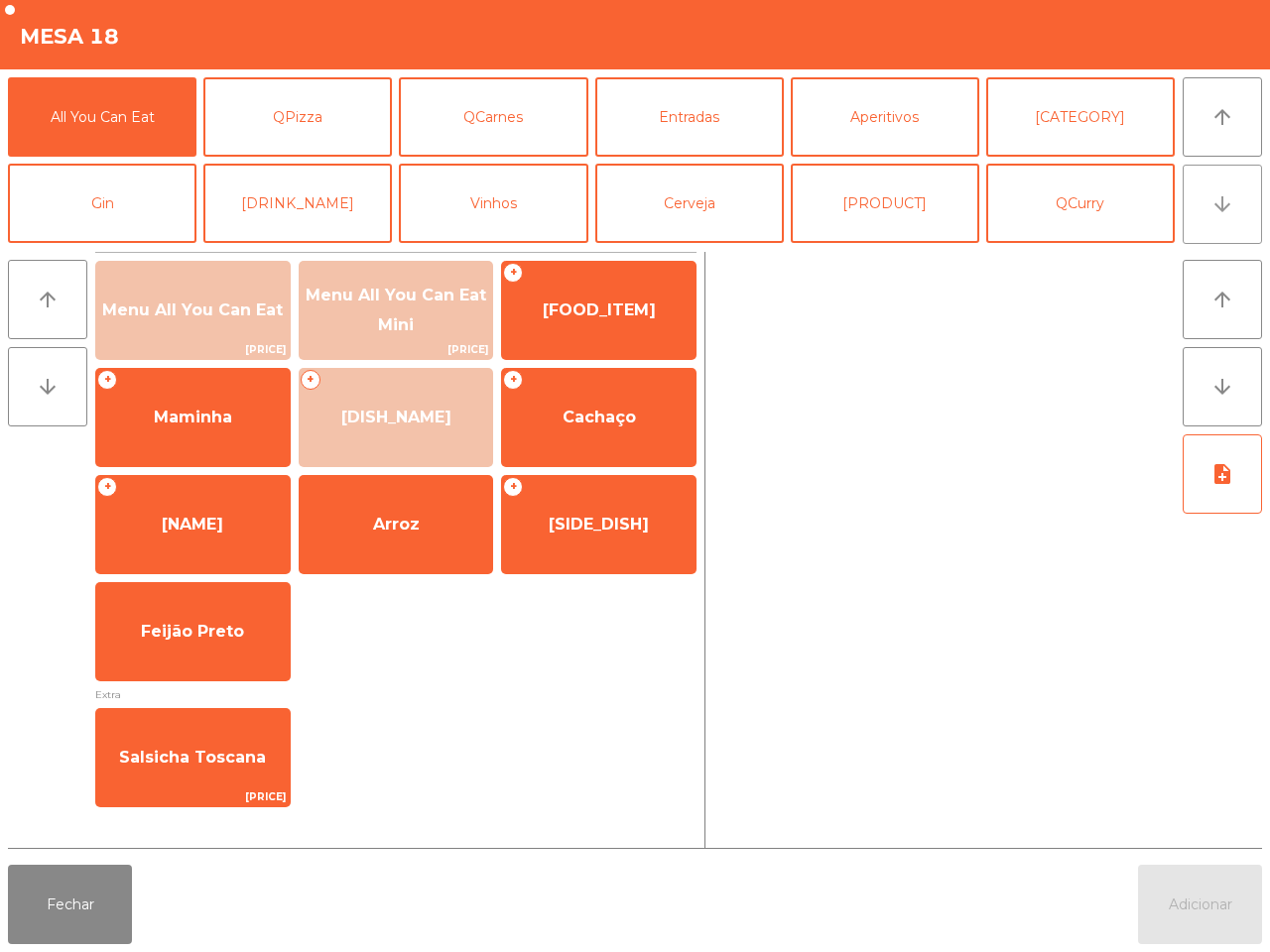 click on "arrow_downward" at bounding box center (1222, 117) 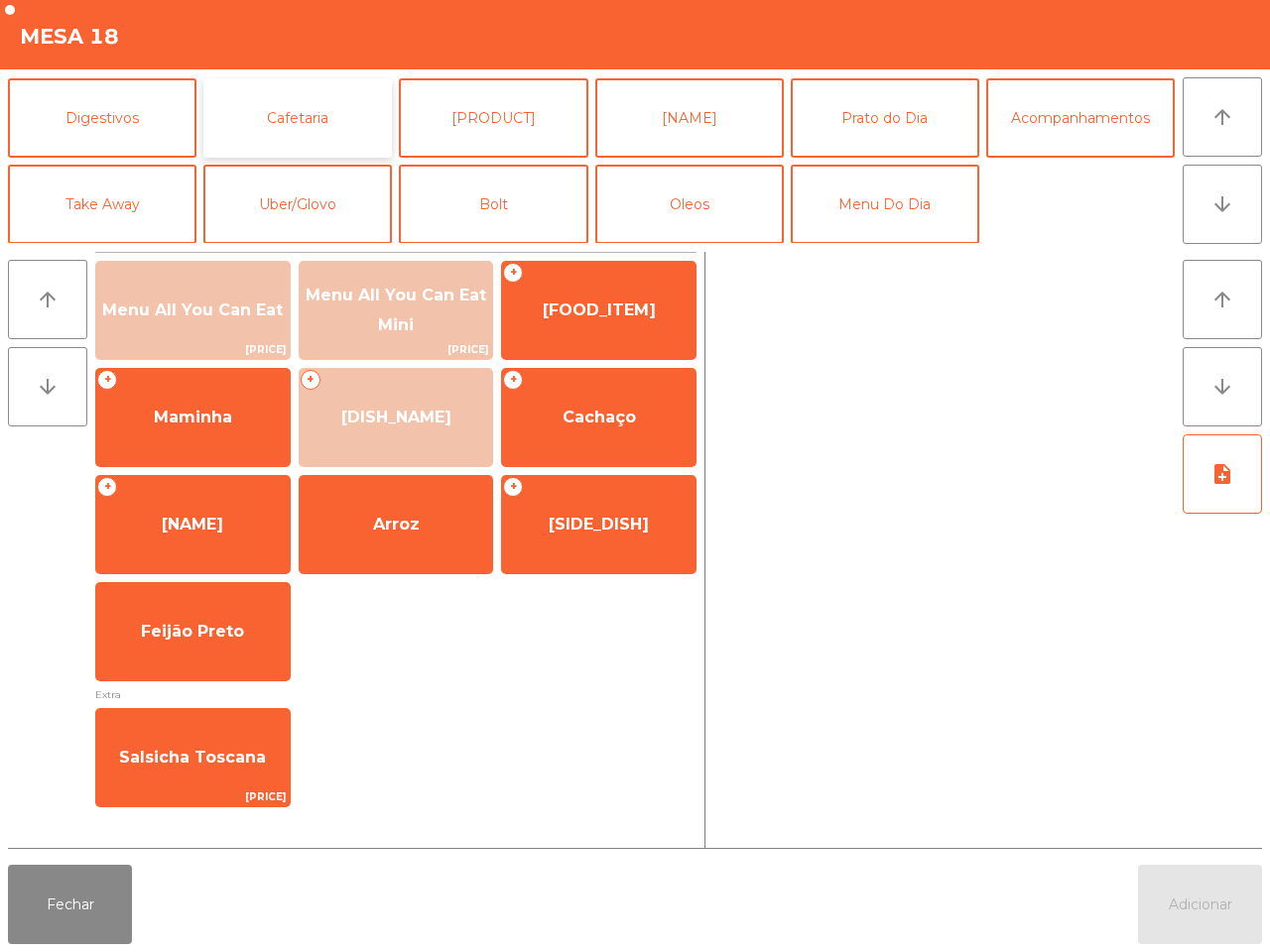 click on "Cafetaria" at bounding box center (298, 118) 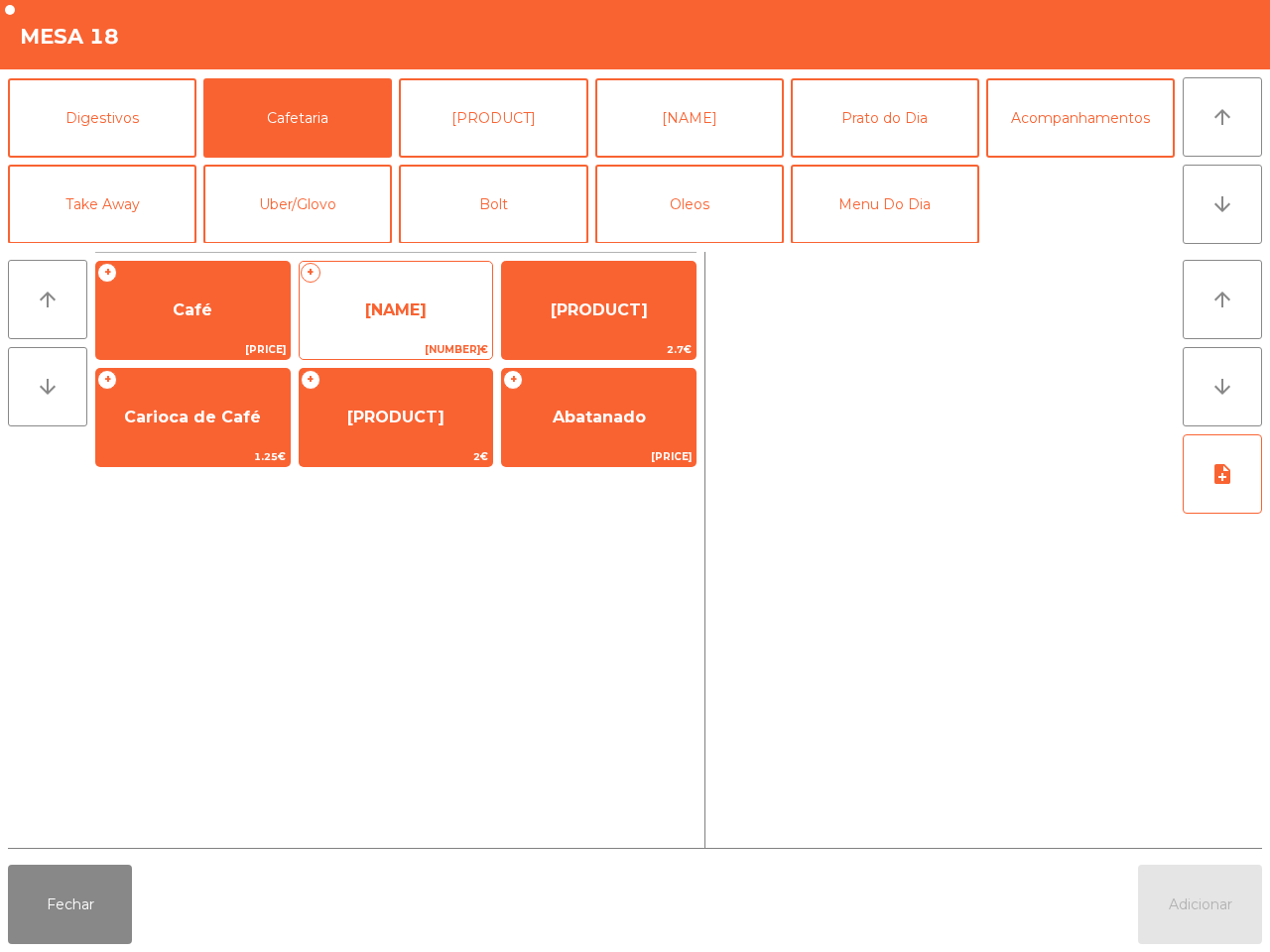 click on "[NAME]" at bounding box center [192, 309] 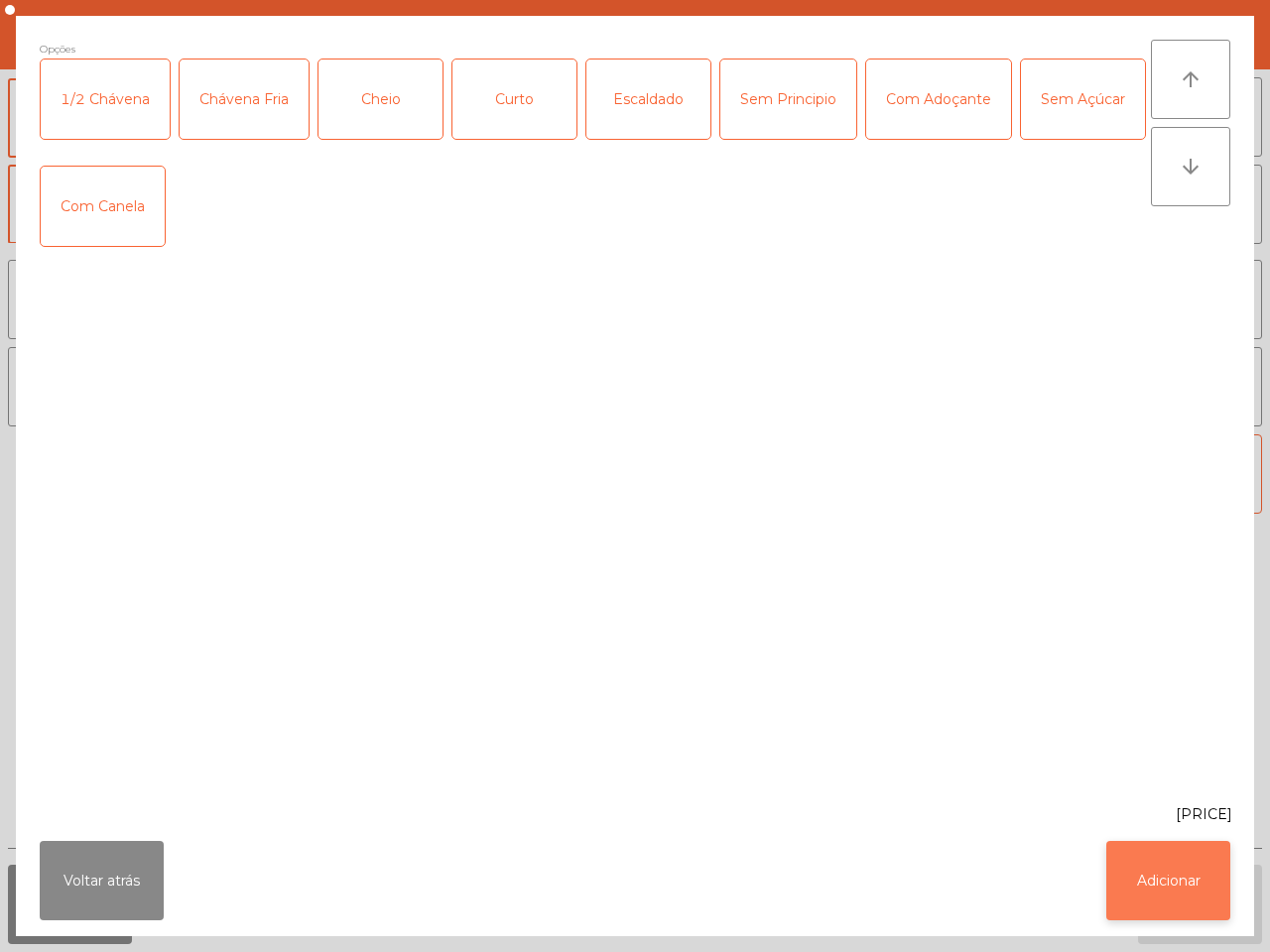 click on "Adicionar" at bounding box center (1168, 881) 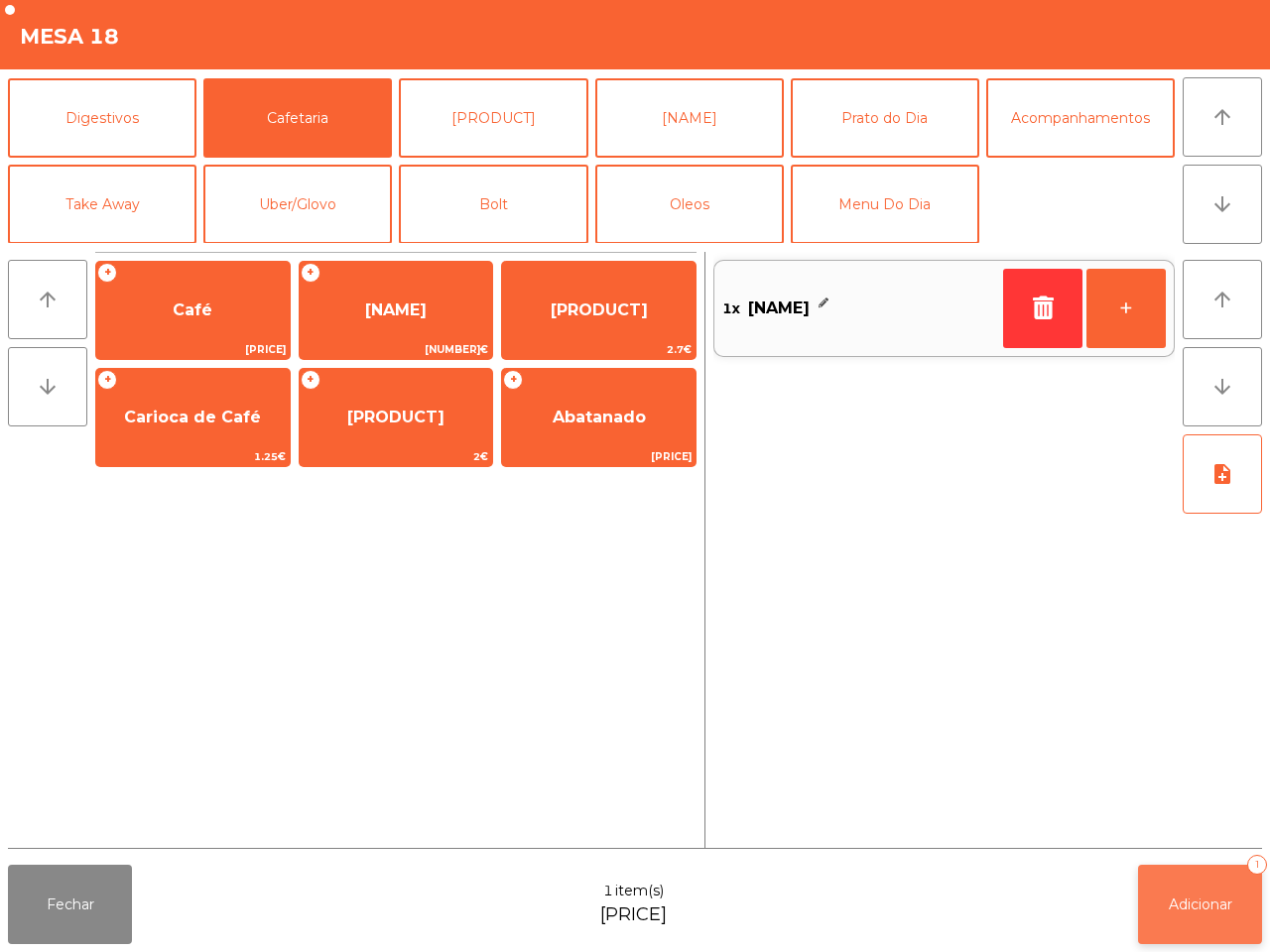 click on "Adicionar" at bounding box center (1201, 904) 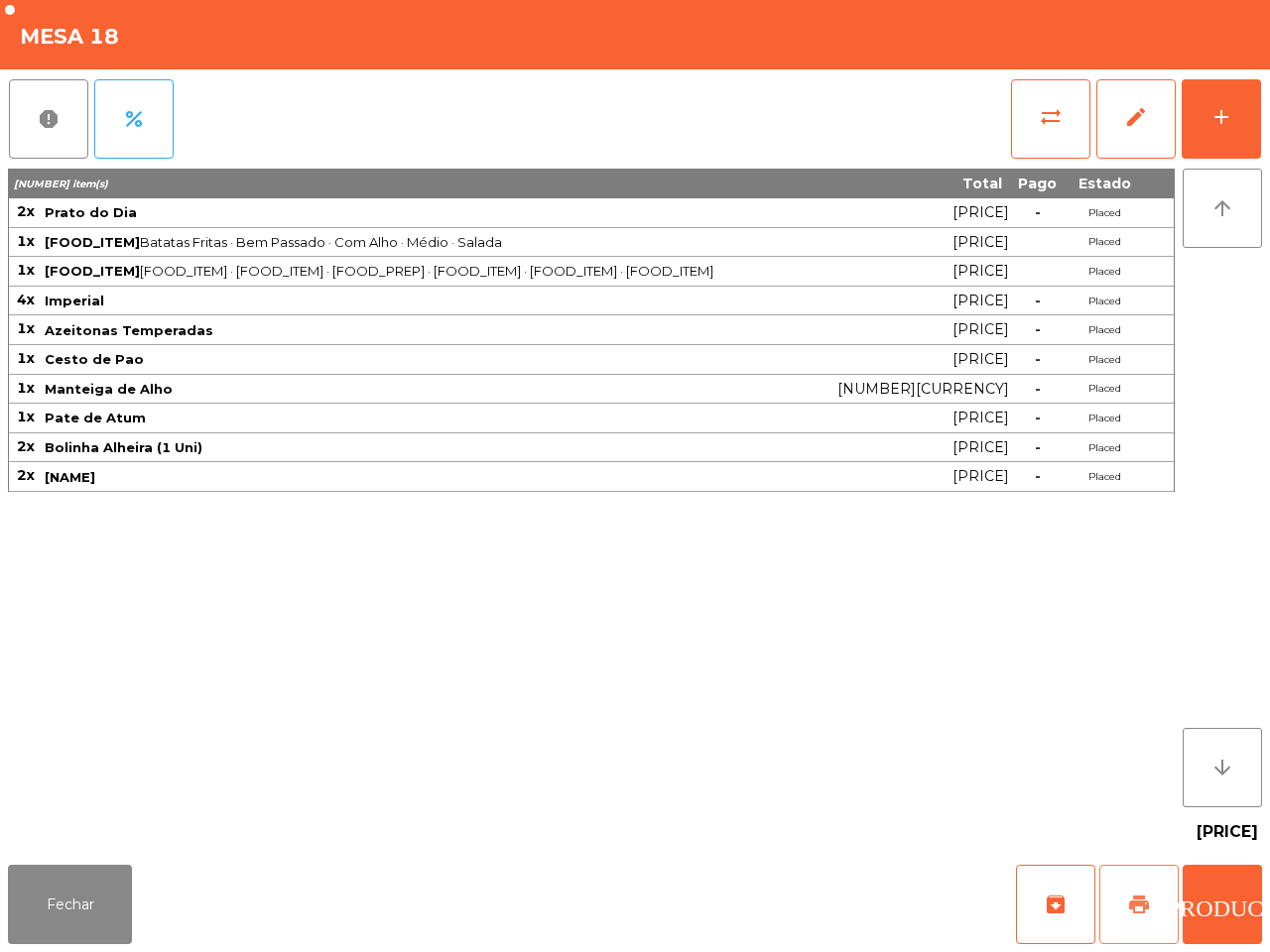click on "print" at bounding box center (1056, 904) 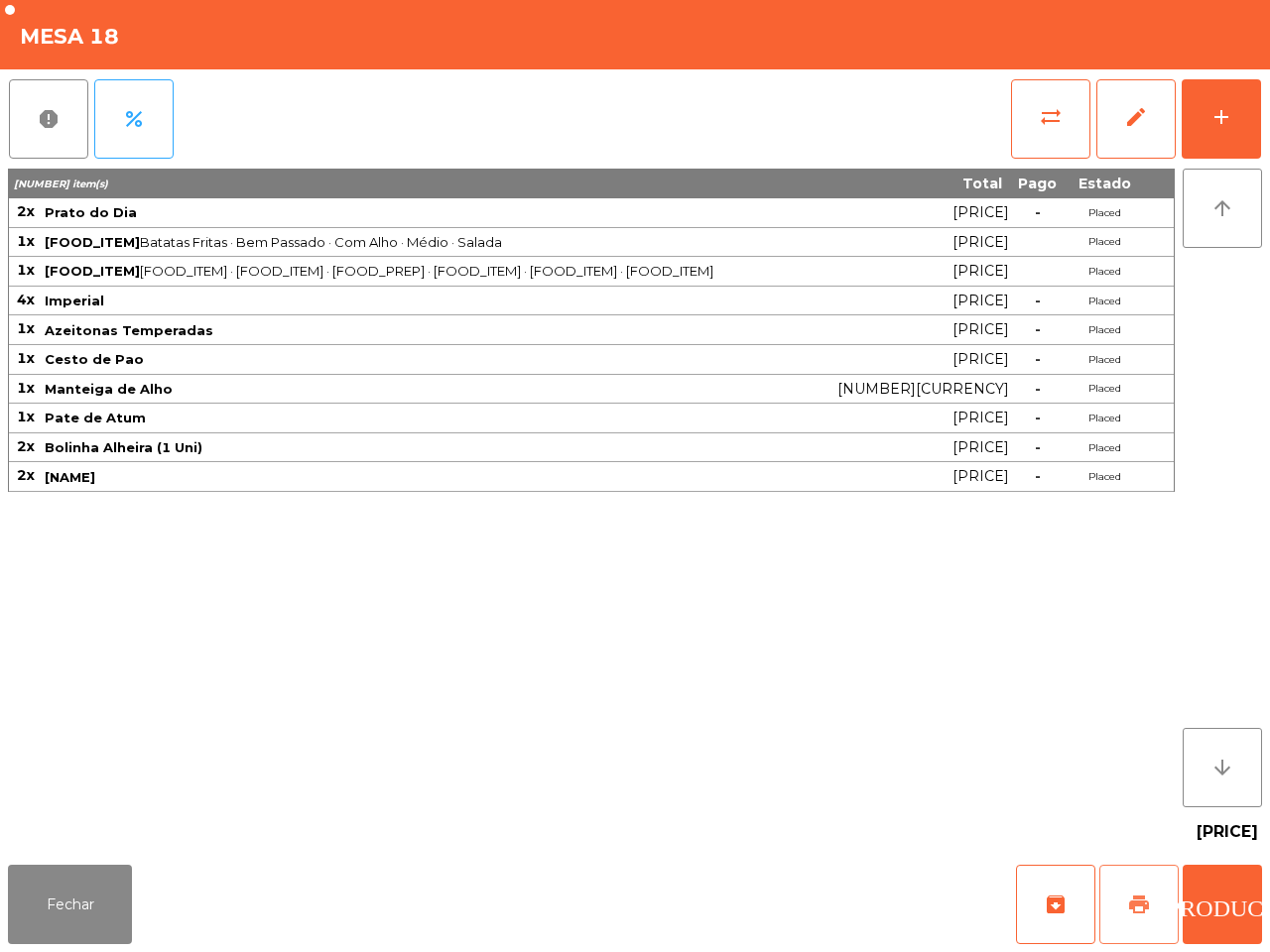 drag, startPoint x: 1136, startPoint y: 907, endPoint x: 1177, endPoint y: 793, distance: 121.14867 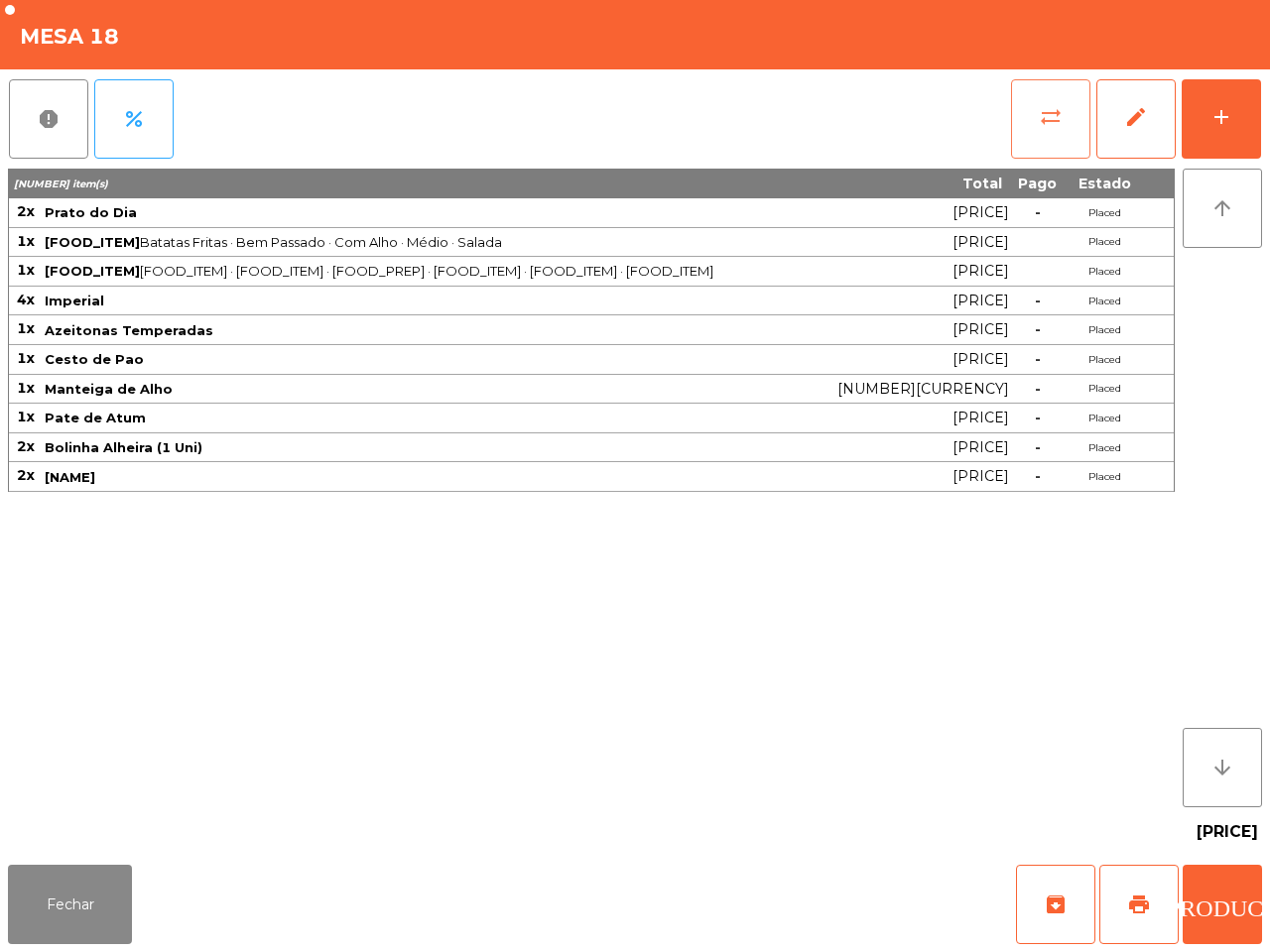 click on "sync_alt" at bounding box center [1051, 119] 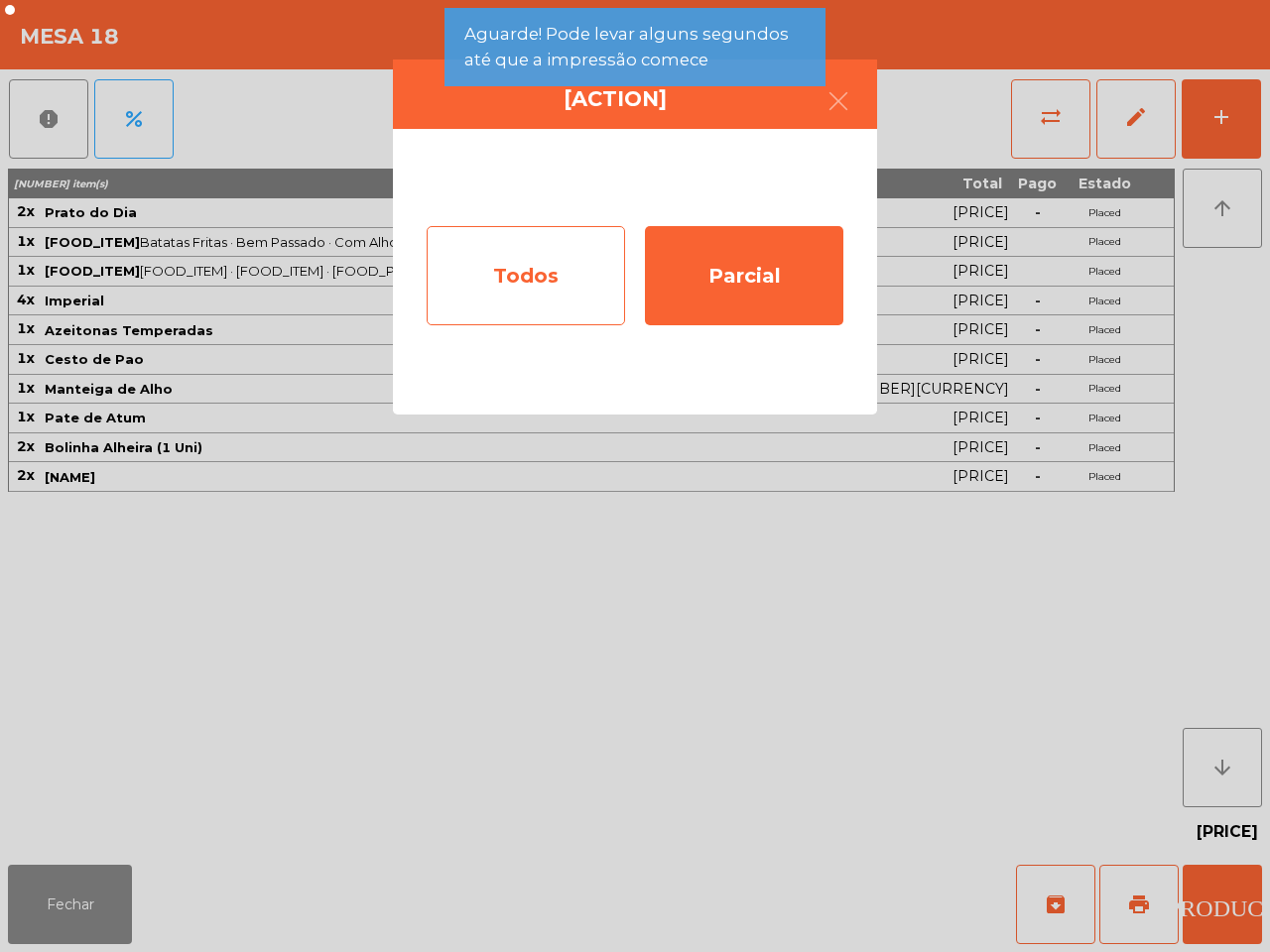 click on "Todos" at bounding box center (526, 276) 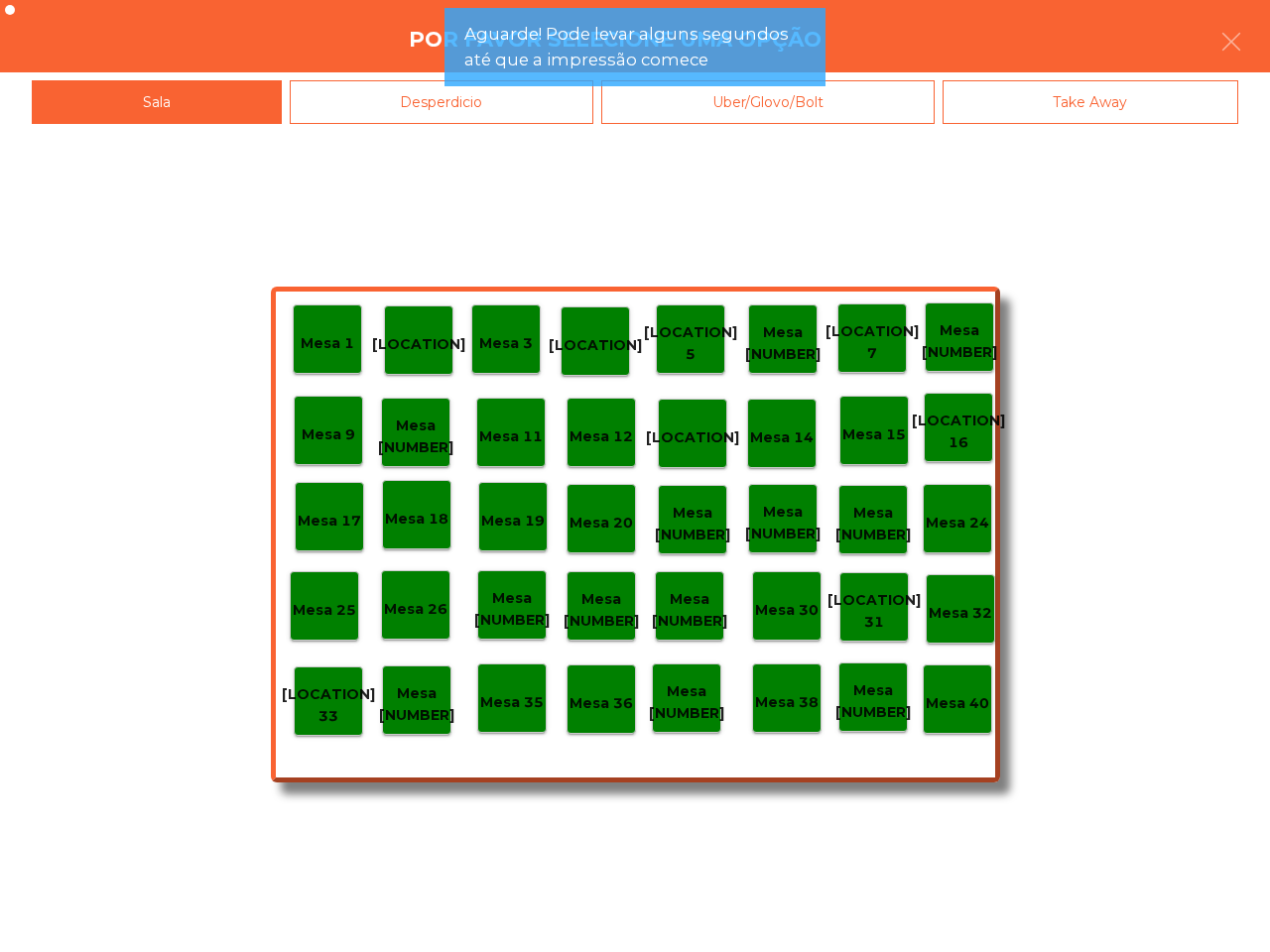 click on "Mesa 40" at bounding box center (327, 343) 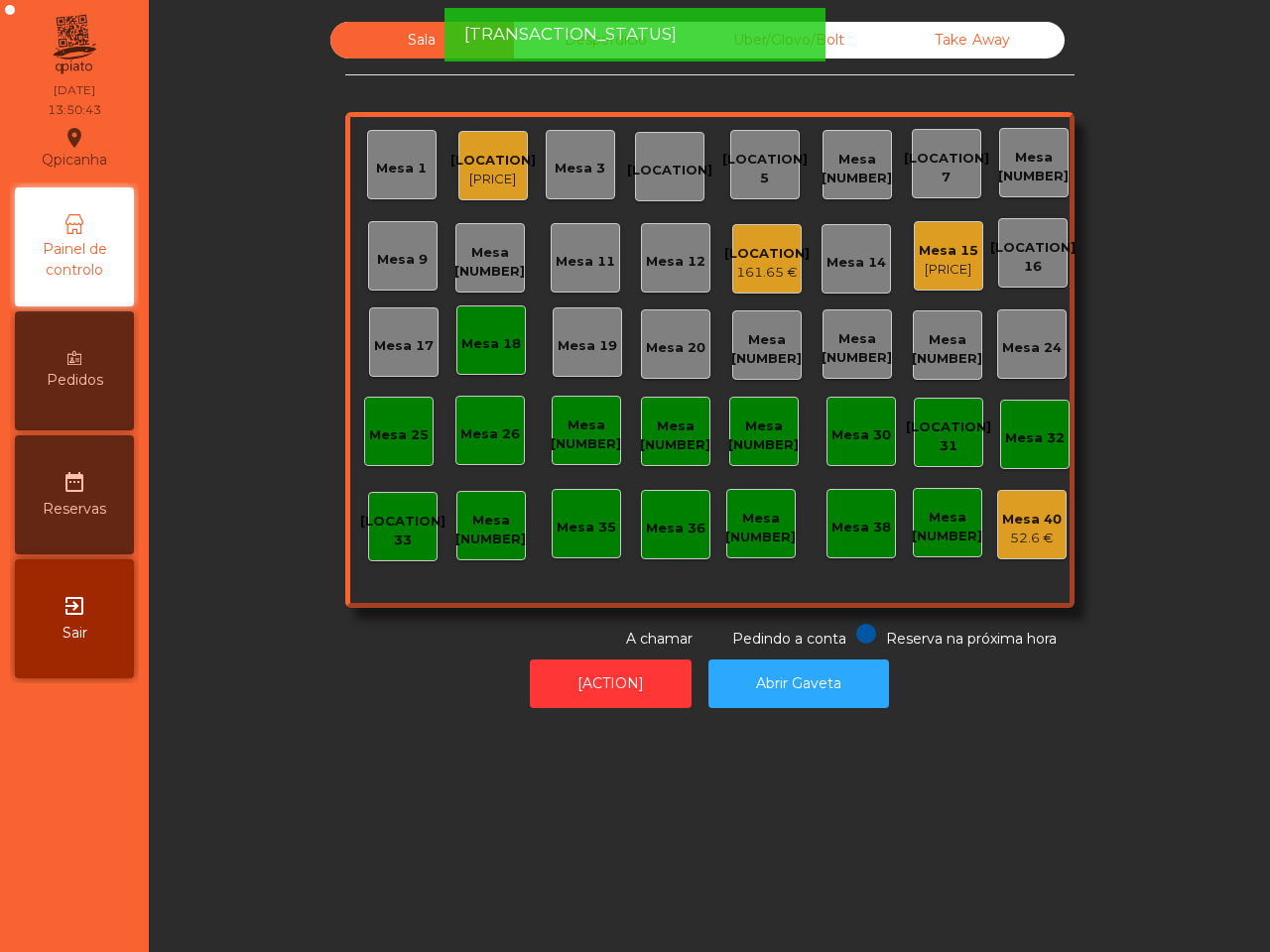 click on "[PRICE]" at bounding box center (493, 179) 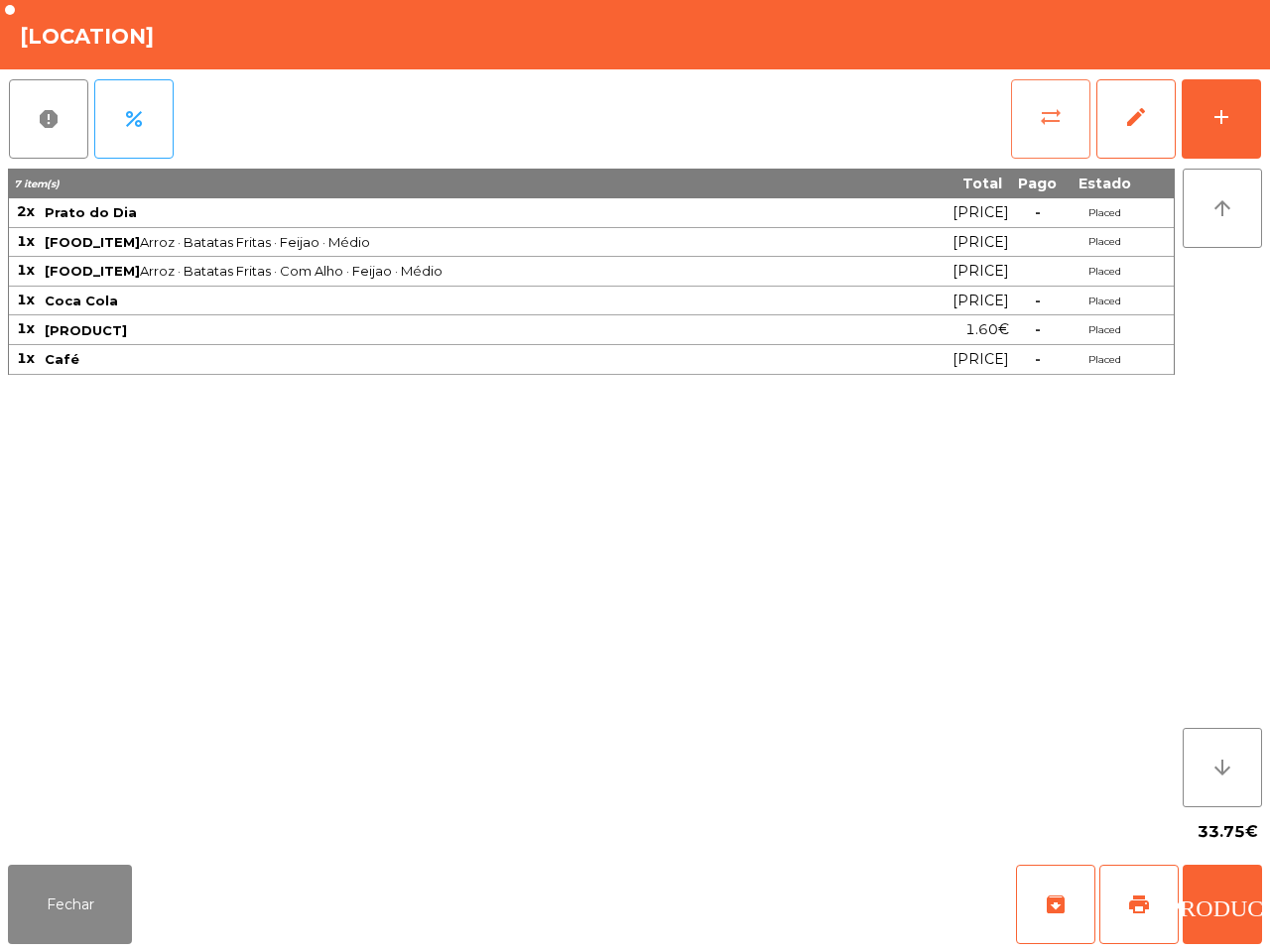 click on "sync_alt" at bounding box center [1051, 119] 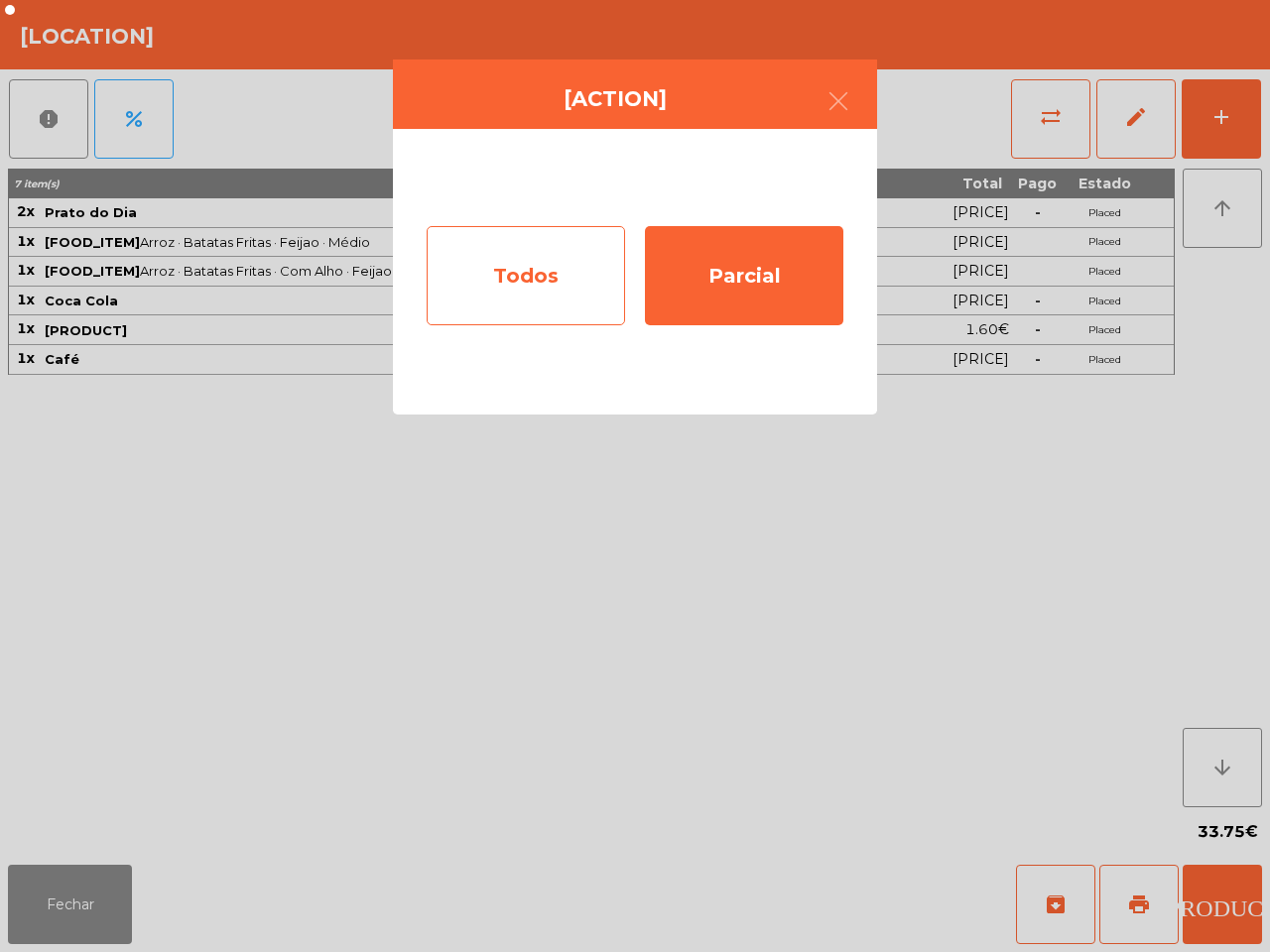 click on "Todos" at bounding box center [526, 276] 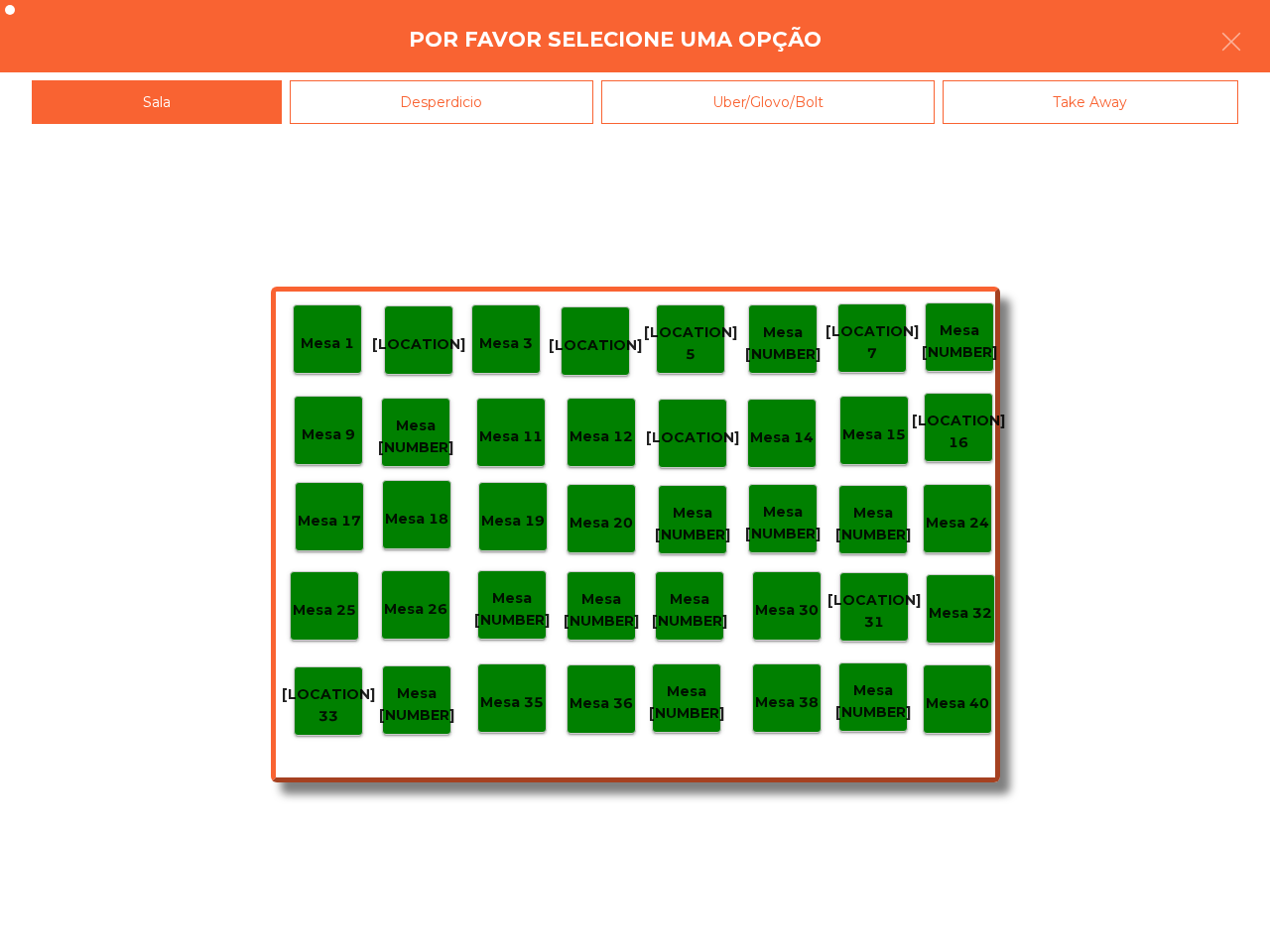 click on "Mesa 40" at bounding box center (327, 343) 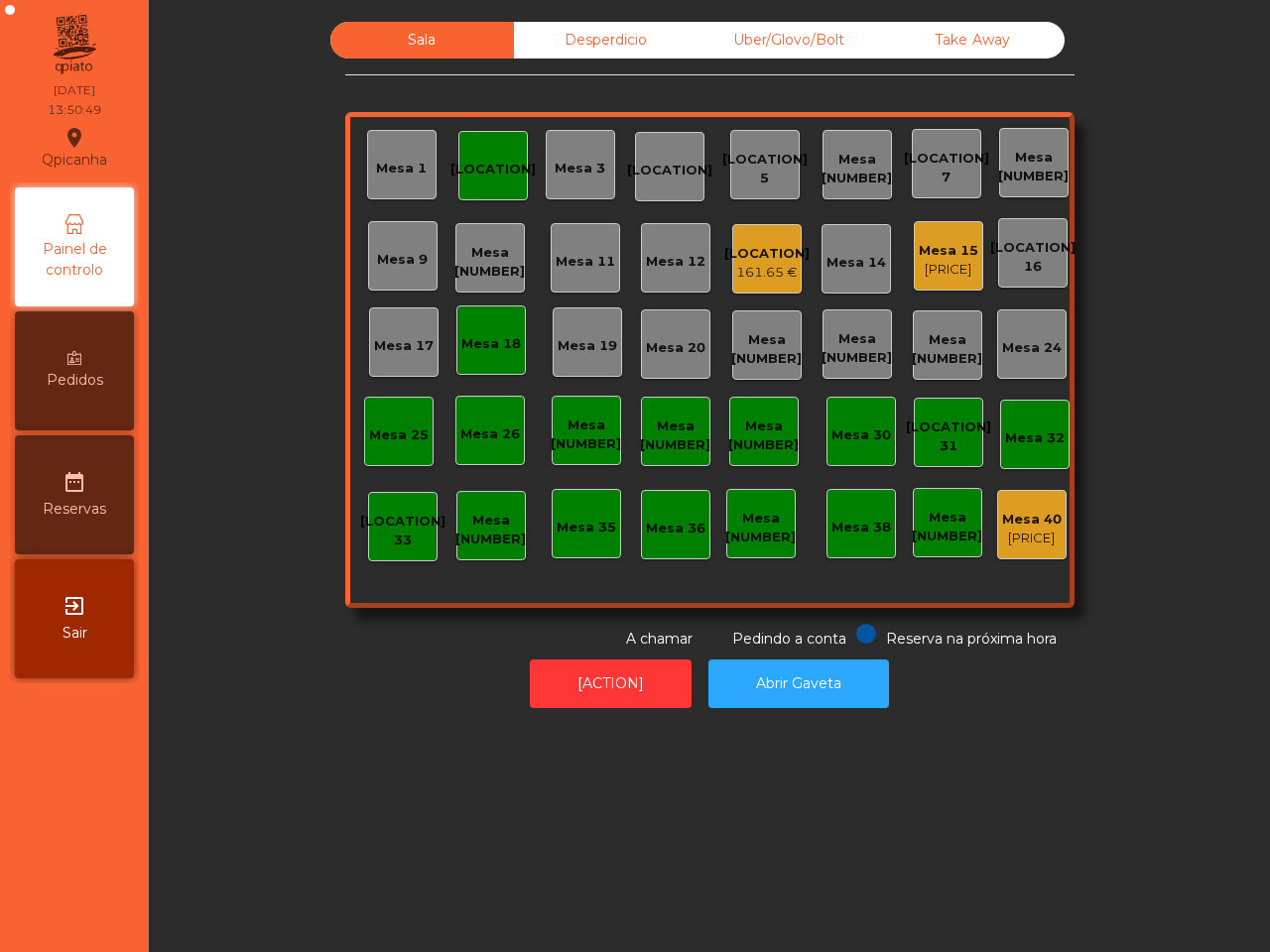 click on "[LOCATION]" at bounding box center (767, 254) 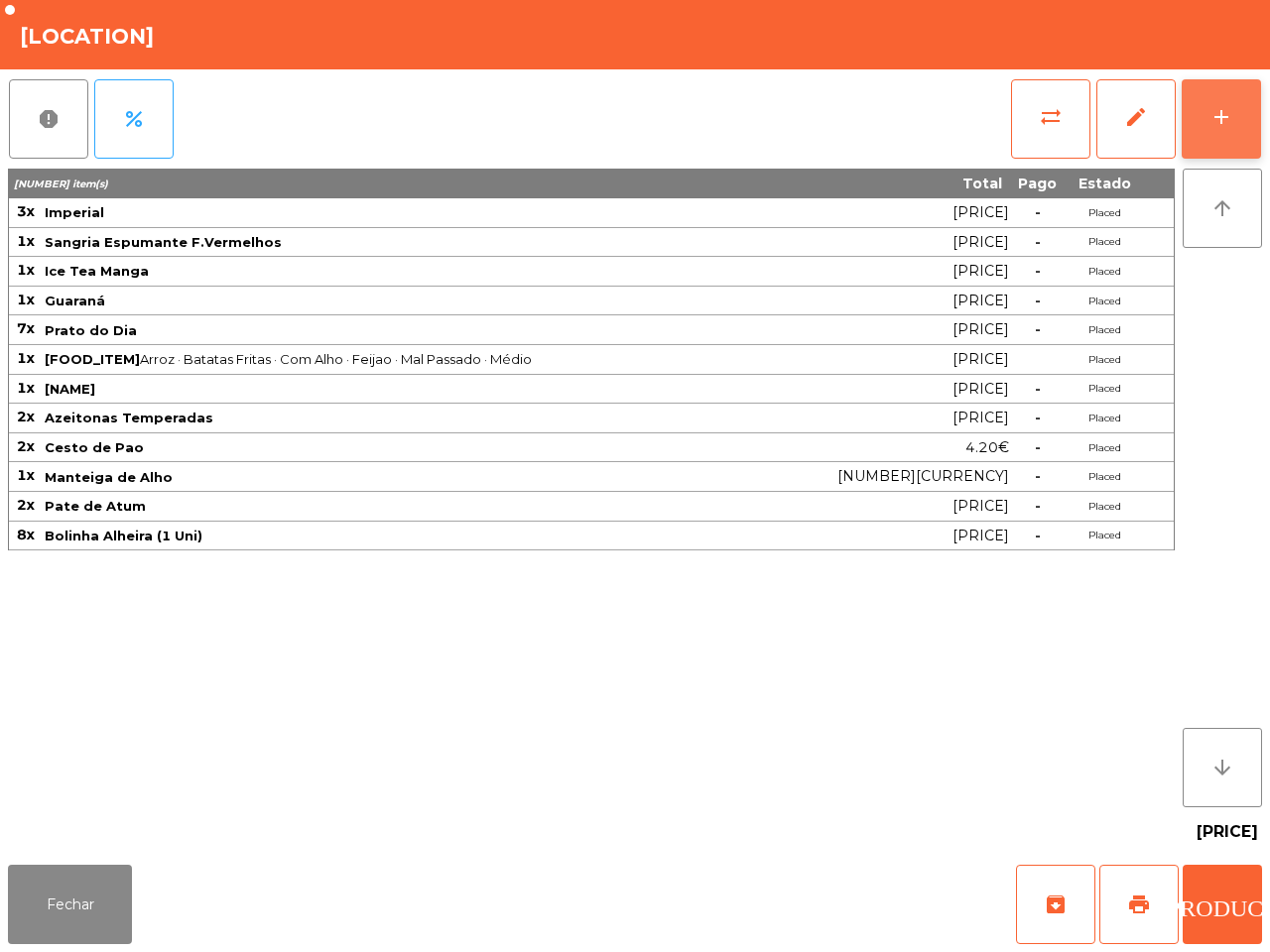 click on "add" at bounding box center [1221, 119] 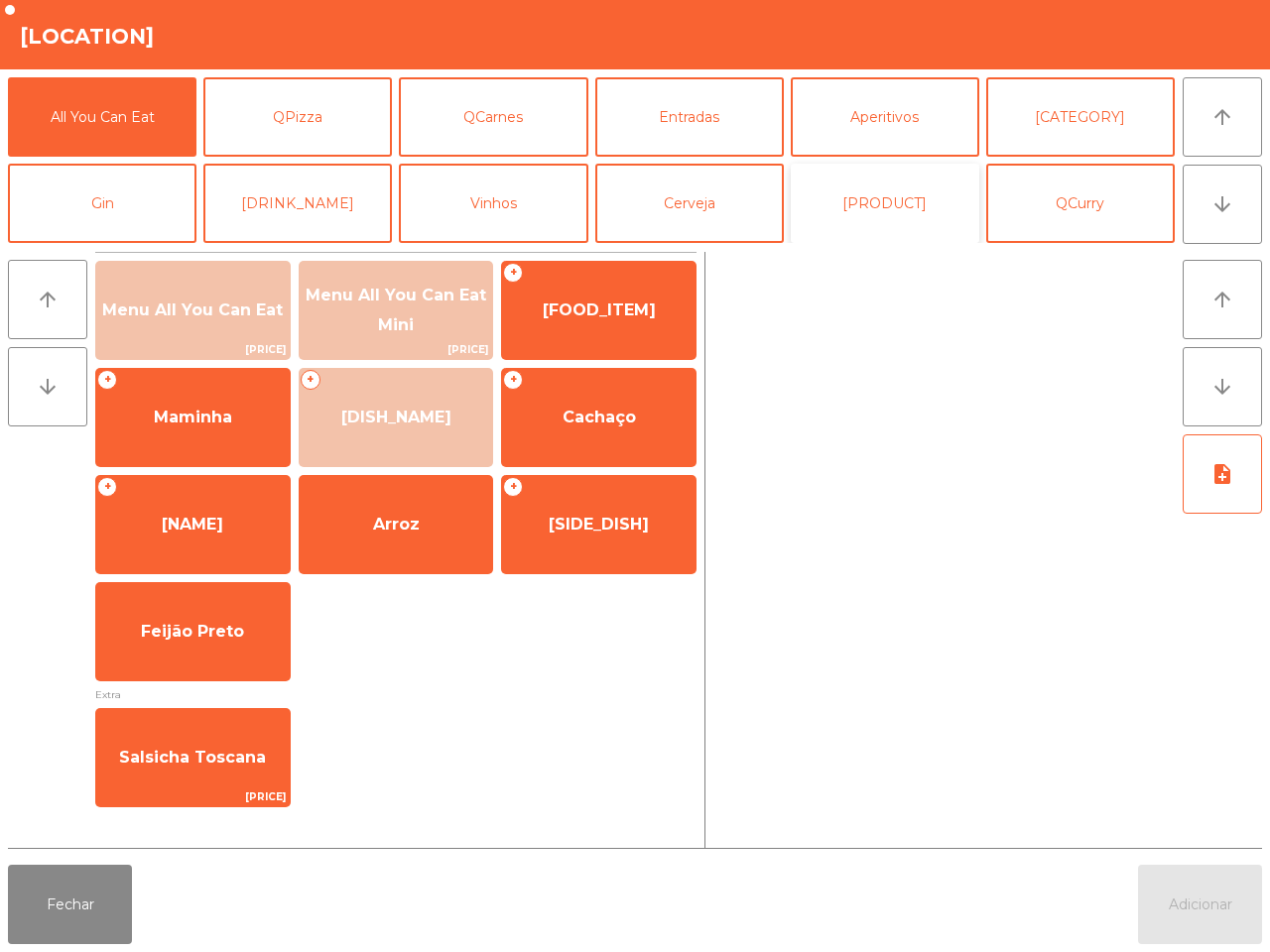 click on "[PRODUCT]" at bounding box center [885, 203] 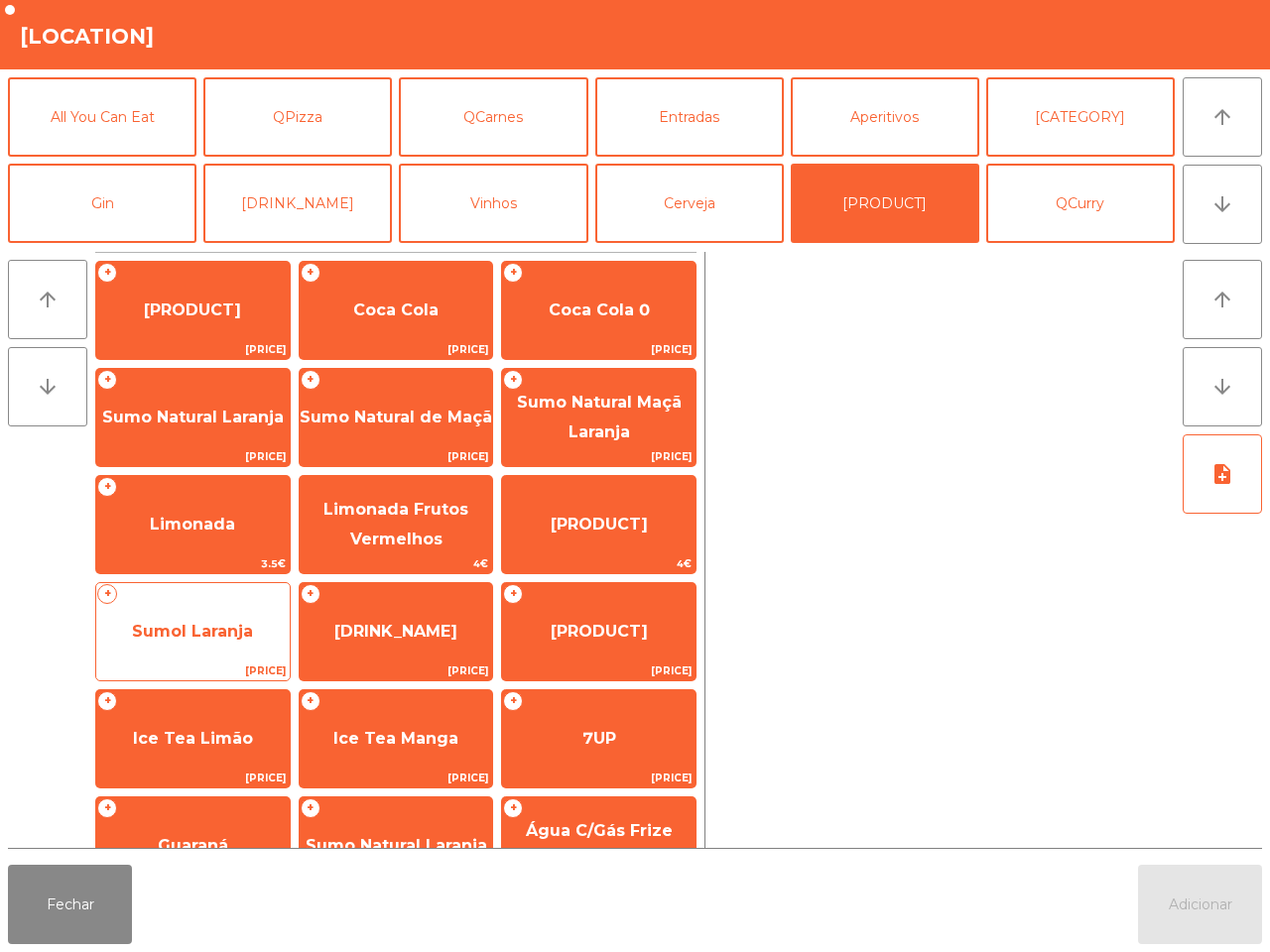 click on "Sumol Laranja" at bounding box center (192, 309) 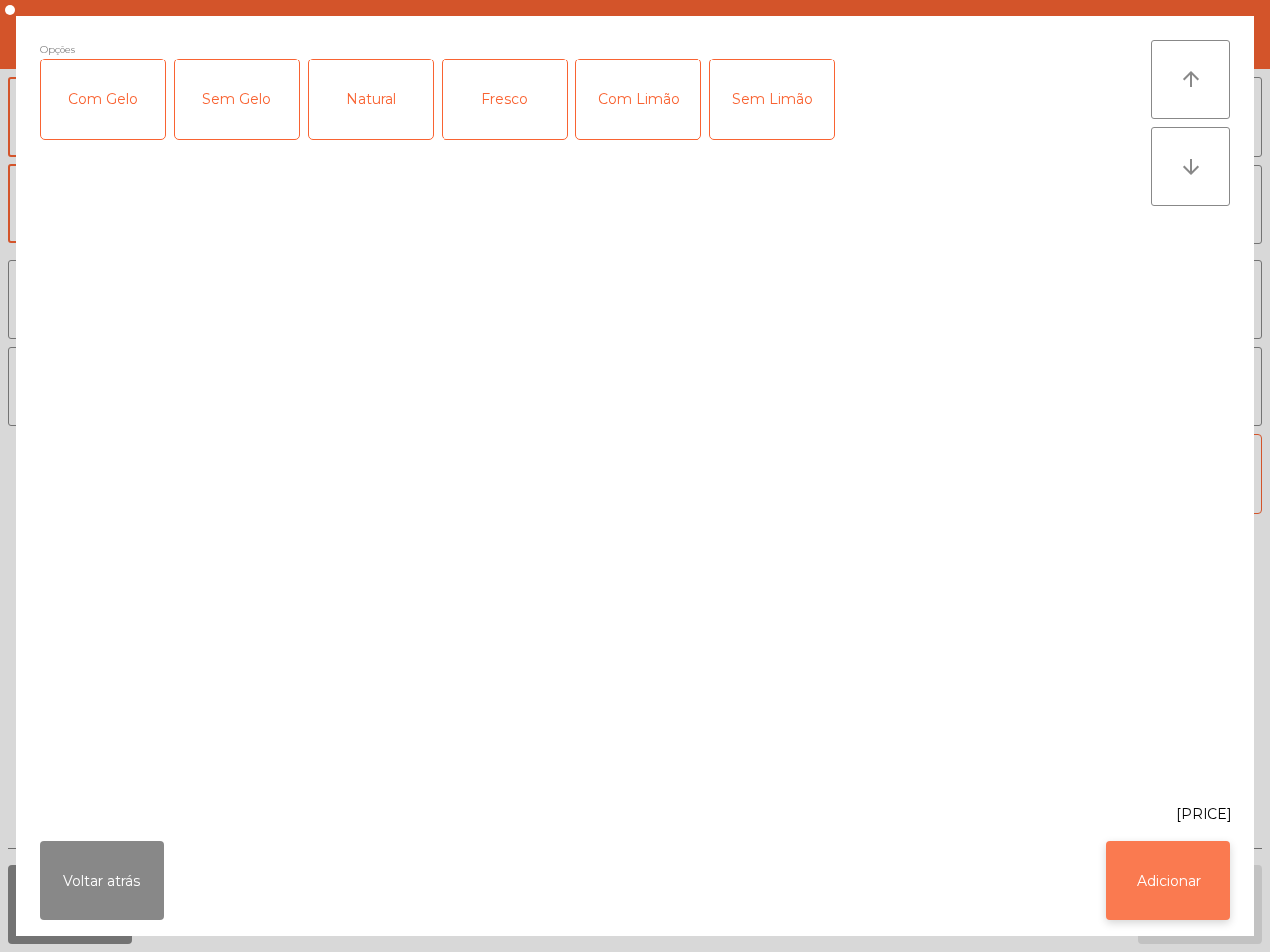click on "Adicionar" at bounding box center [1168, 881] 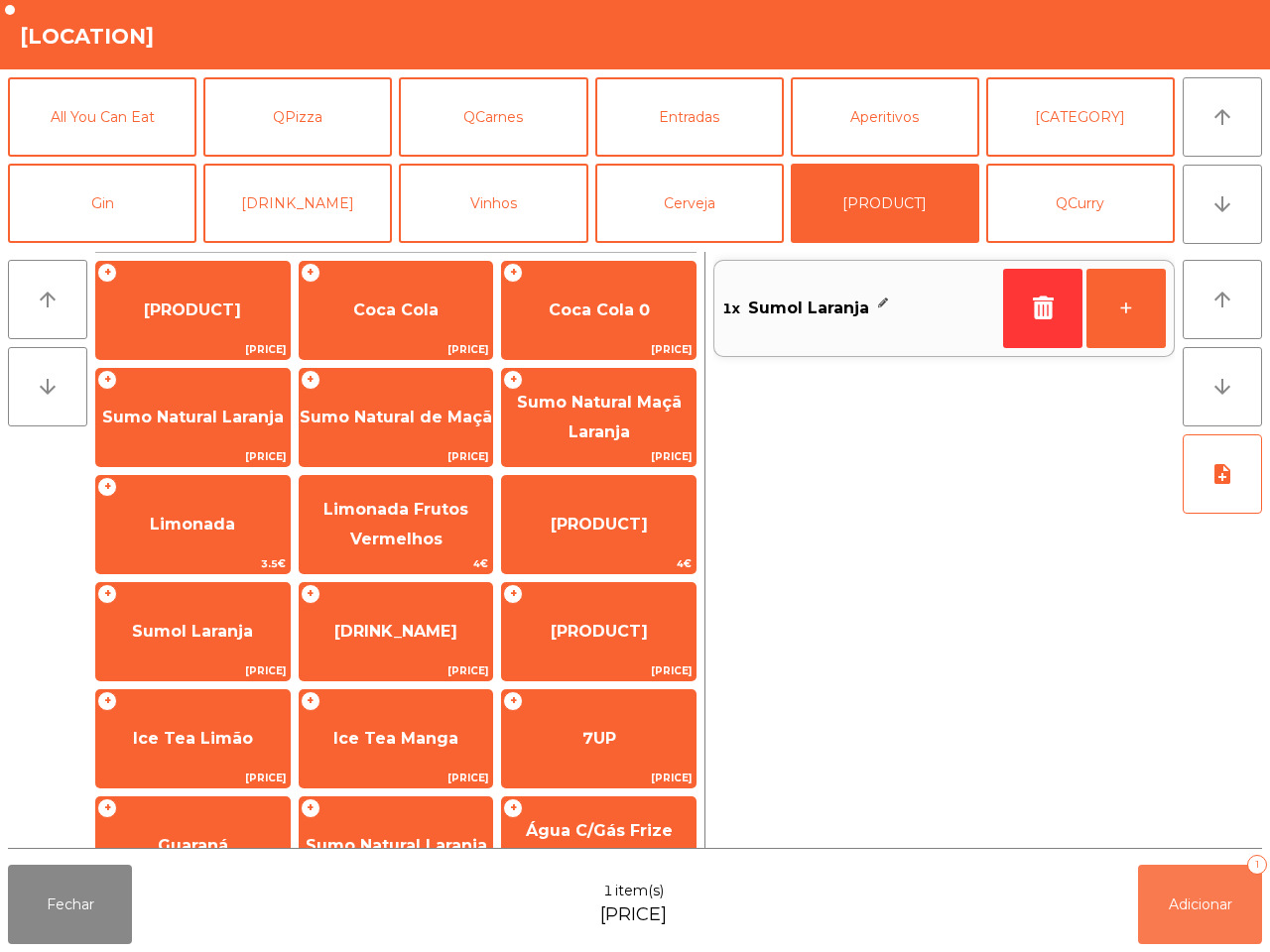click on "Adicionar" at bounding box center [1201, 904] 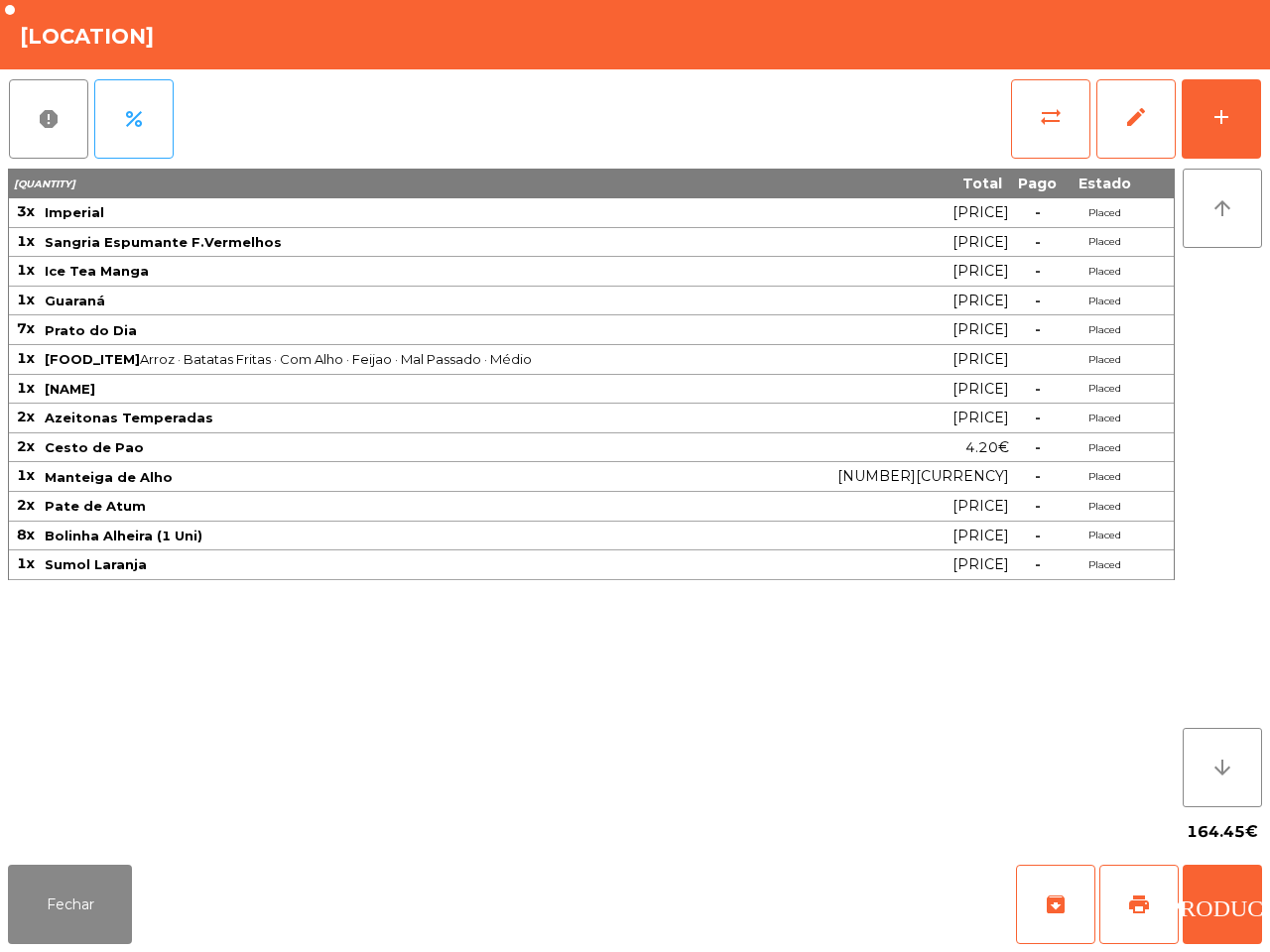 click on "Fechar archive print wallet" at bounding box center [635, 904] 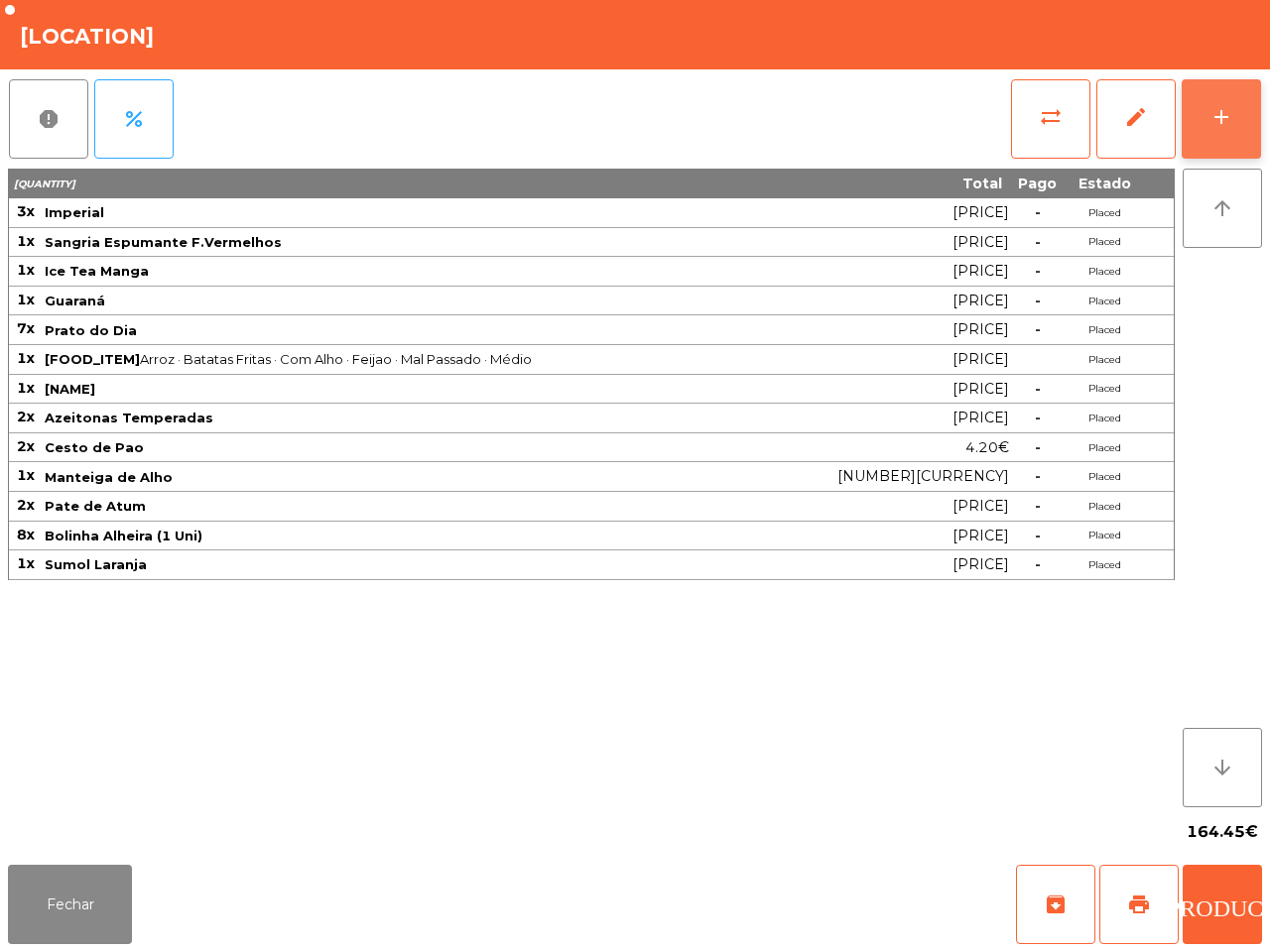 drag, startPoint x: 581, startPoint y: 948, endPoint x: 1206, endPoint y: 115, distance: 1041 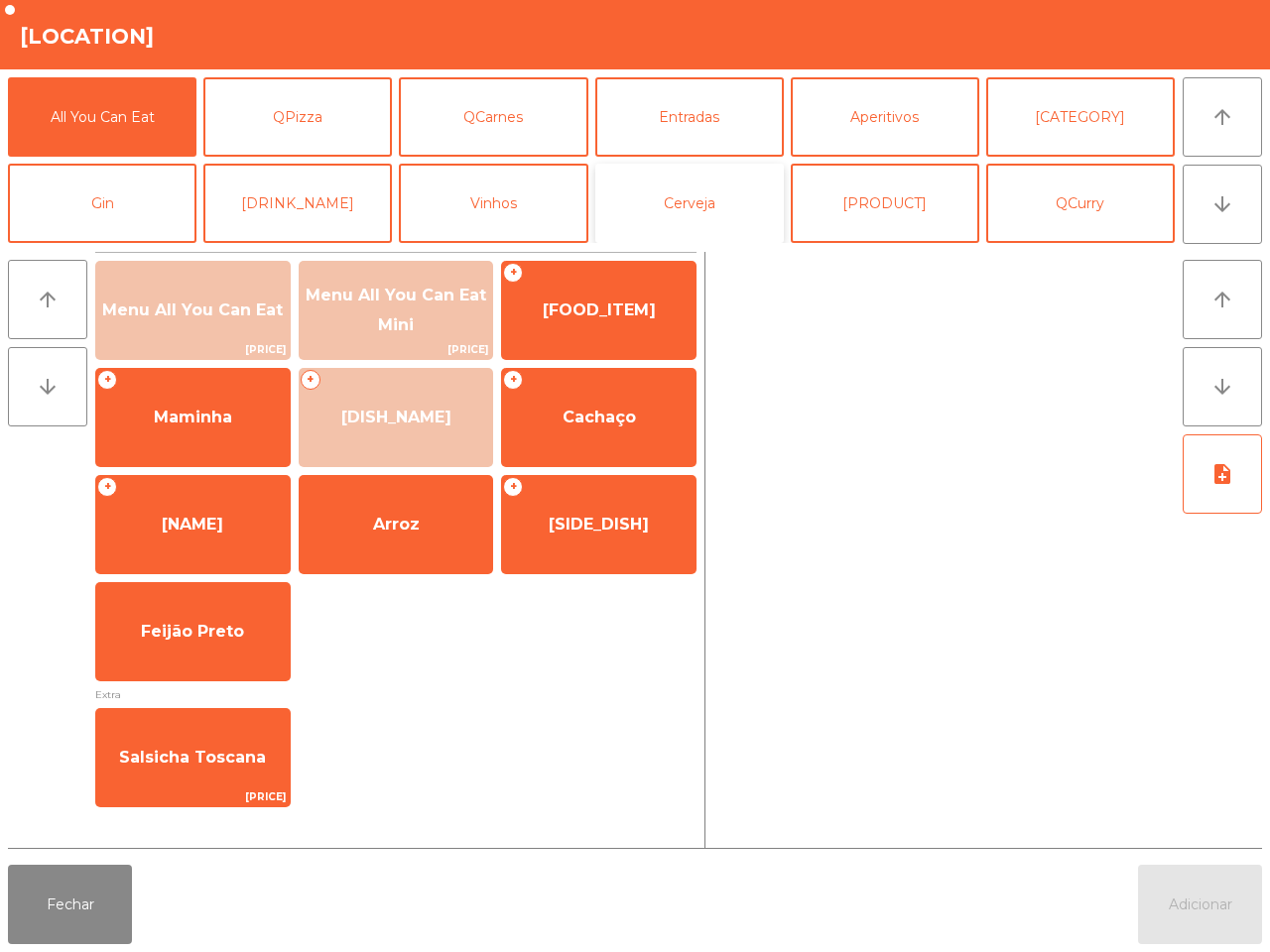 click on "Cerveja" at bounding box center (690, 203) 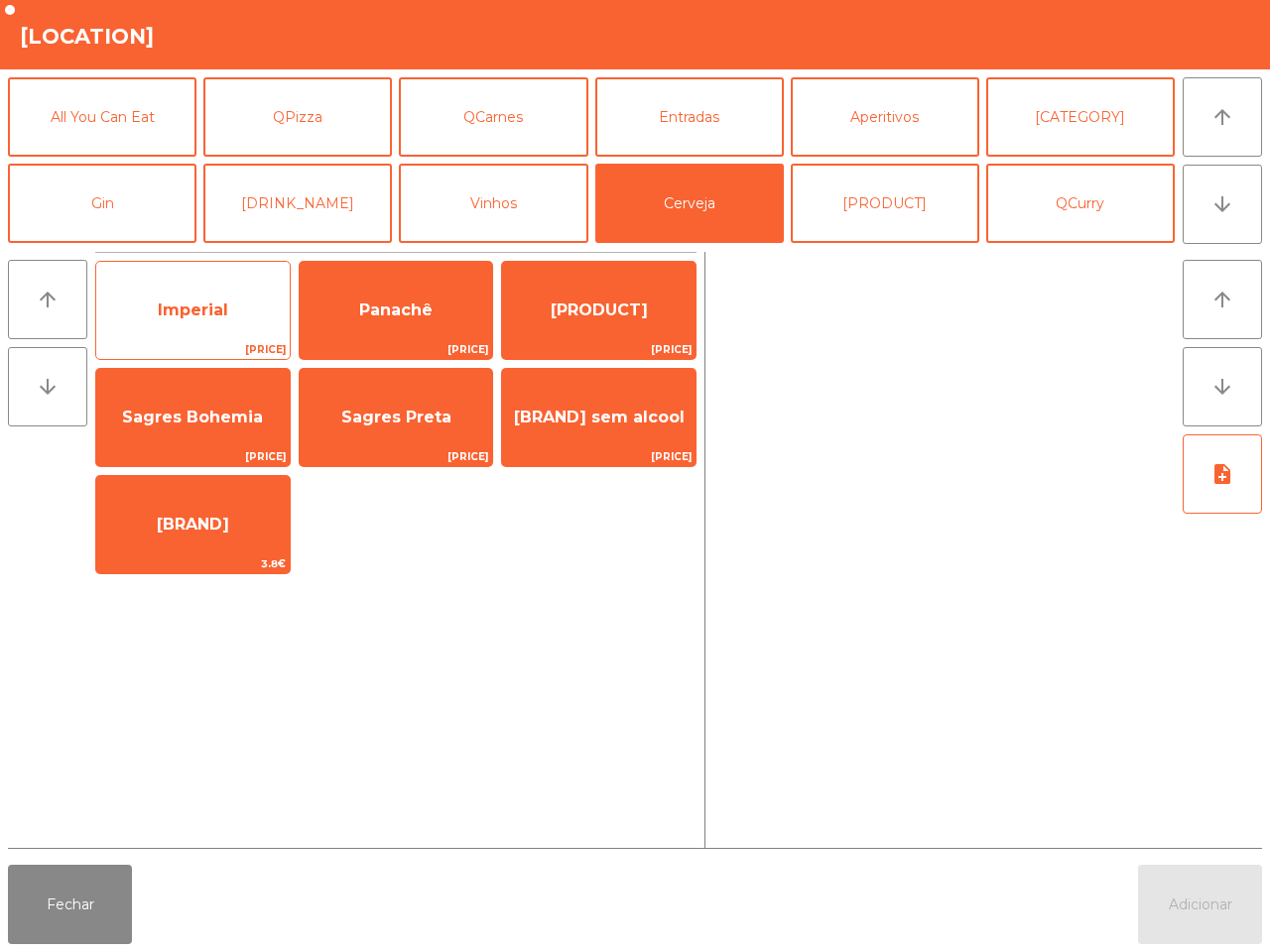 click on "Imperial" at bounding box center (192, 310) 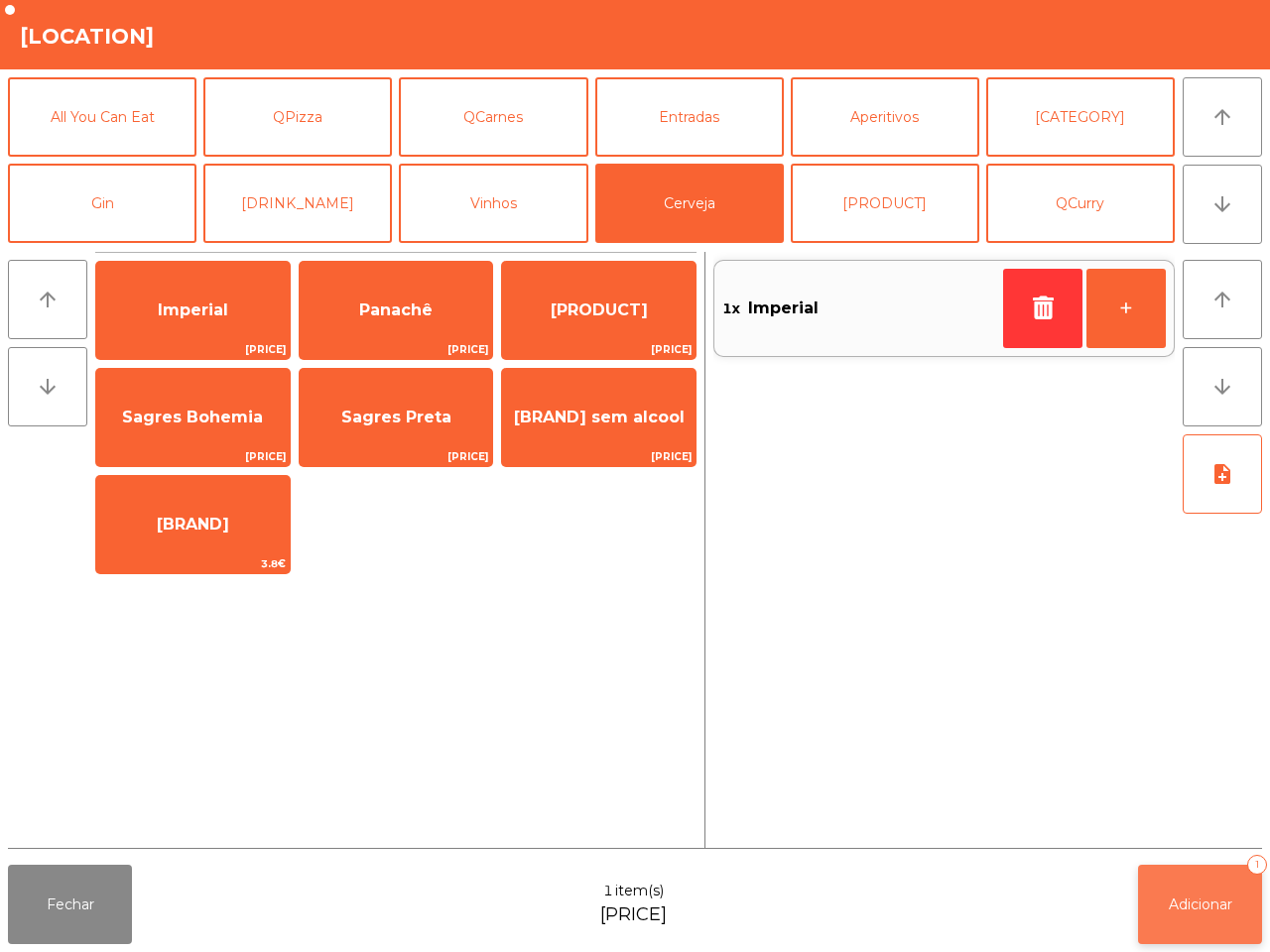 click on "Adicionar   [NUMBER]" at bounding box center [1200, 904] 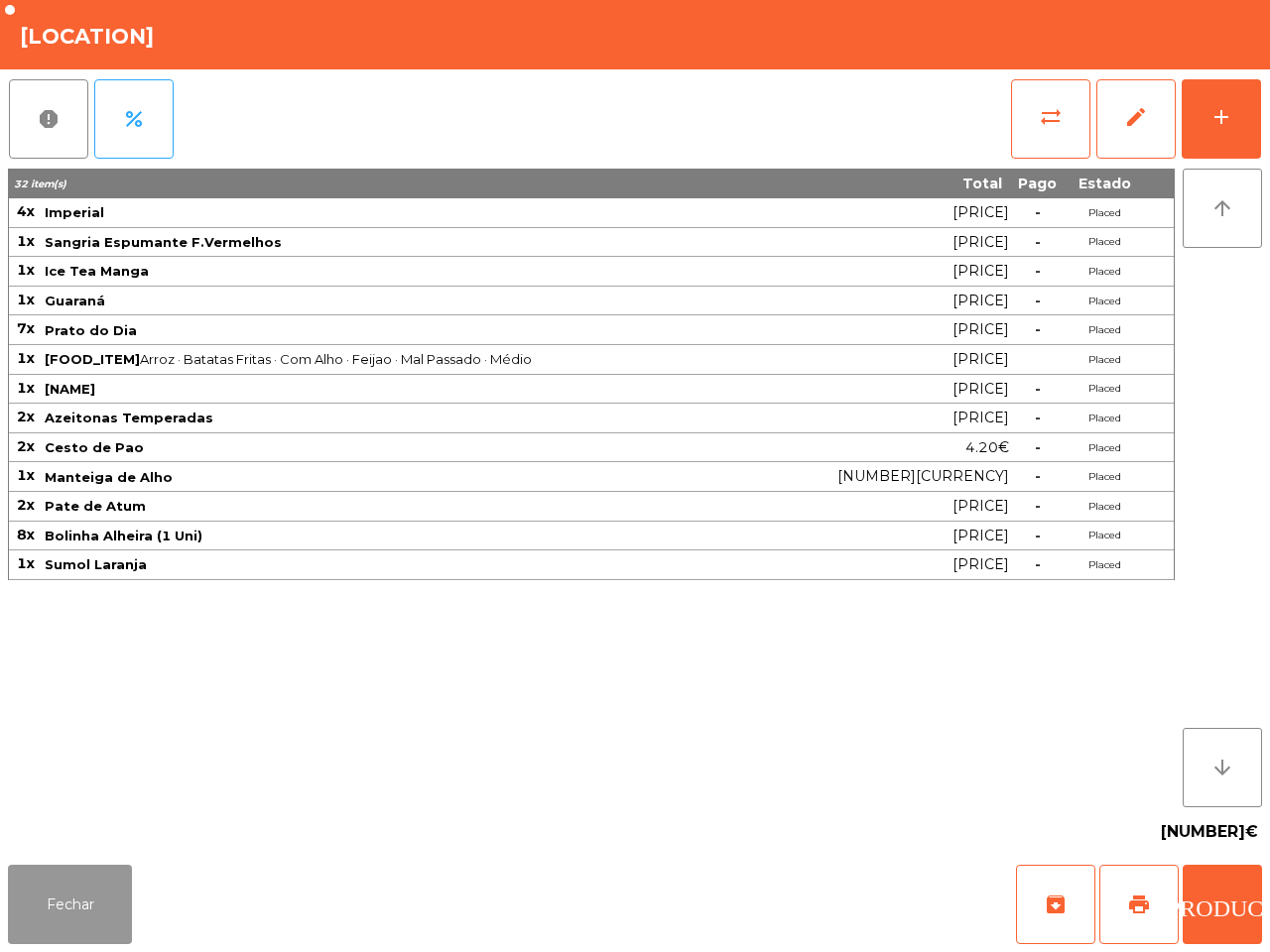 drag, startPoint x: 77, startPoint y: 881, endPoint x: 110, endPoint y: 876, distance: 33.37664 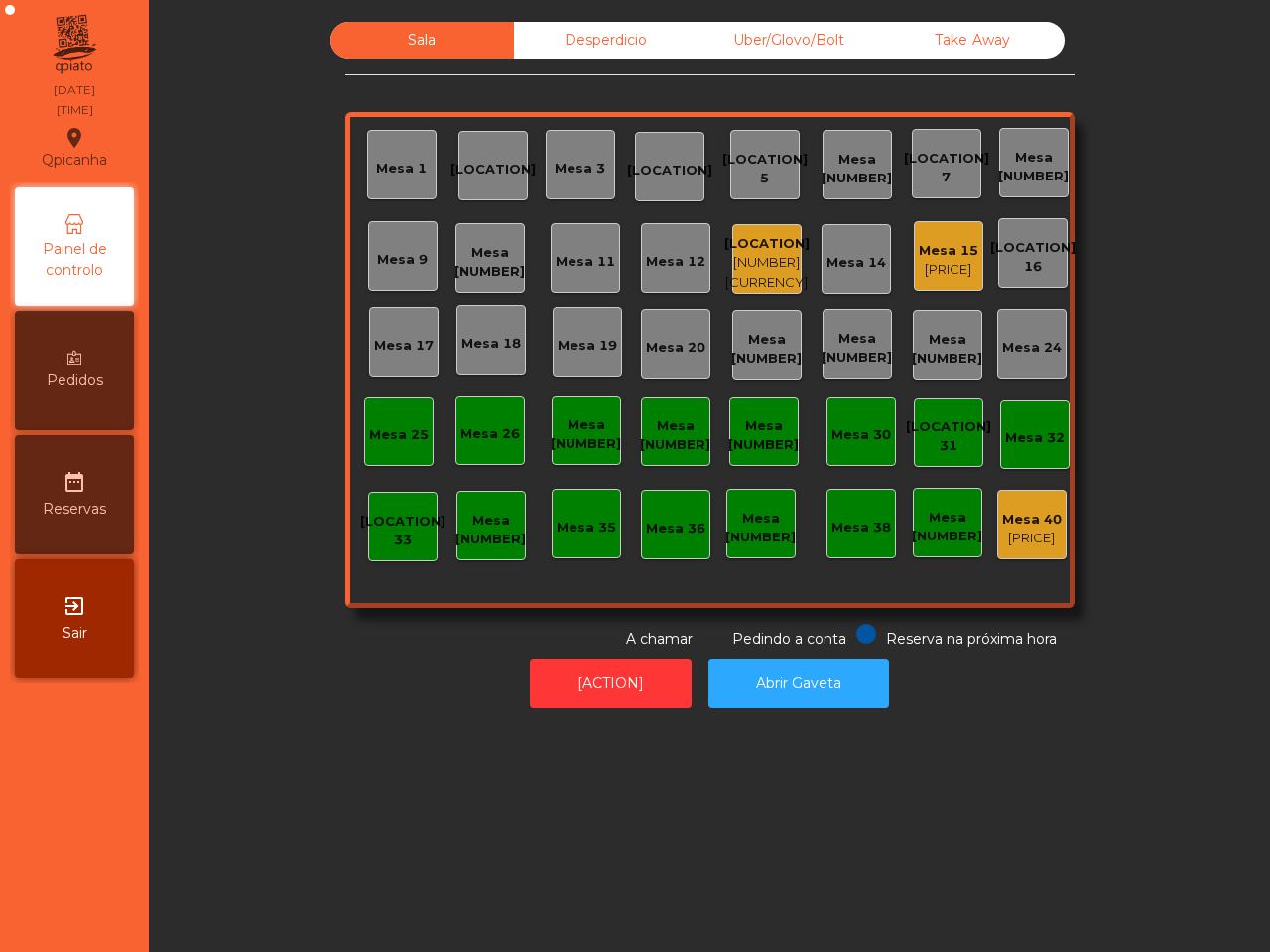 click on "Mesa 15" at bounding box center [767, 244] 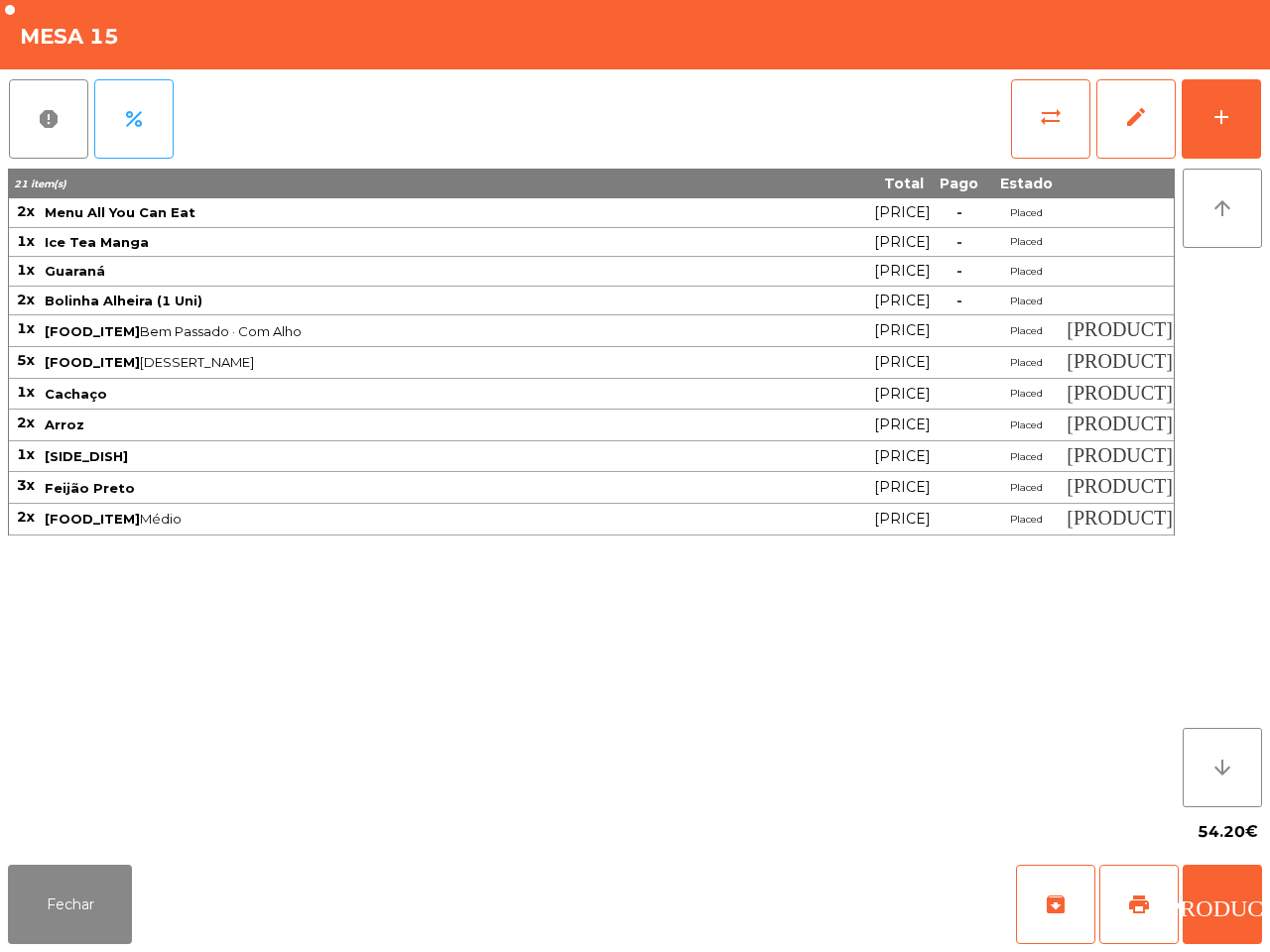 drag, startPoint x: 946, startPoint y: 322, endPoint x: 833, endPoint y: 363, distance: 120.20815 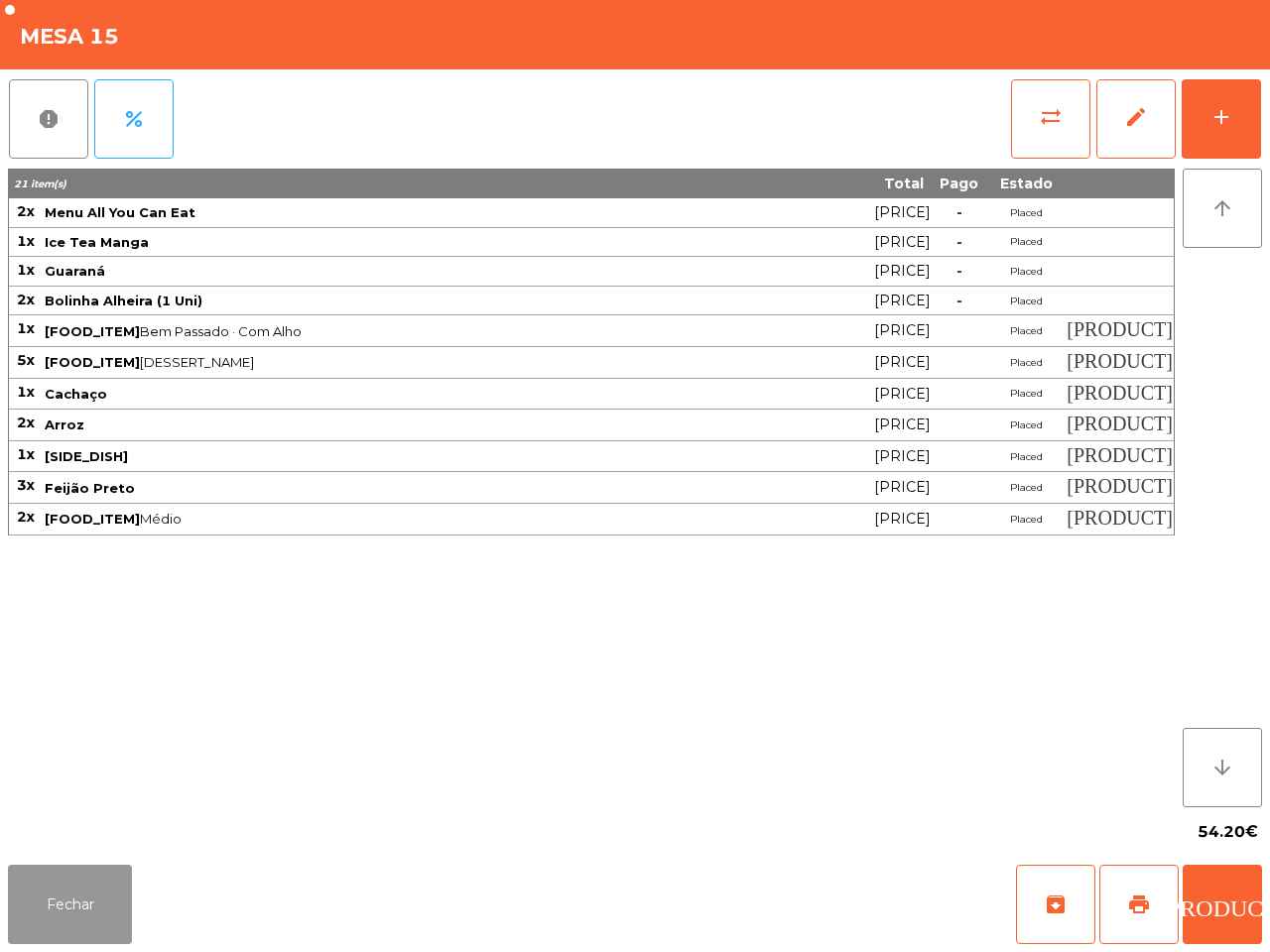 drag, startPoint x: 91, startPoint y: 908, endPoint x: 101, endPoint y: 888, distance: 22.36068 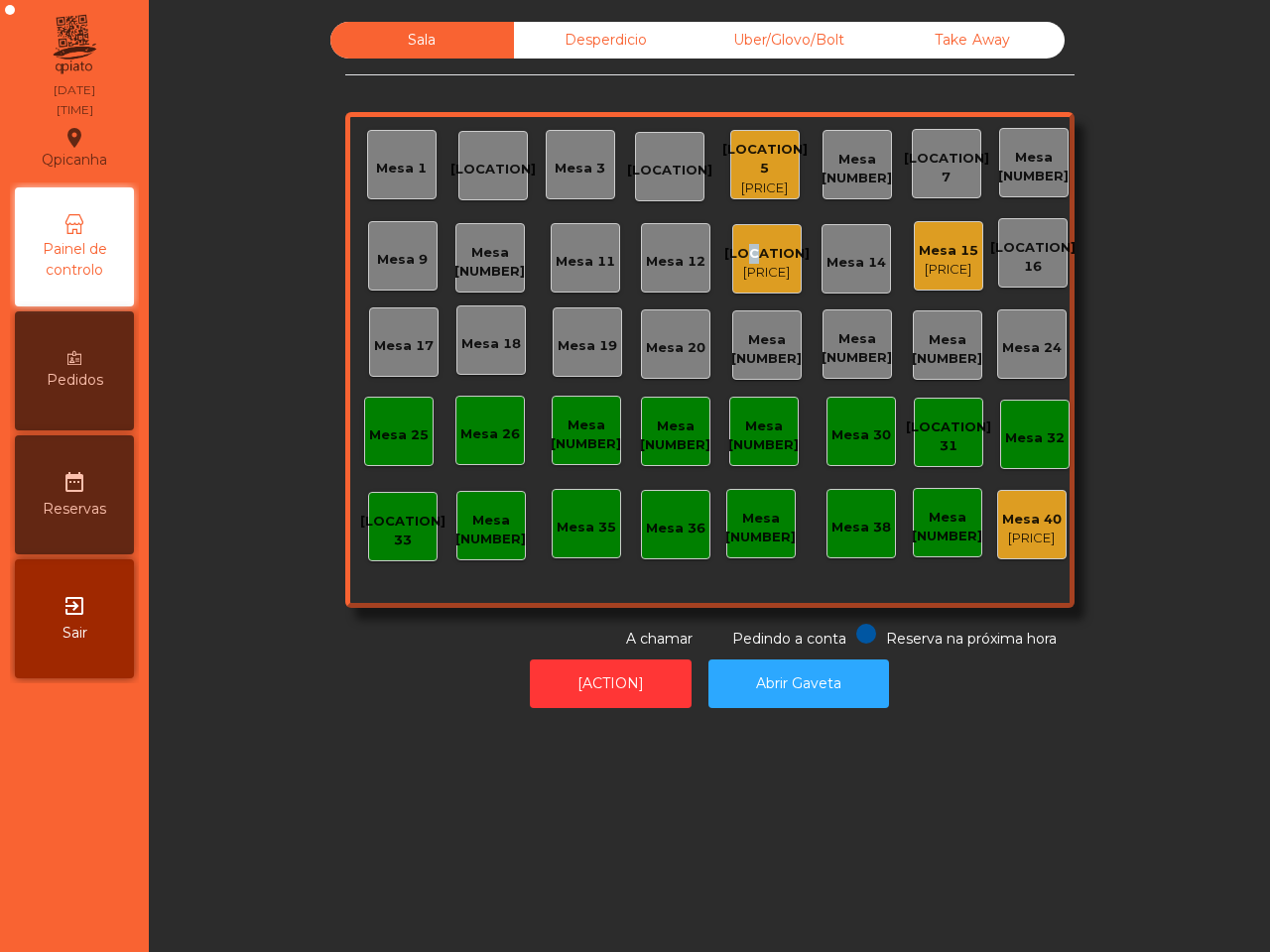 click on "[LOCATION]" at bounding box center [765, 159] 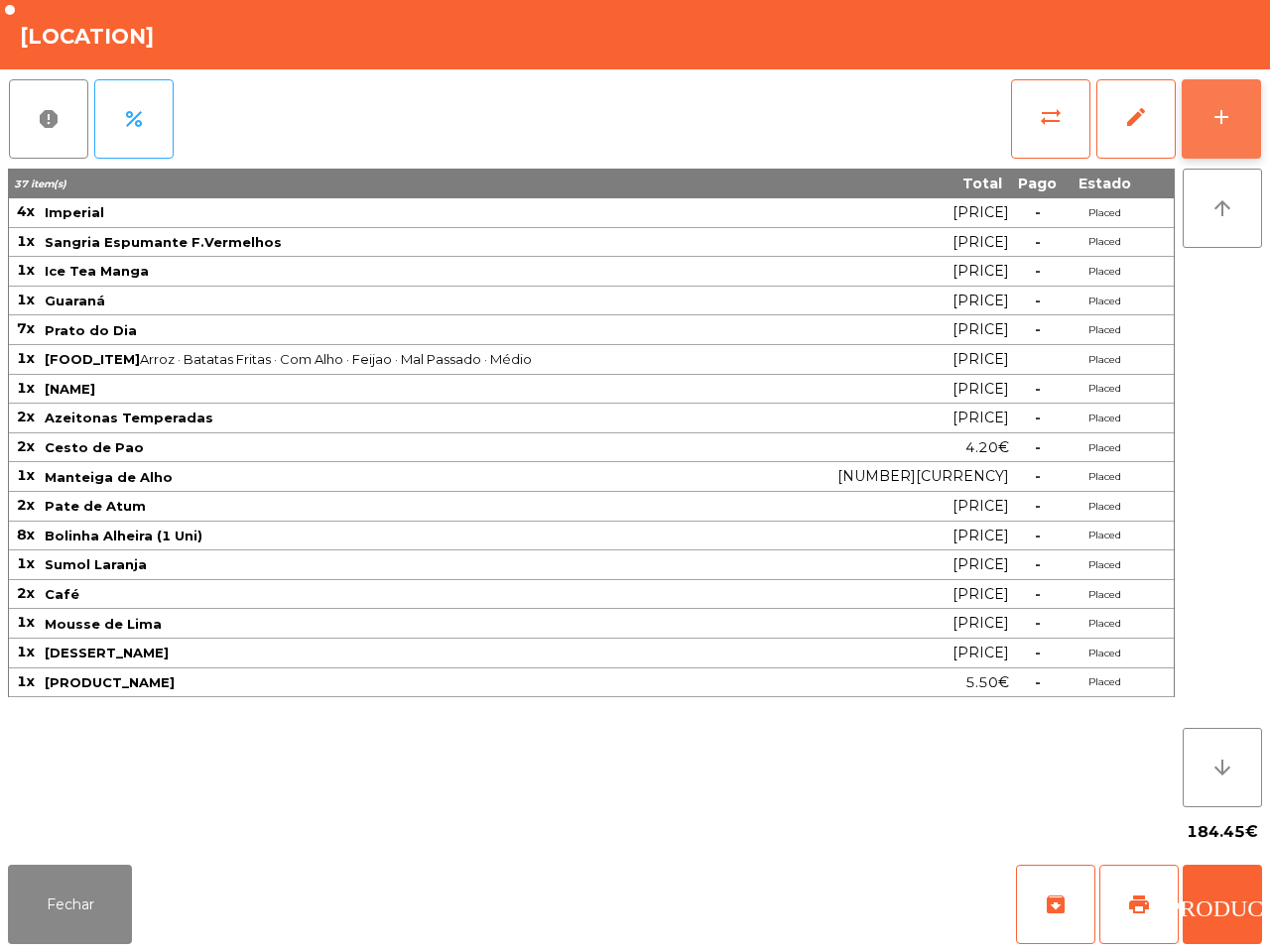 click on "add" at bounding box center [1221, 117] 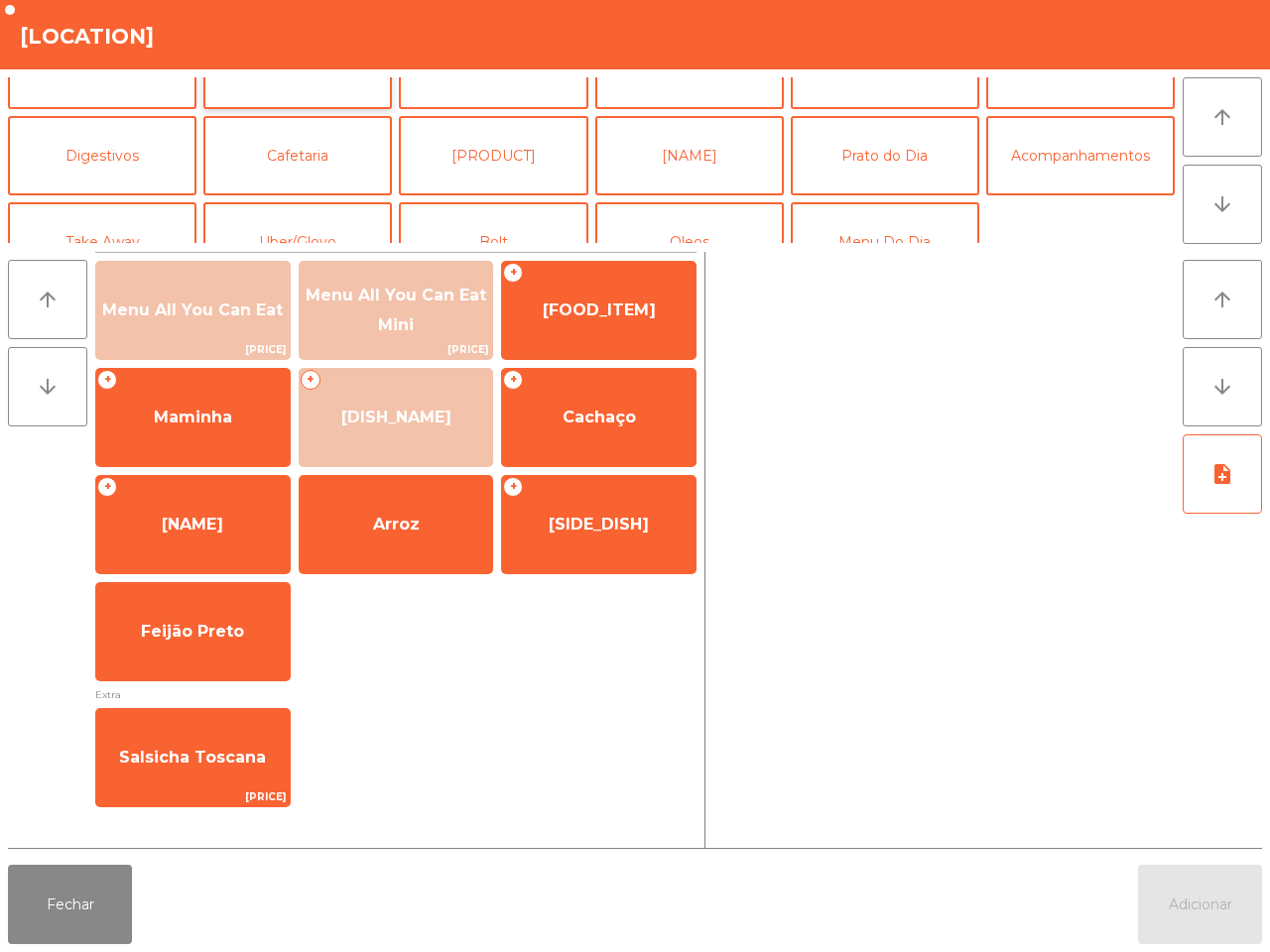 scroll, scrollTop: 172, scrollLeft: 0, axis: vertical 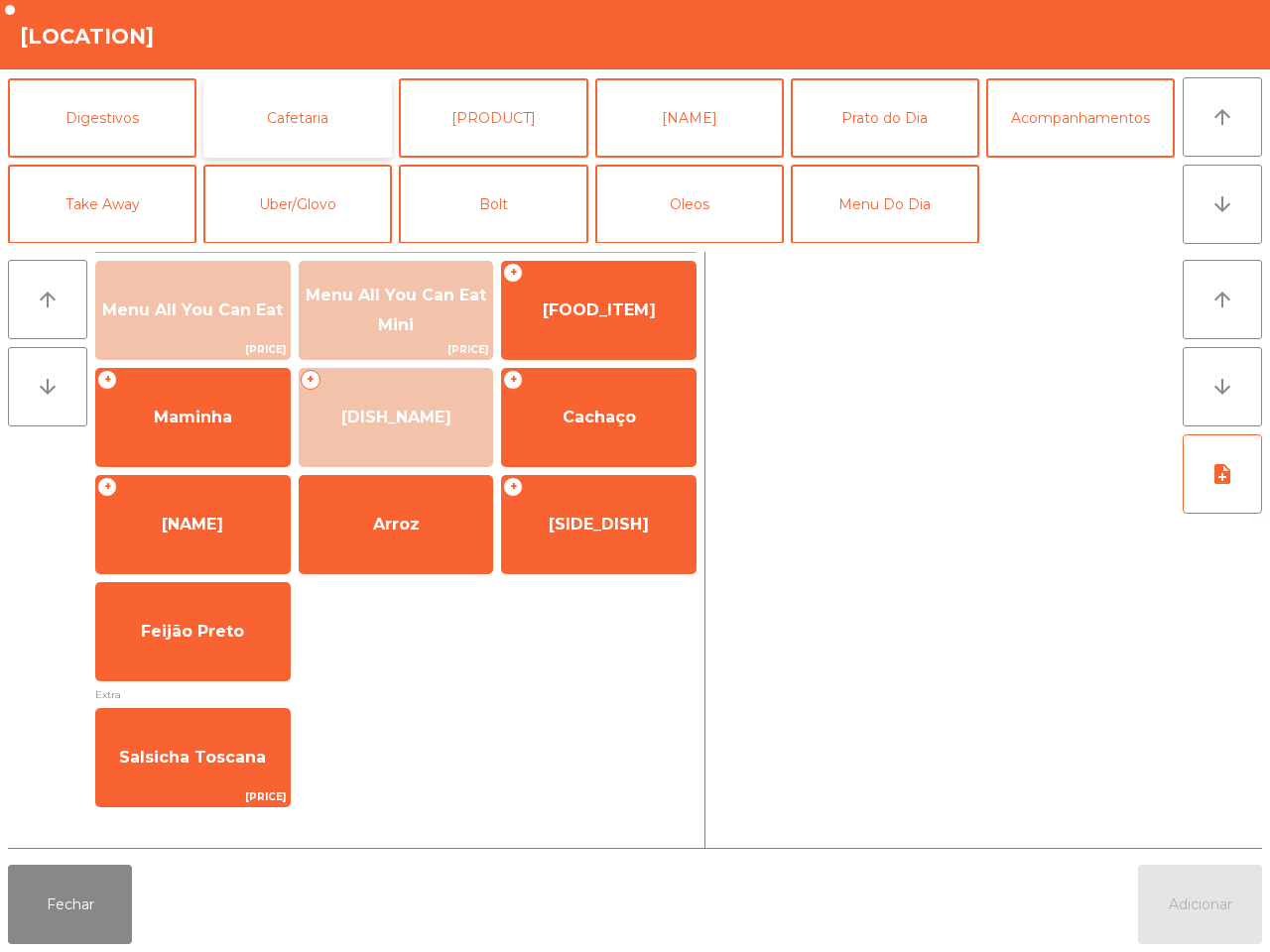 click on "Cafetaria" at bounding box center [298, 118] 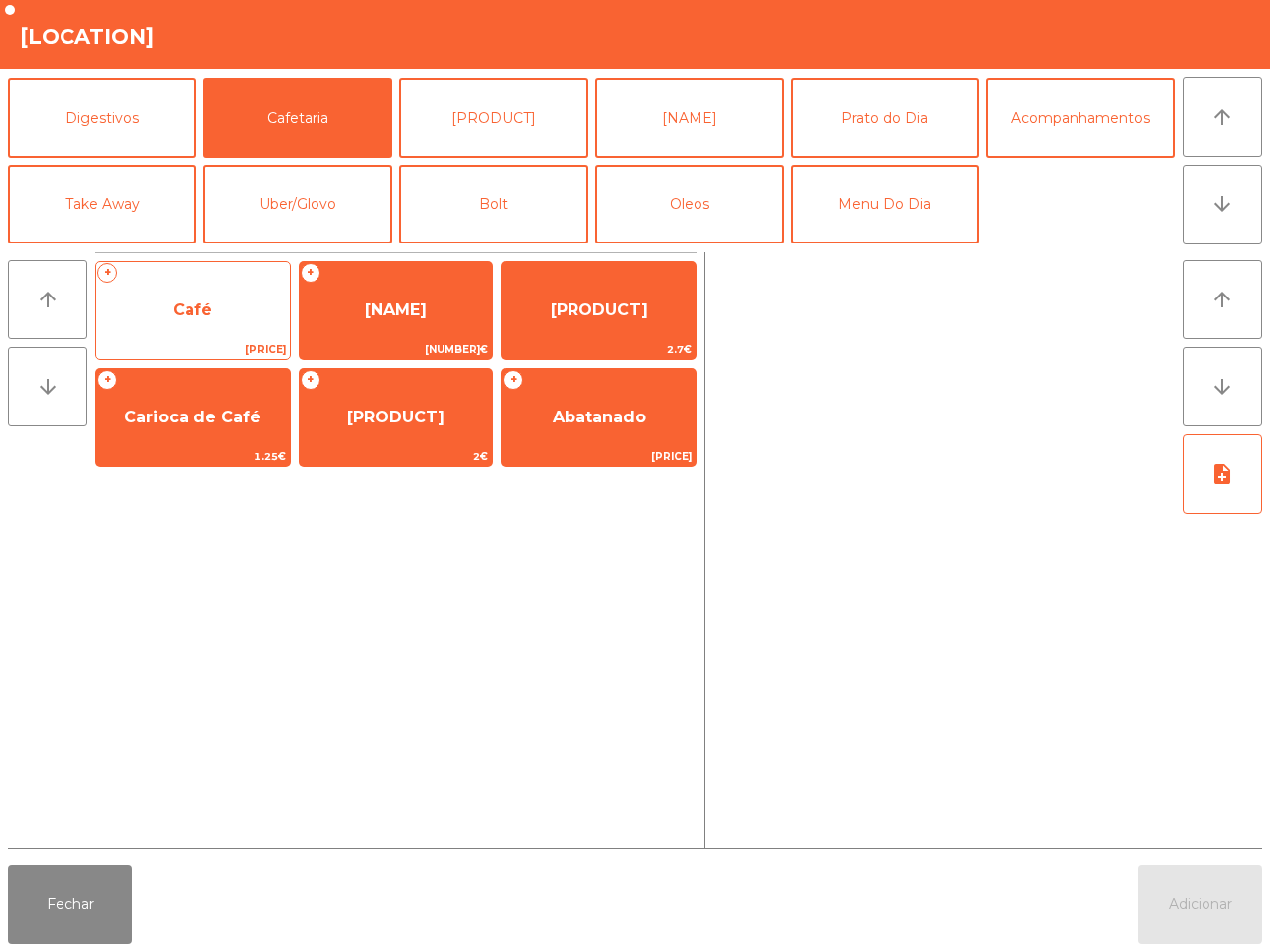 click on "Café" at bounding box center (192, 310) 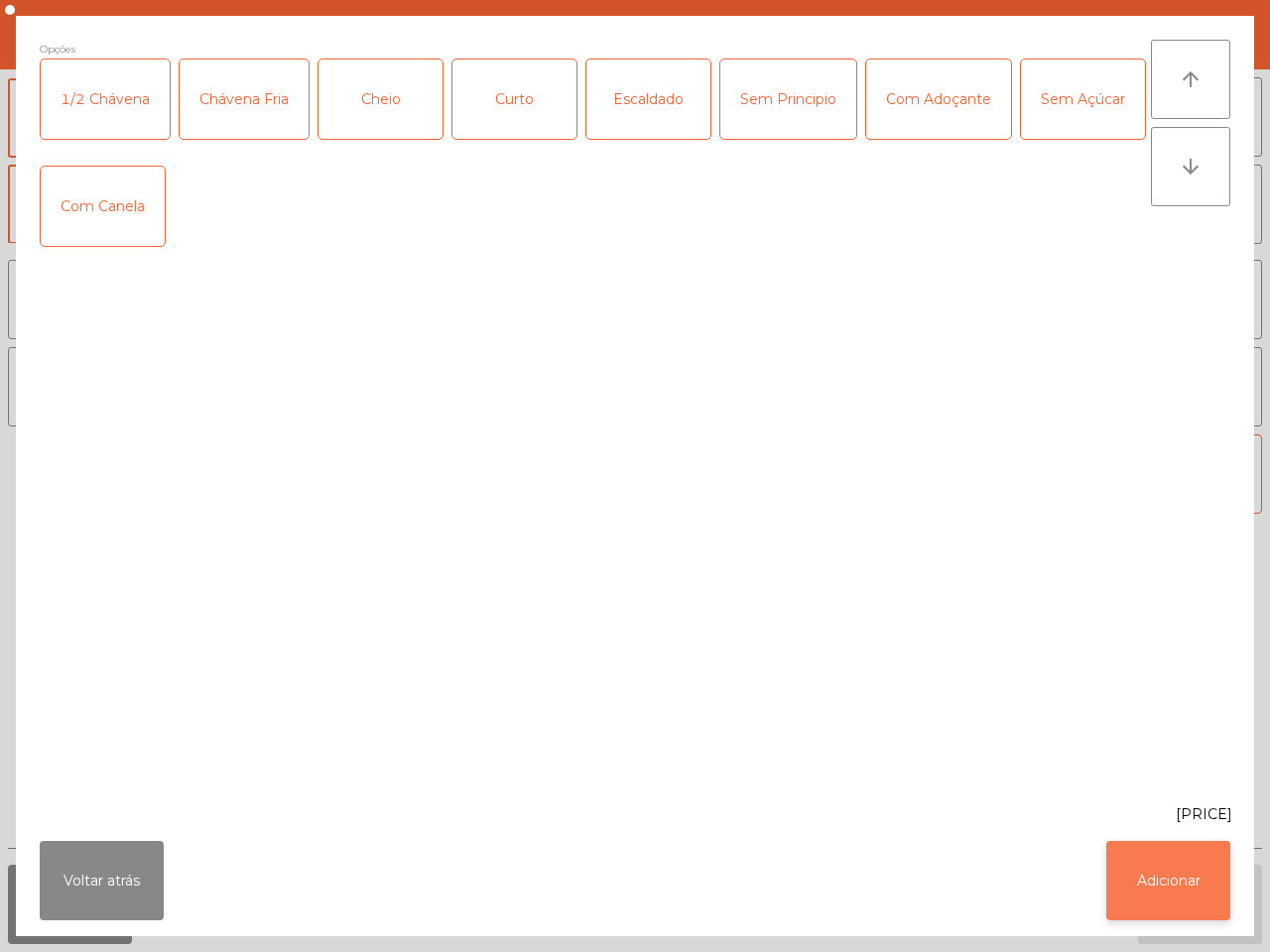 click on "Adicionar" at bounding box center (1168, 881) 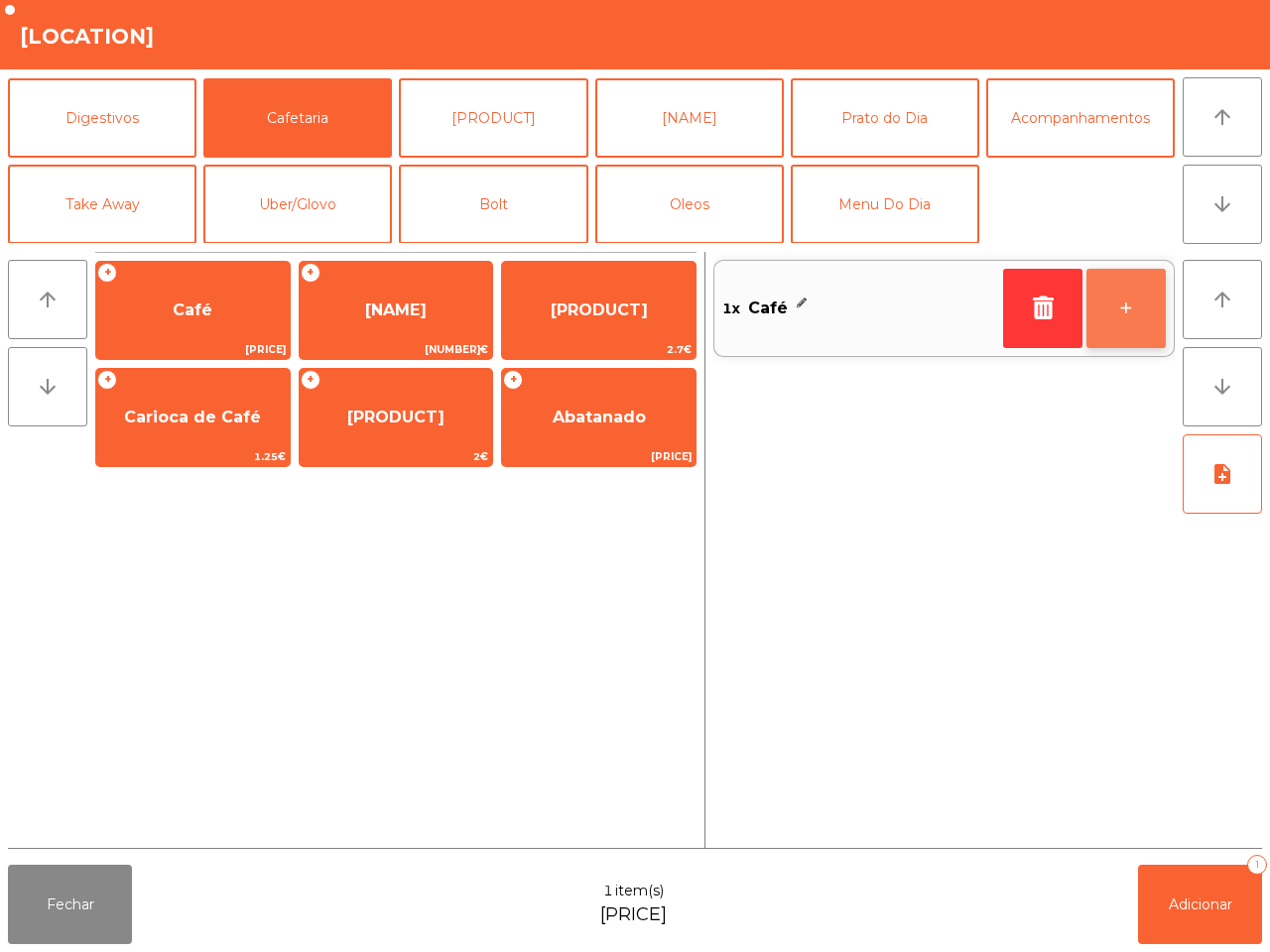 click on "+" at bounding box center (1126, 308) 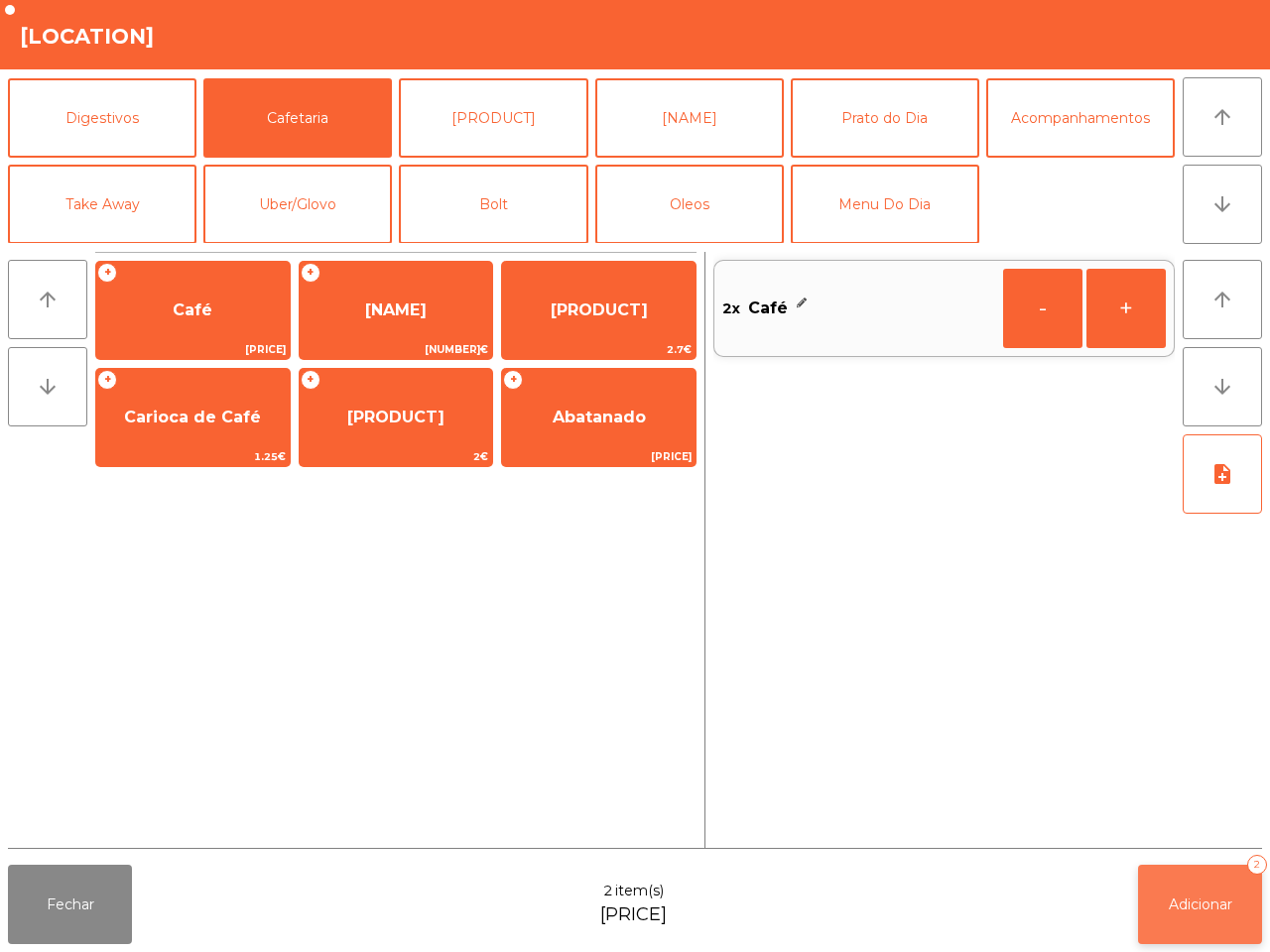 click on "Adicionar [NUMBER]" at bounding box center (1200, 904) 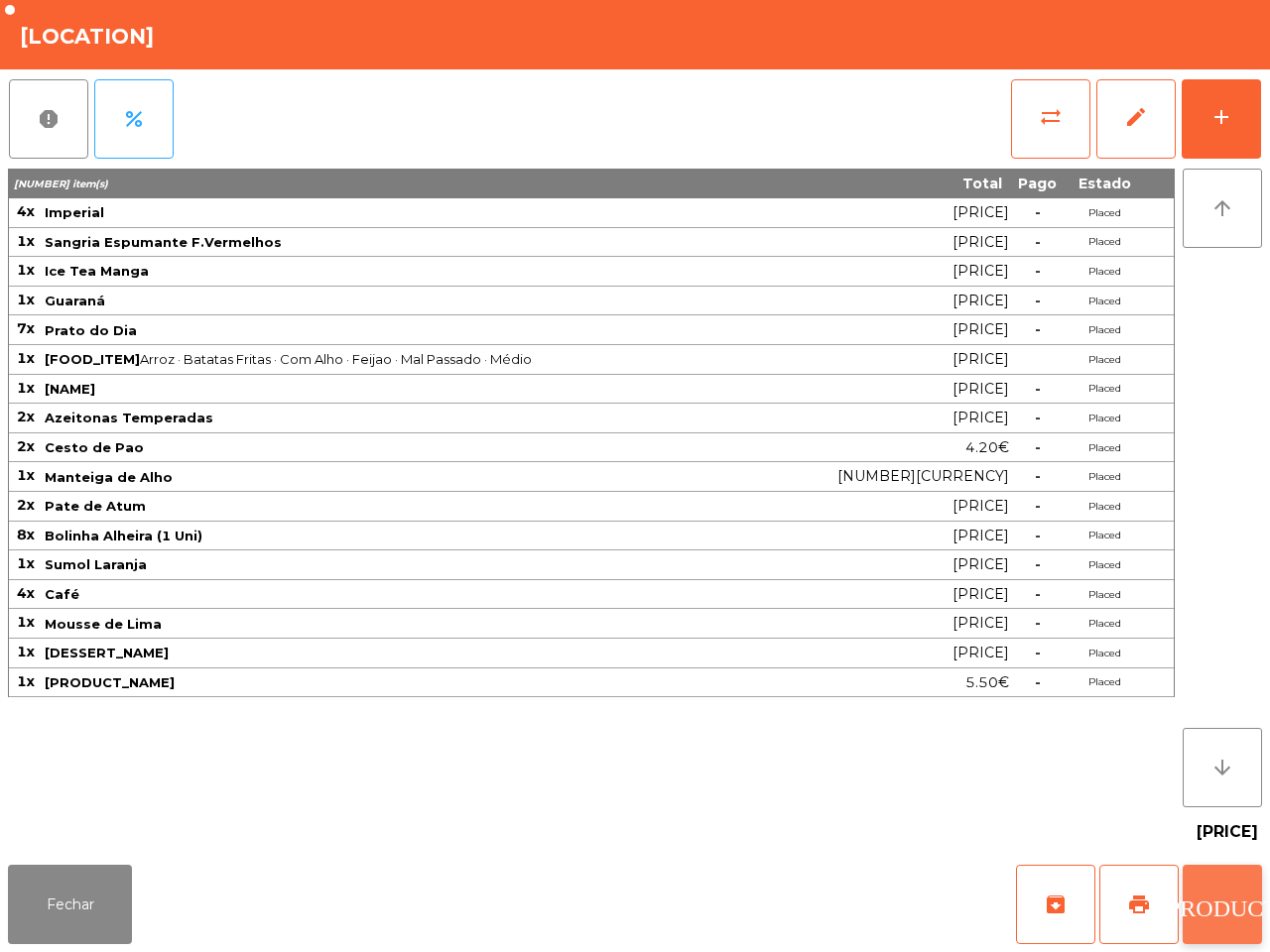 click on "[PRODUCT]" at bounding box center [1222, 904] 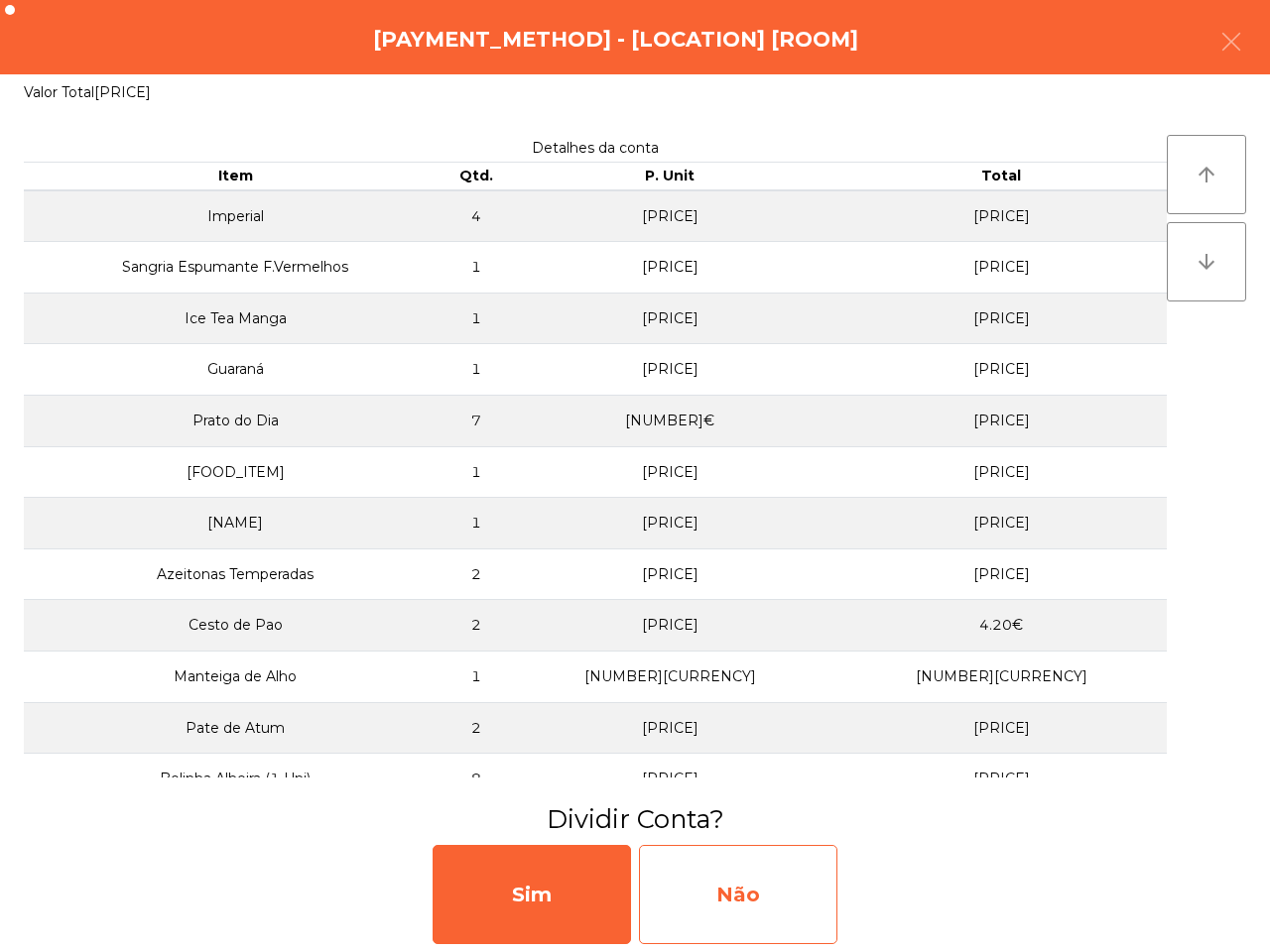 click on "Não" at bounding box center [738, 894] 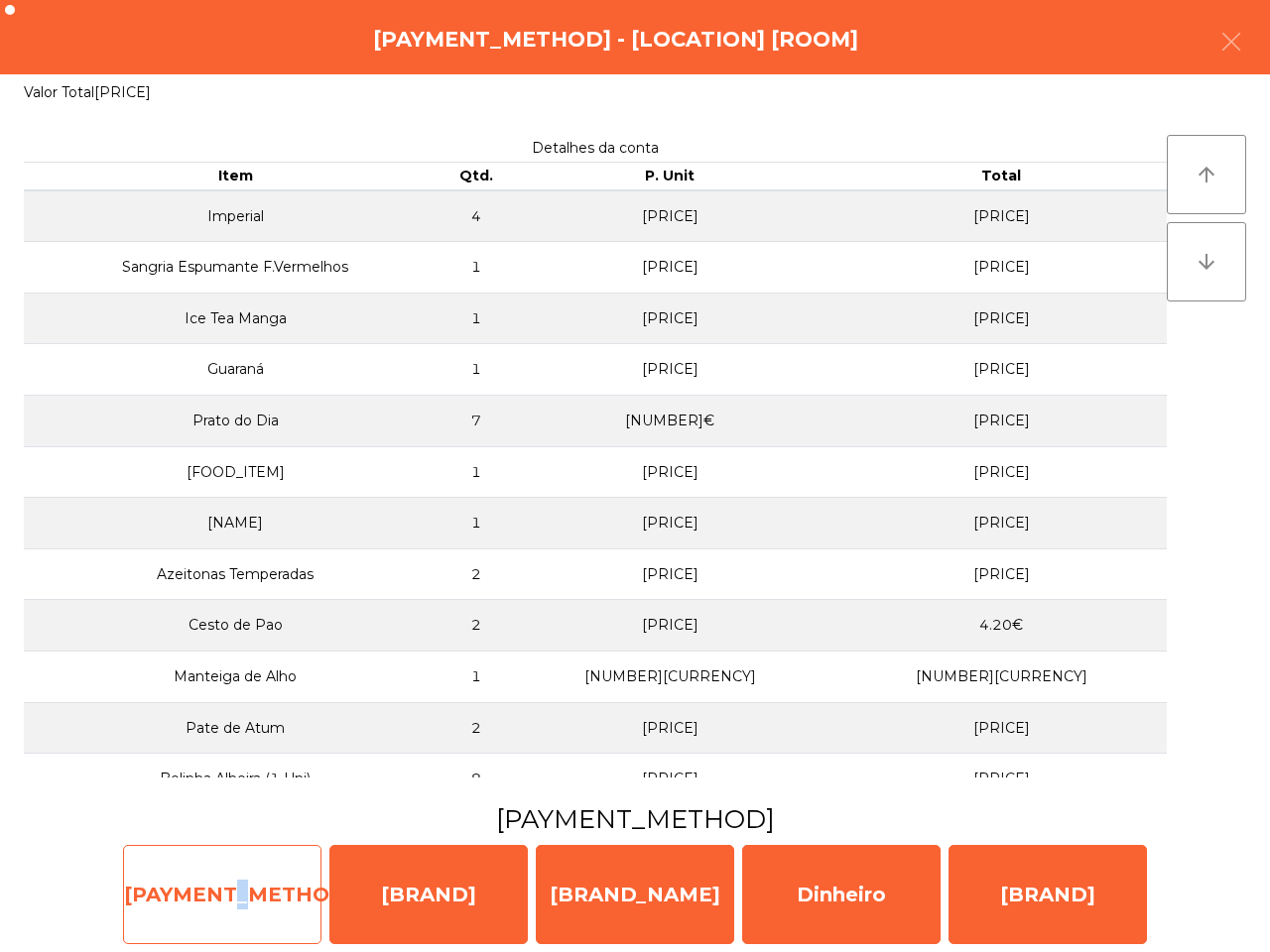 click on "[PAYMENT_METHOD]" at bounding box center [222, 894] 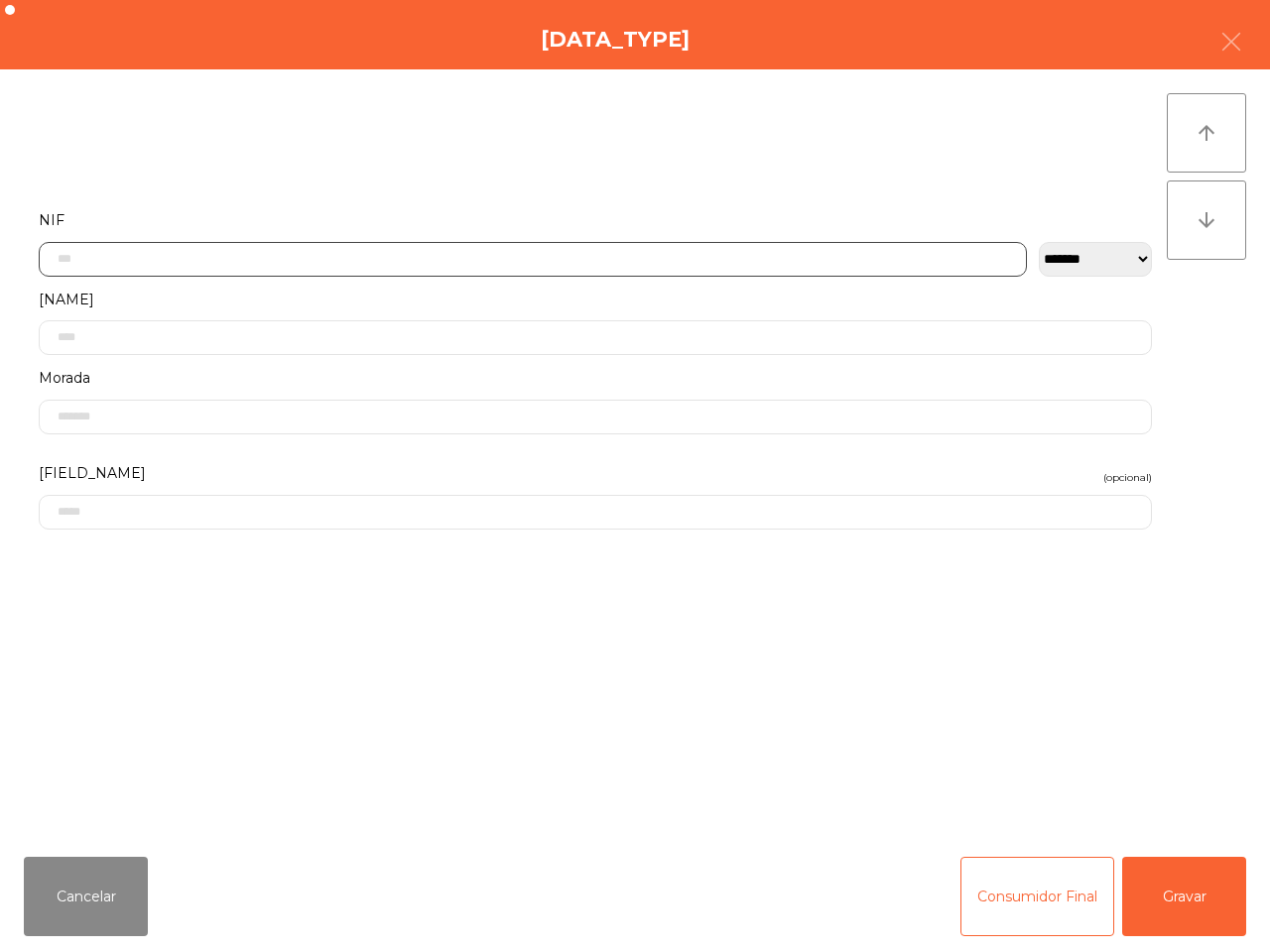 click at bounding box center (533, 259) 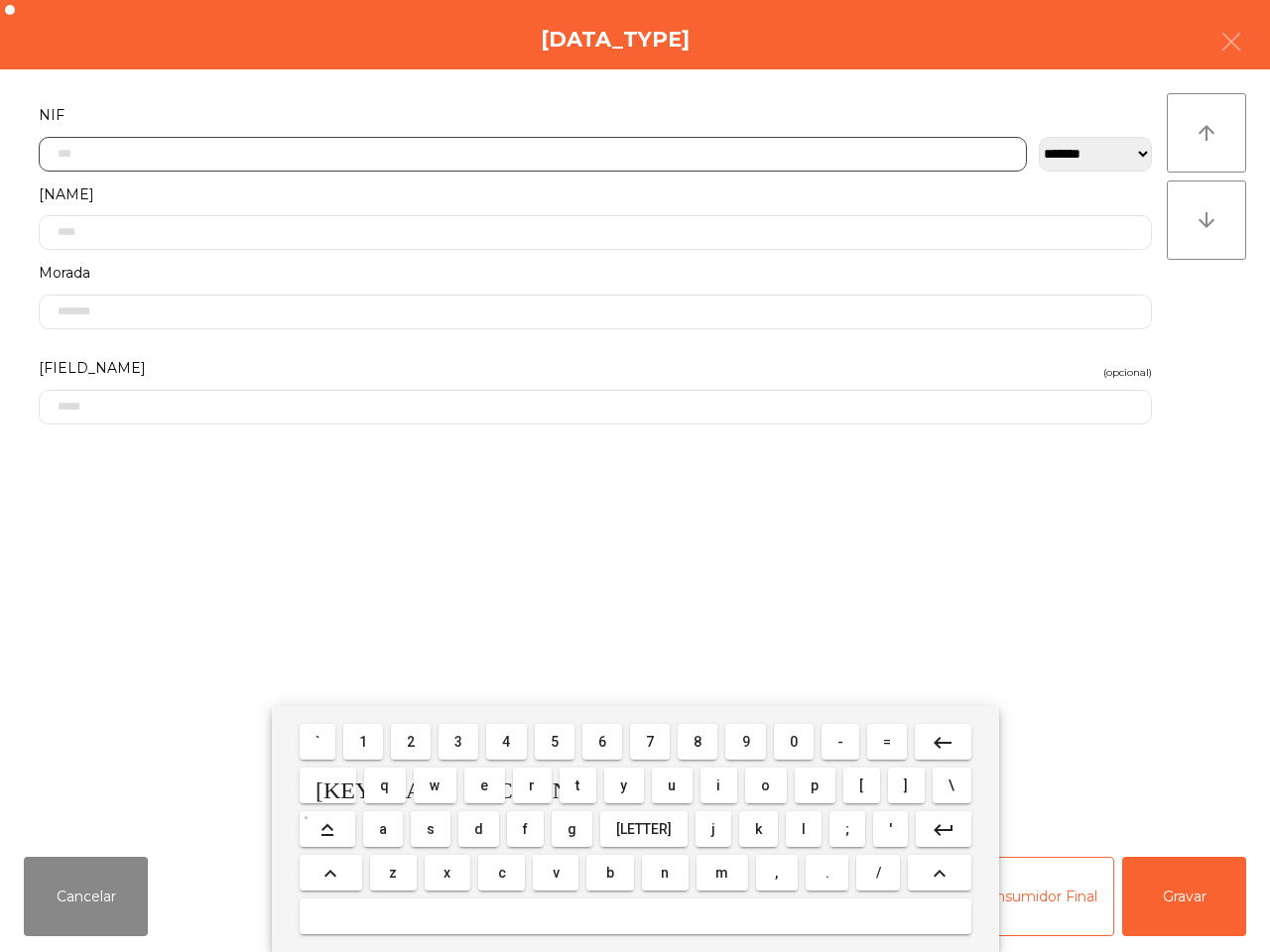 scroll, scrollTop: 111, scrollLeft: 0, axis: vertical 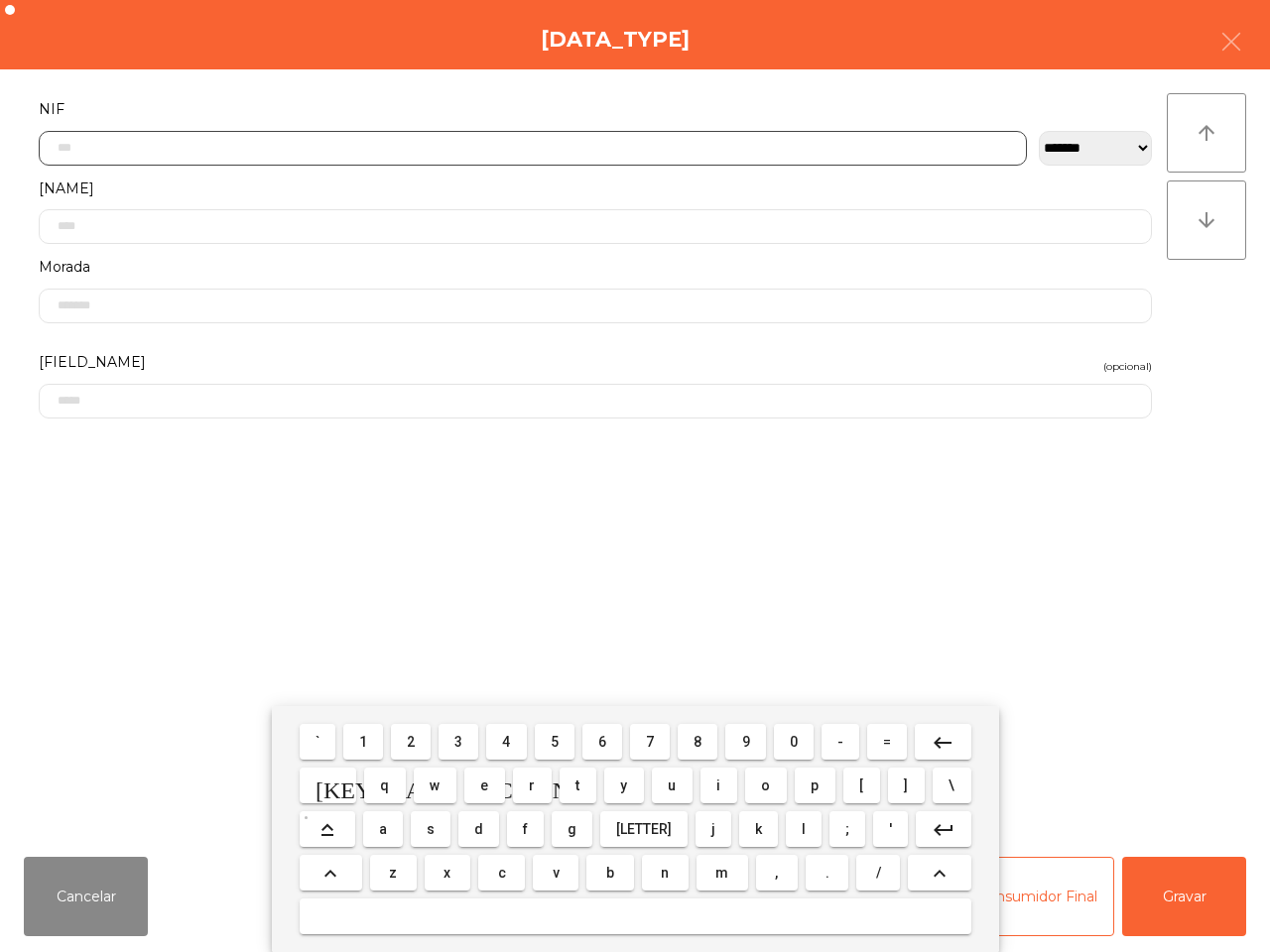drag, startPoint x: 554, startPoint y: 742, endPoint x: 483, endPoint y: 736, distance: 71.25307 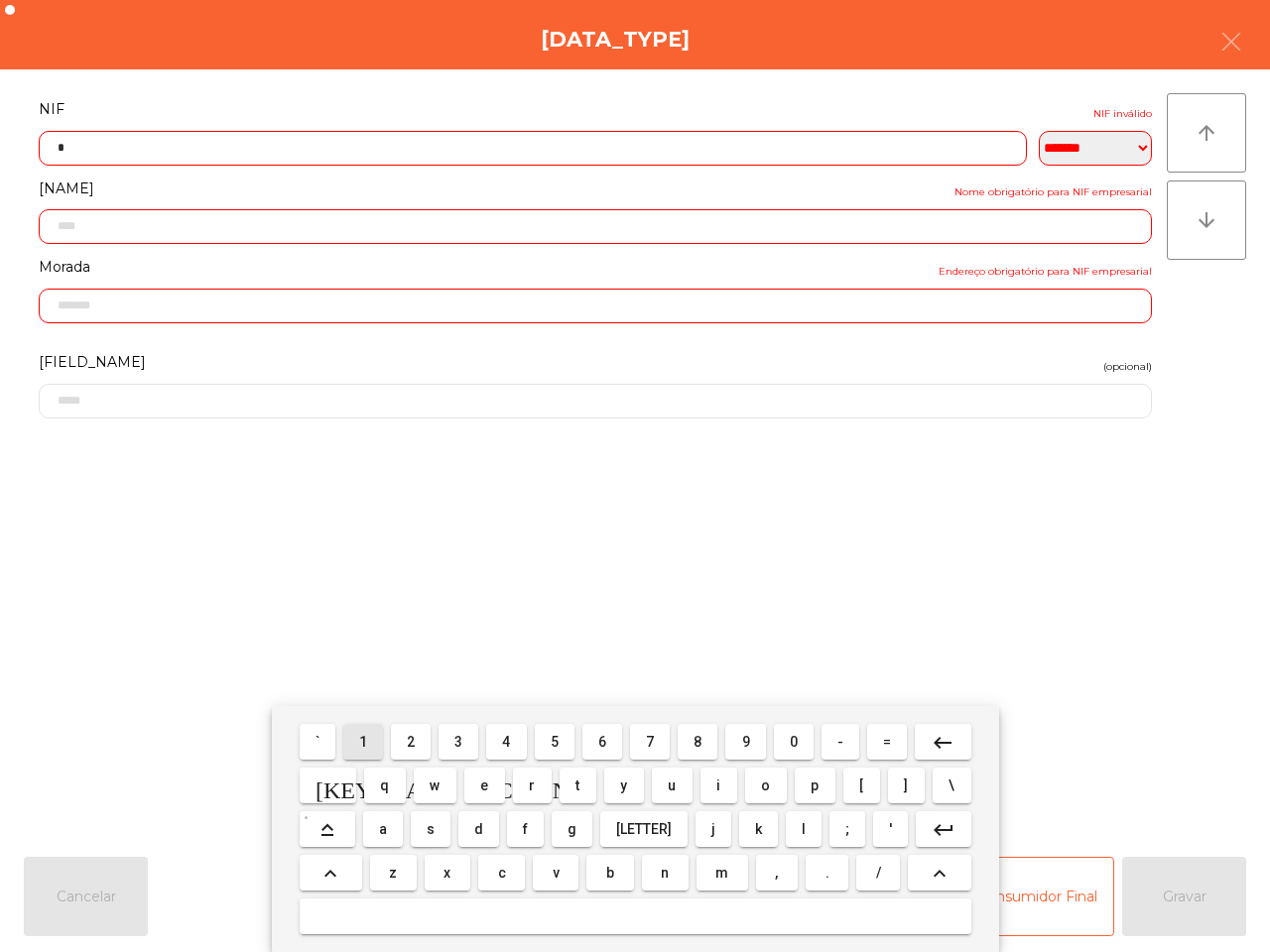 click on "1" at bounding box center [318, 742] 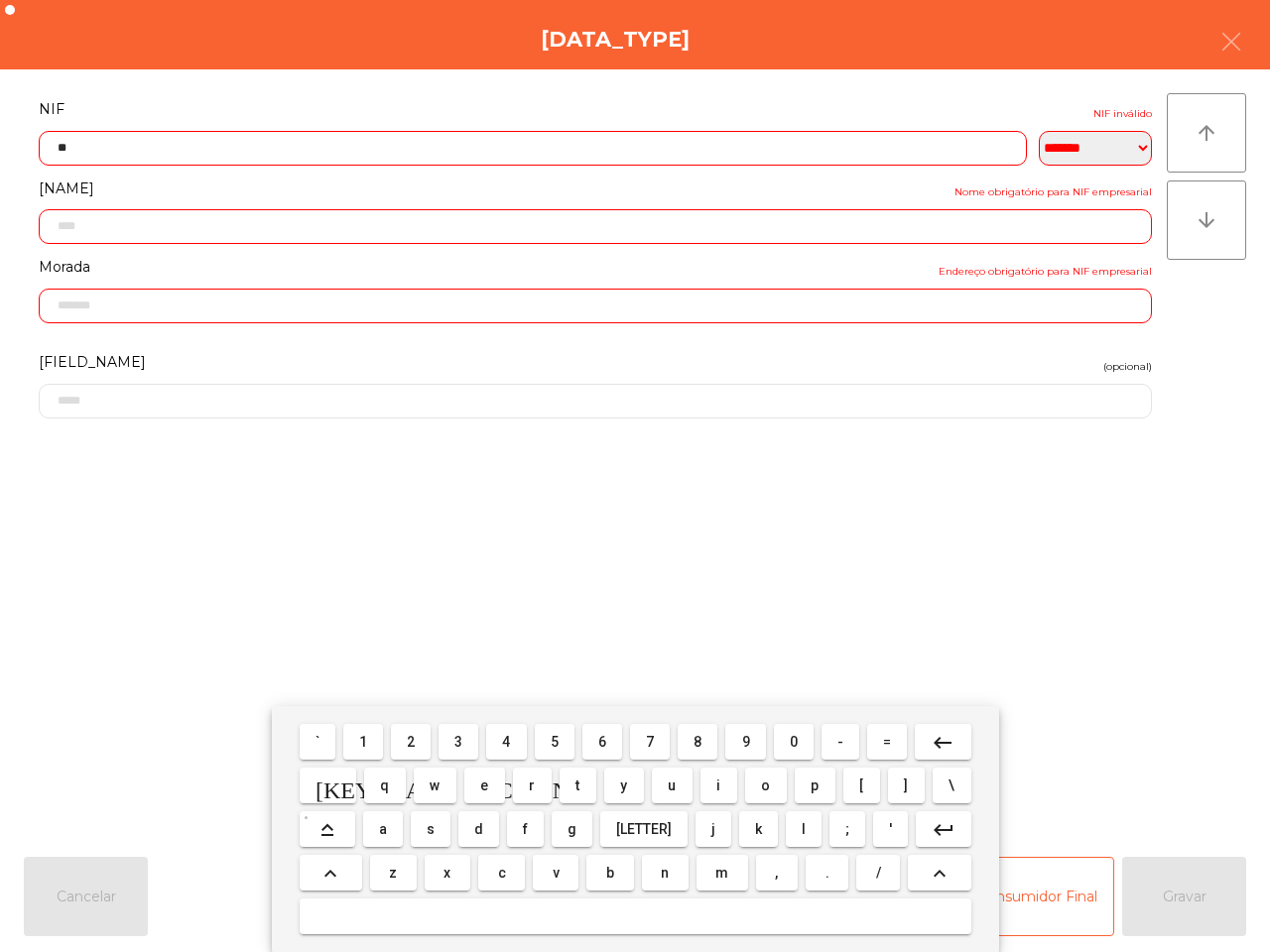 click on "4" at bounding box center [318, 742] 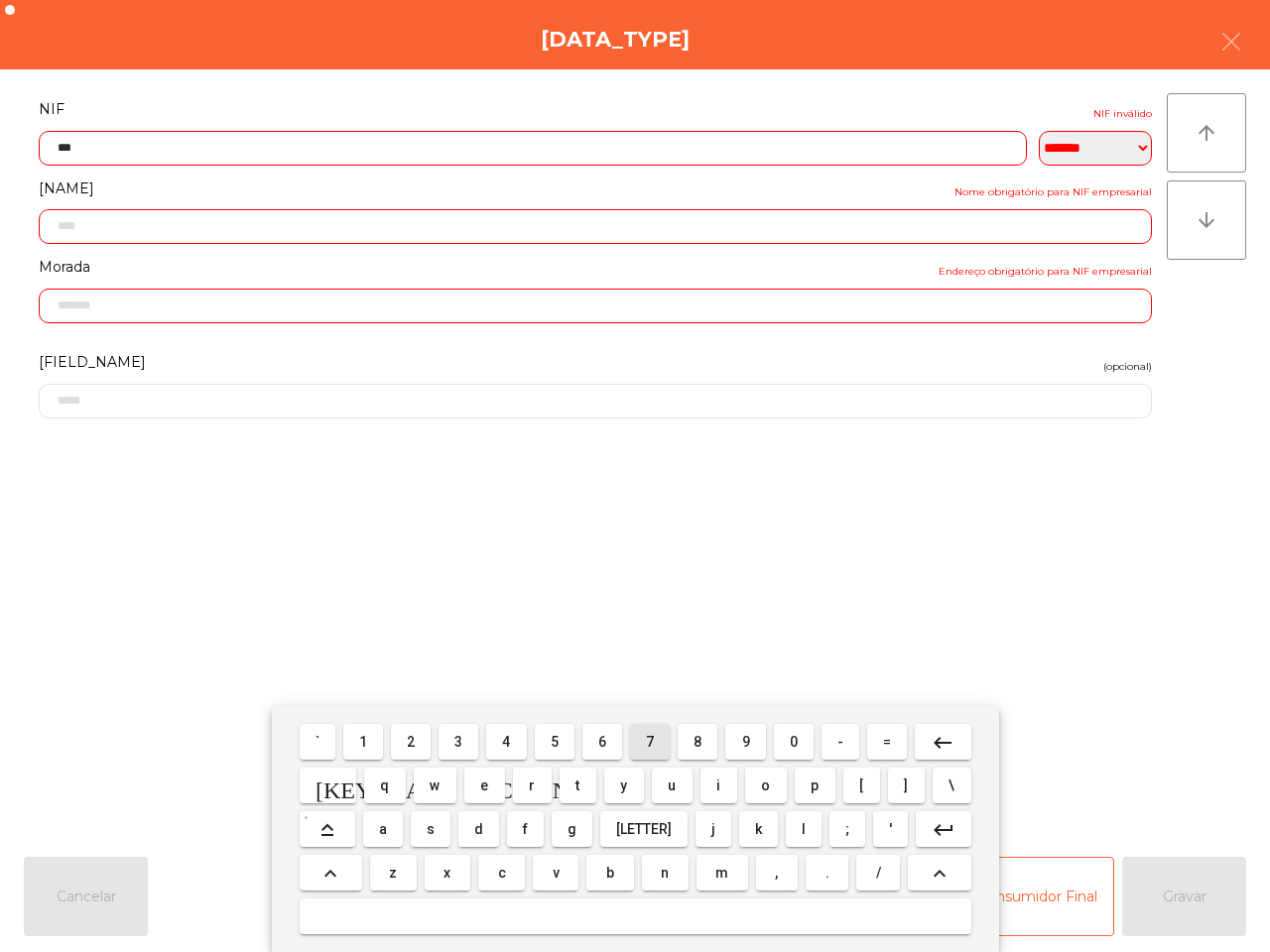 click on "7" at bounding box center (318, 742) 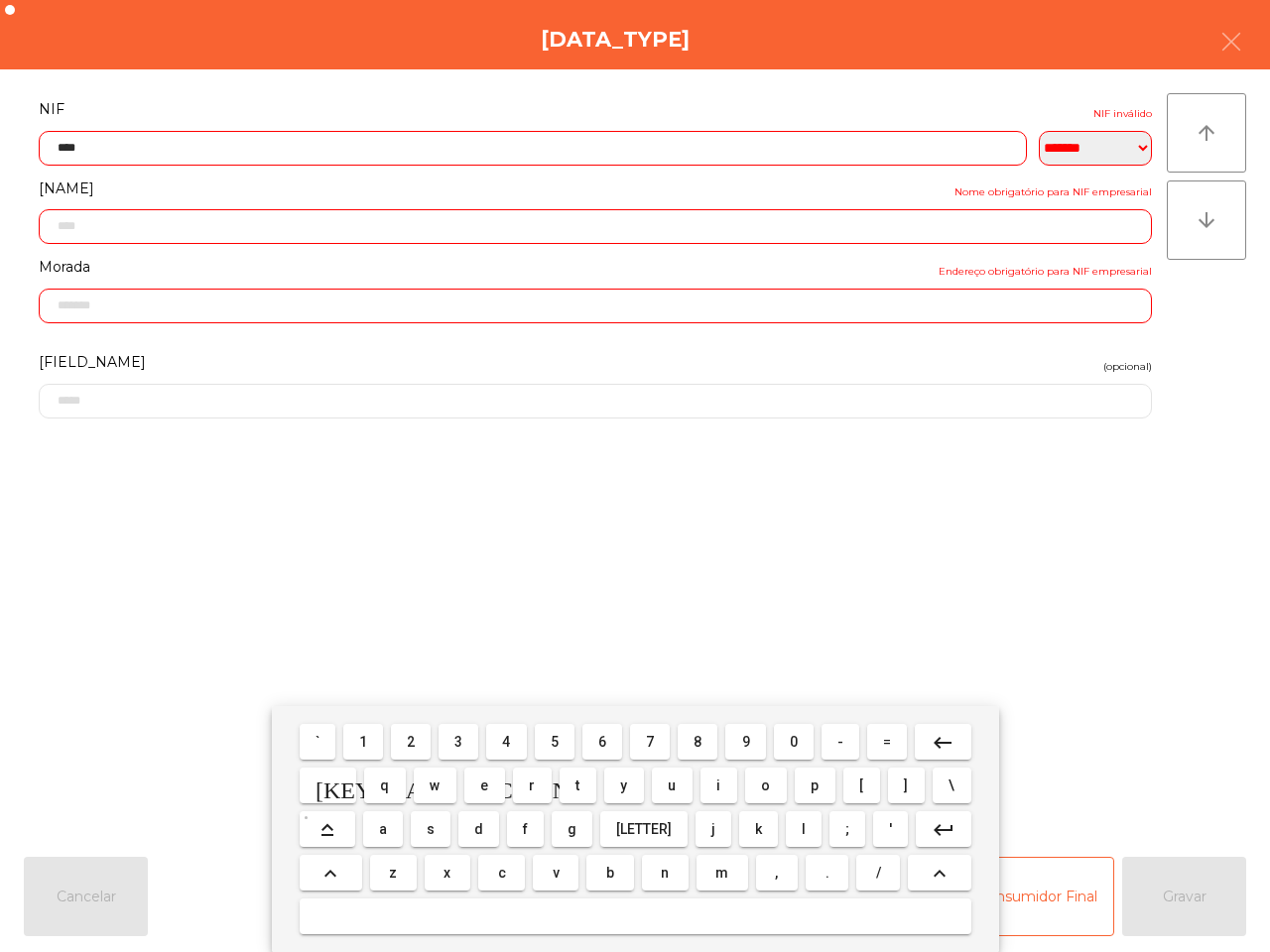 click on "1" at bounding box center (318, 742) 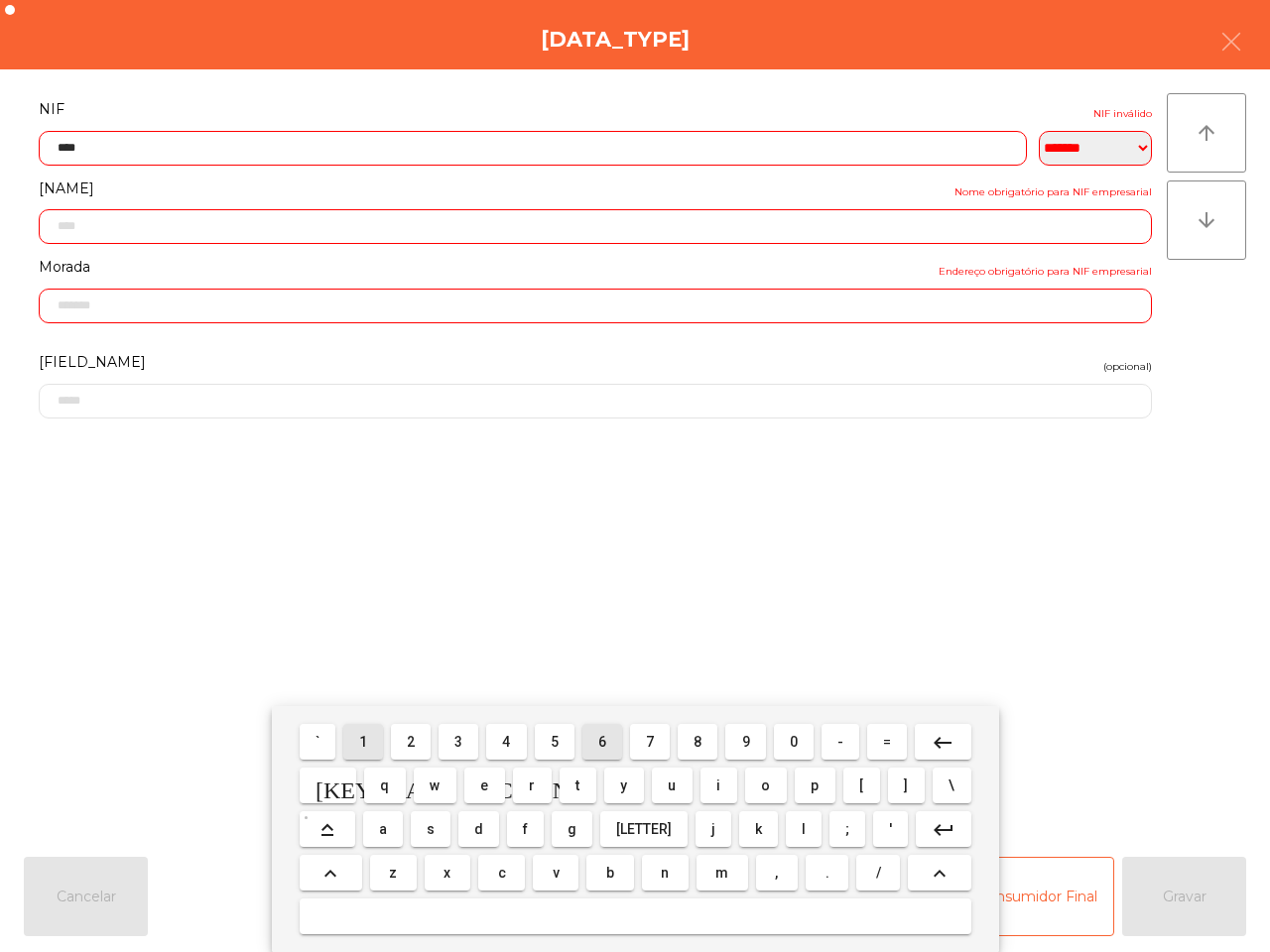 click on "6" at bounding box center (318, 742) 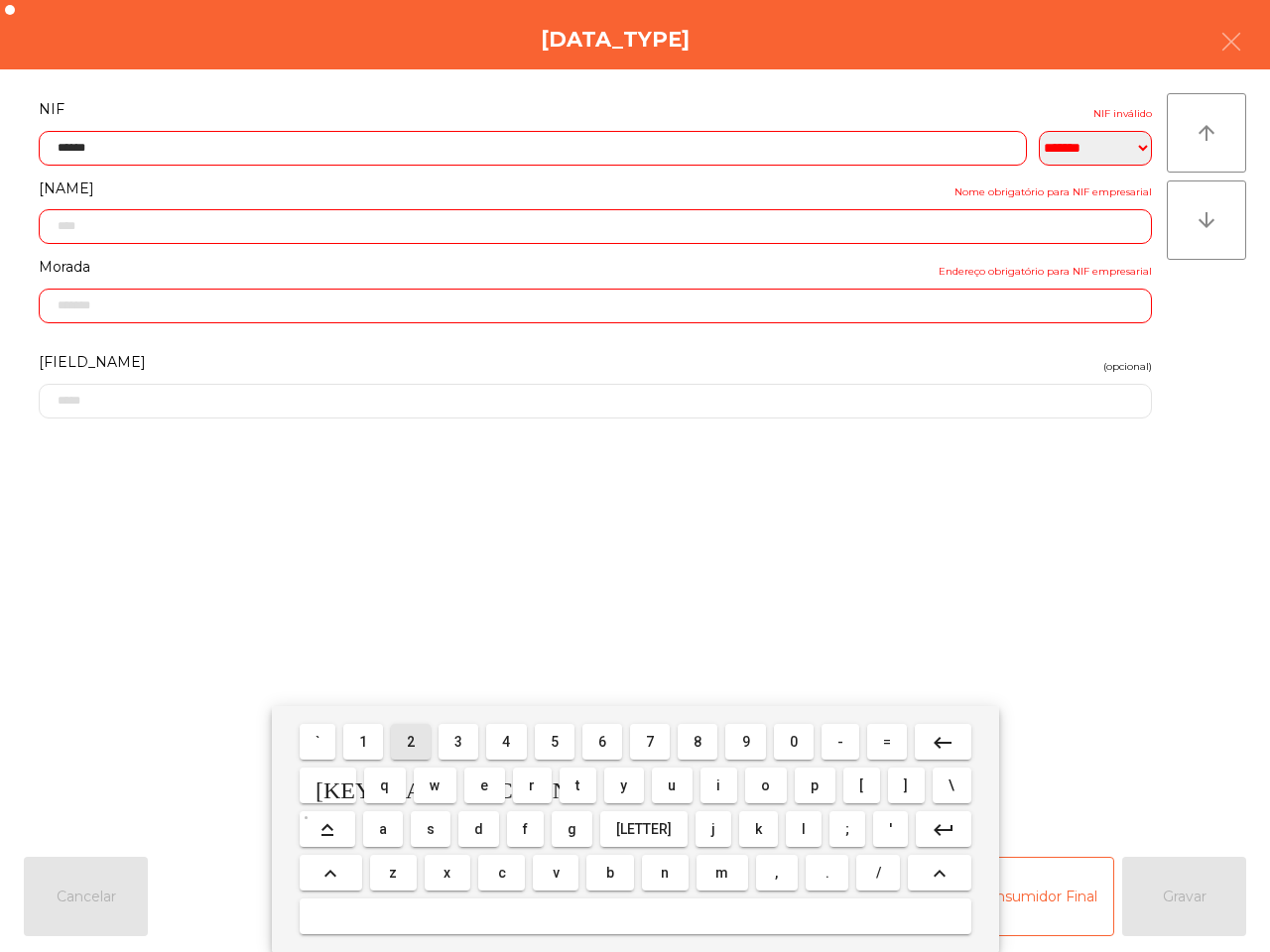 click on "2" at bounding box center (318, 742) 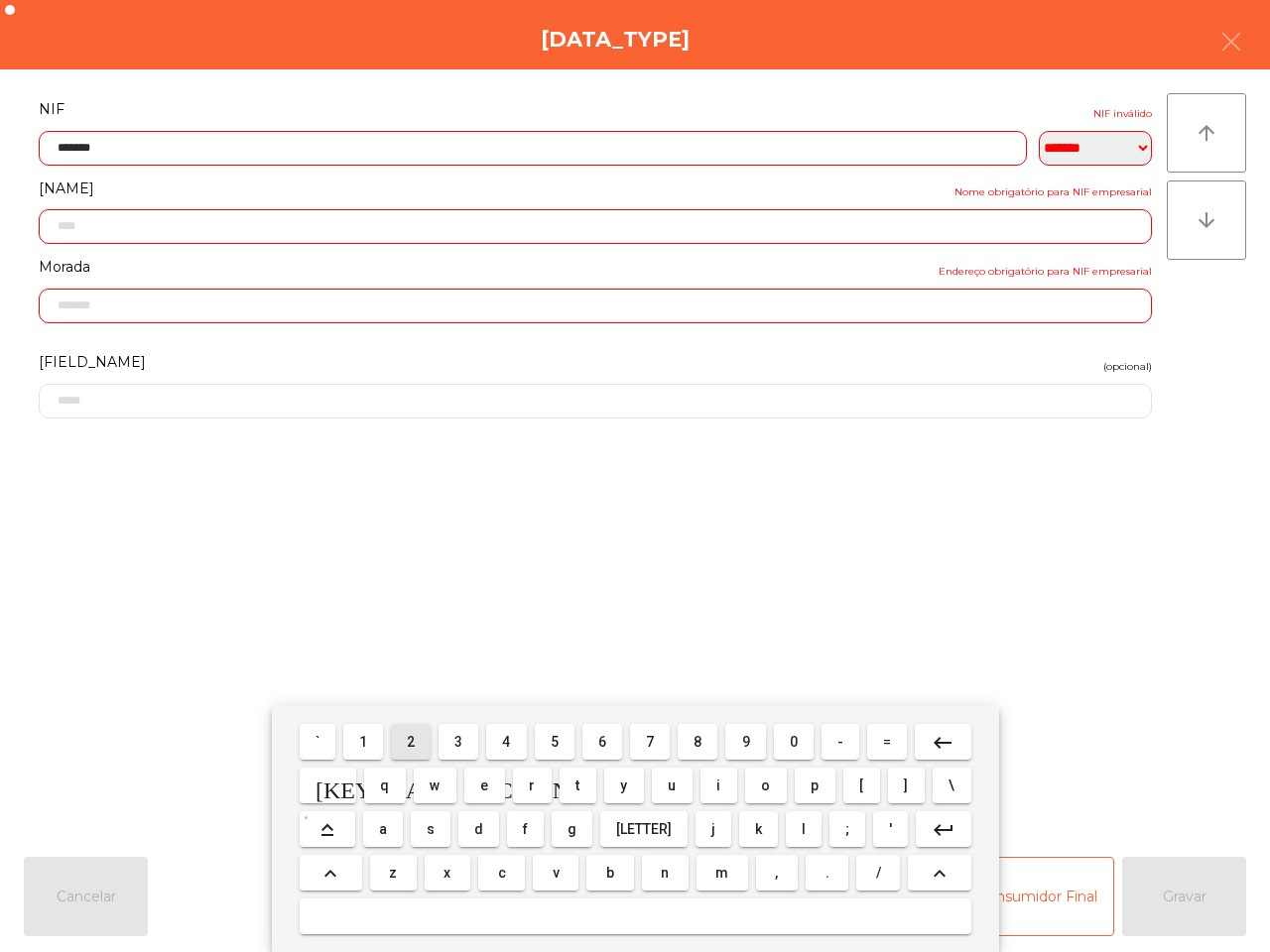 click on "2" at bounding box center (318, 742) 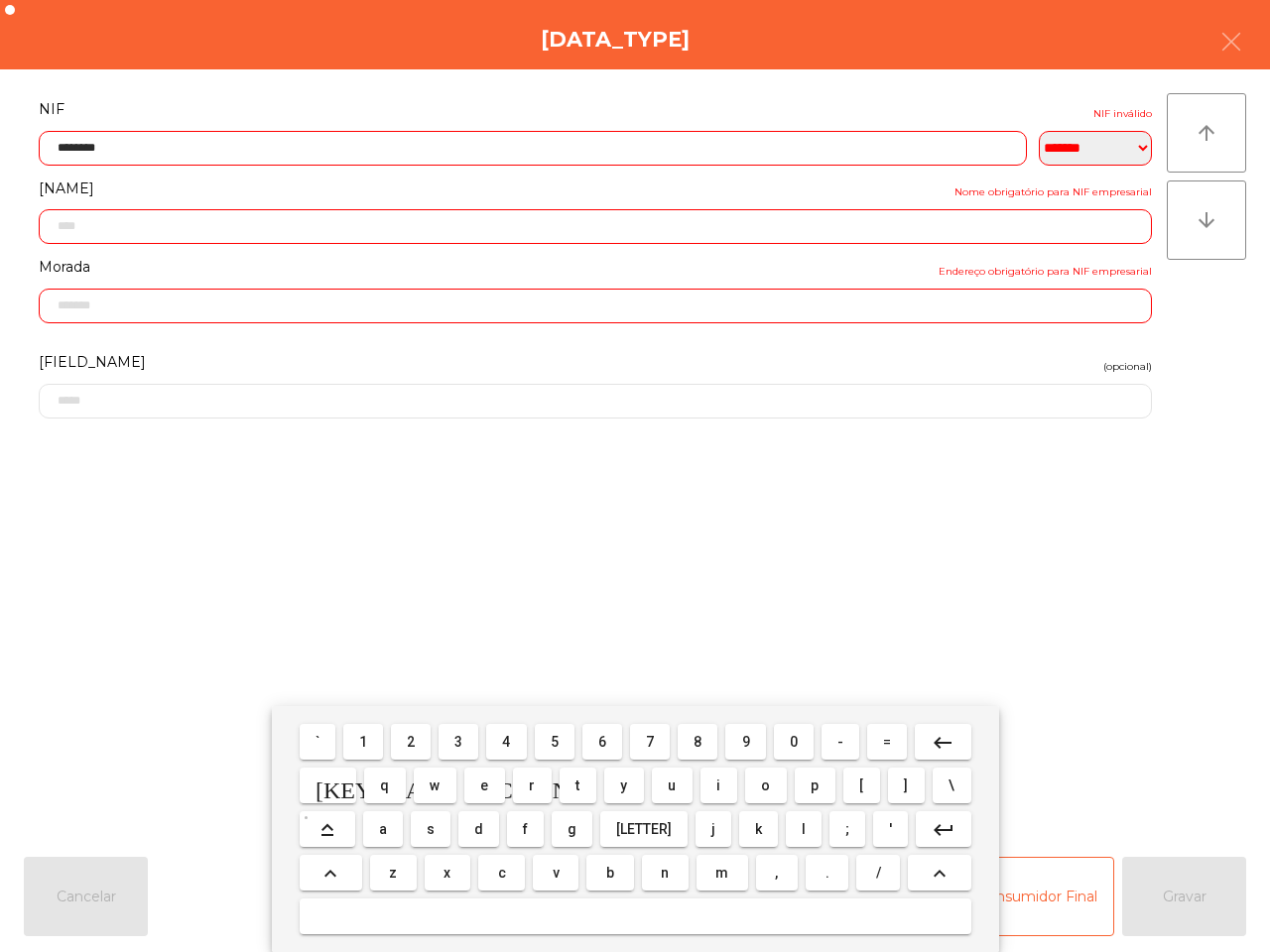 click on "3" at bounding box center [318, 742] 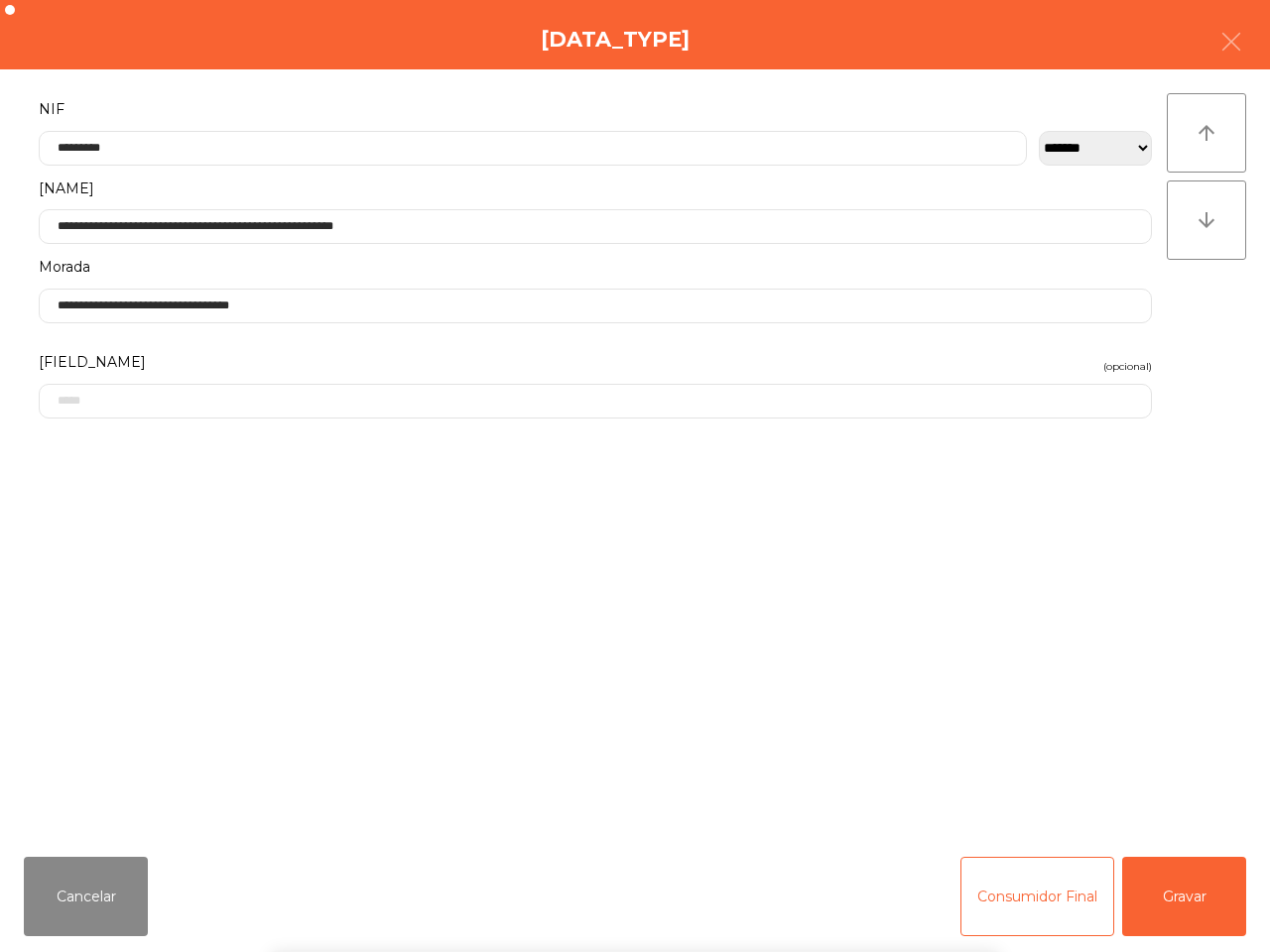 click on "` 1 2 3 4 5 6 7 8 9 0 - = keyboard_backspace keyboard_tab q w e r t y u i o p [ ] \ keyboard_capslock a s d f g h j k l ; ' keyboard_return keyboard_arrow_up z x c v b n m , . / keyboard_arrow_up" at bounding box center (635, 829) 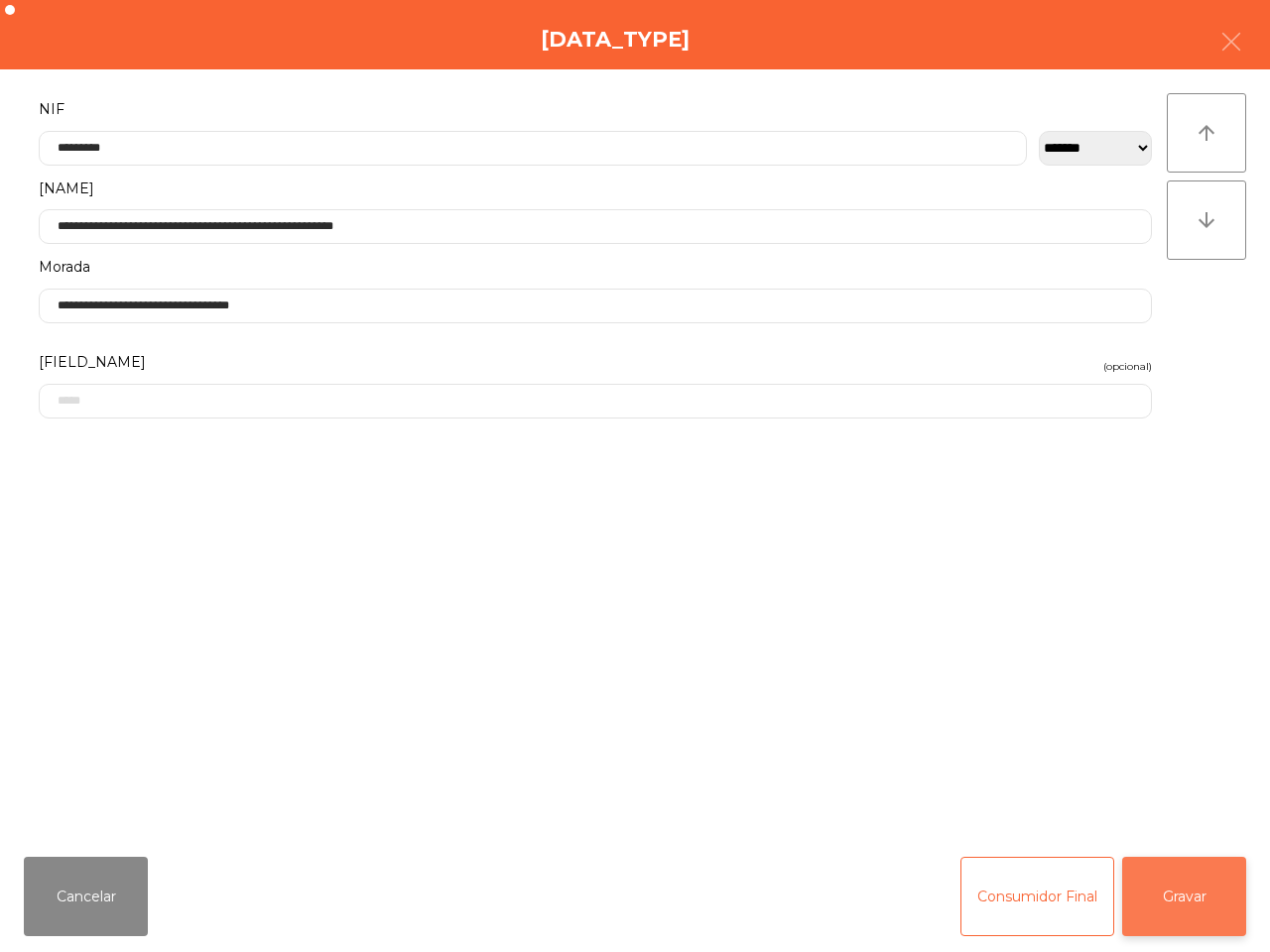 click on "Gravar" at bounding box center [1184, 896] 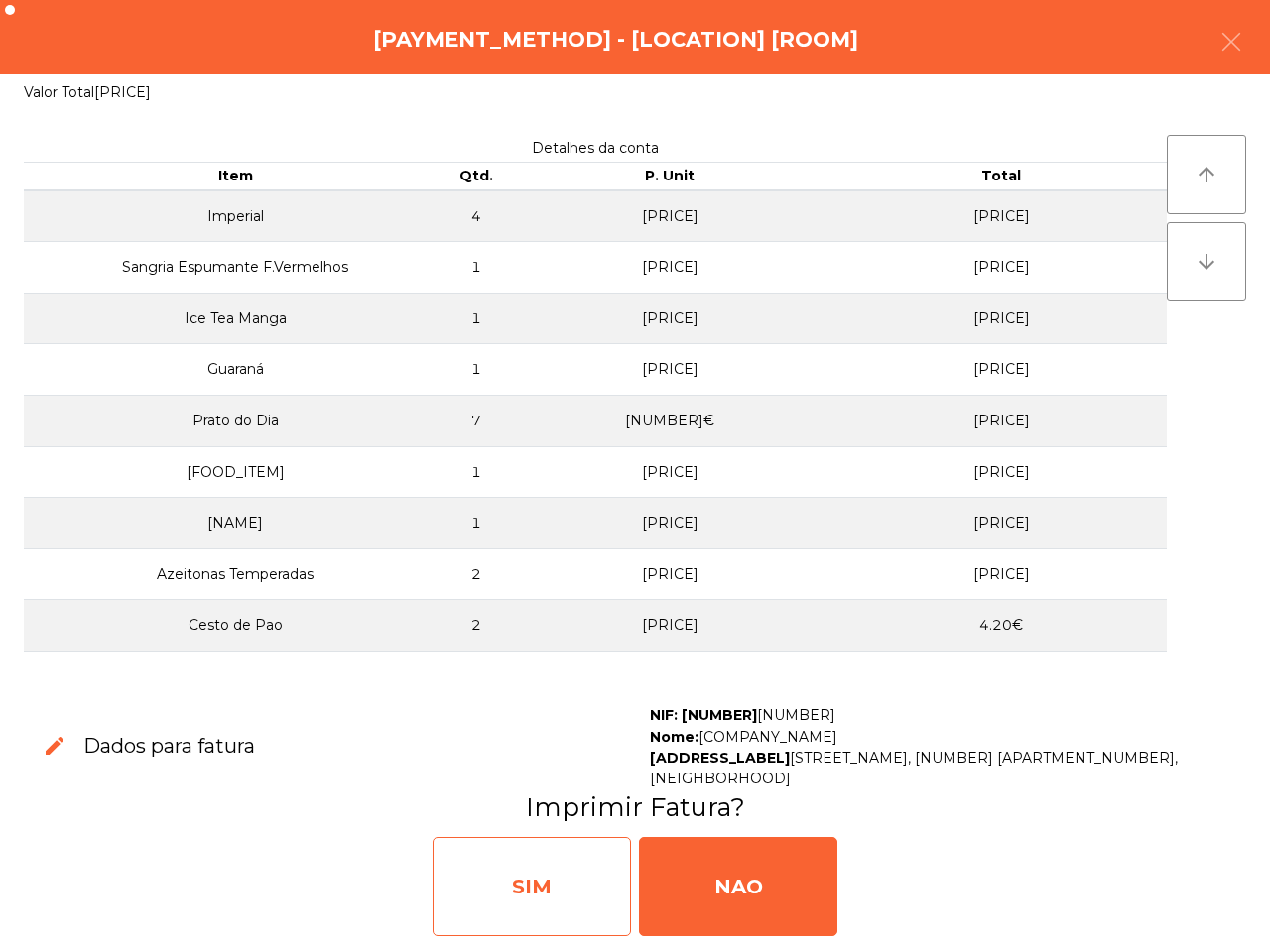 click on "SIM" at bounding box center (532, 887) 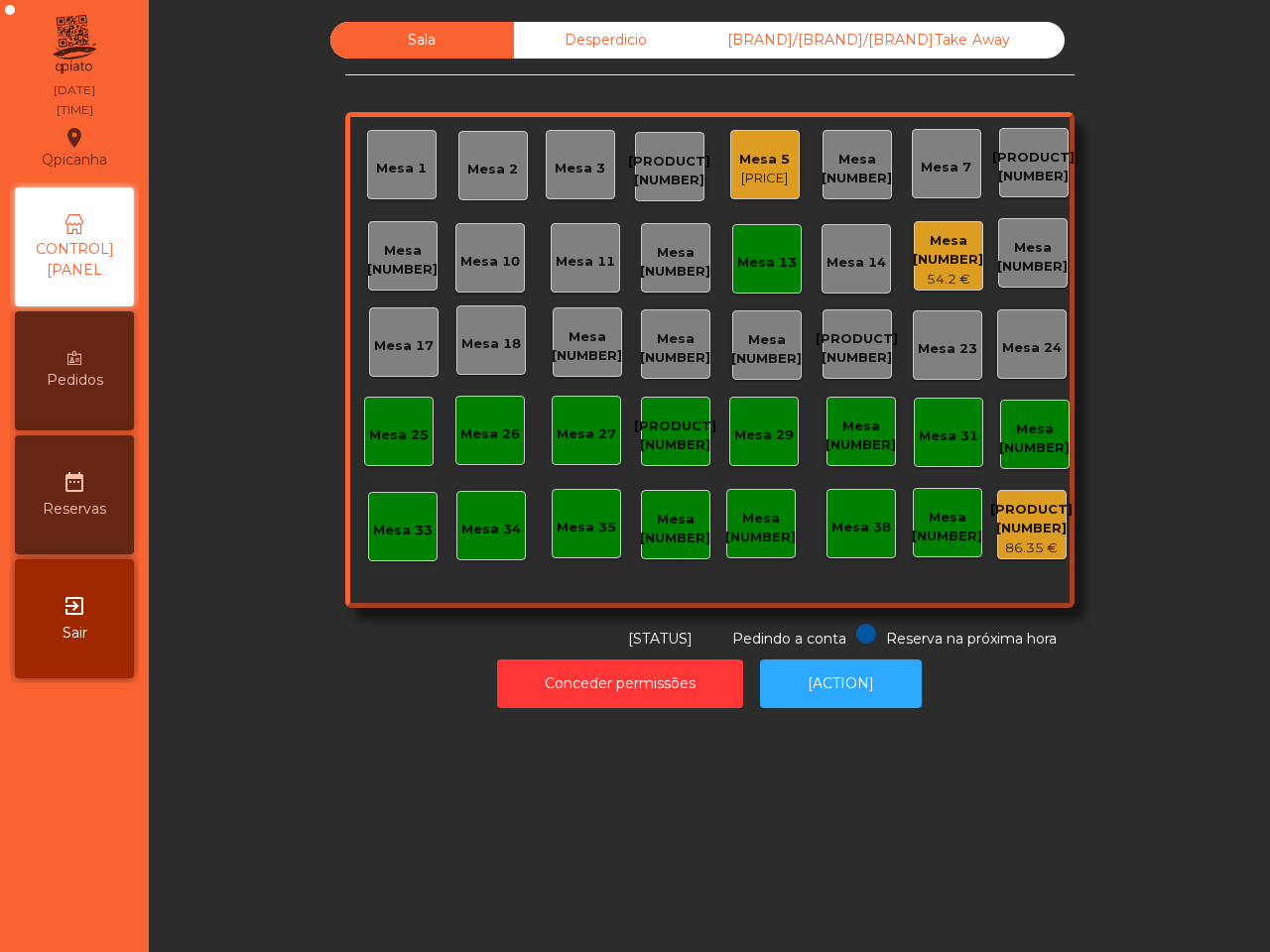 scroll, scrollTop: 0, scrollLeft: 0, axis: both 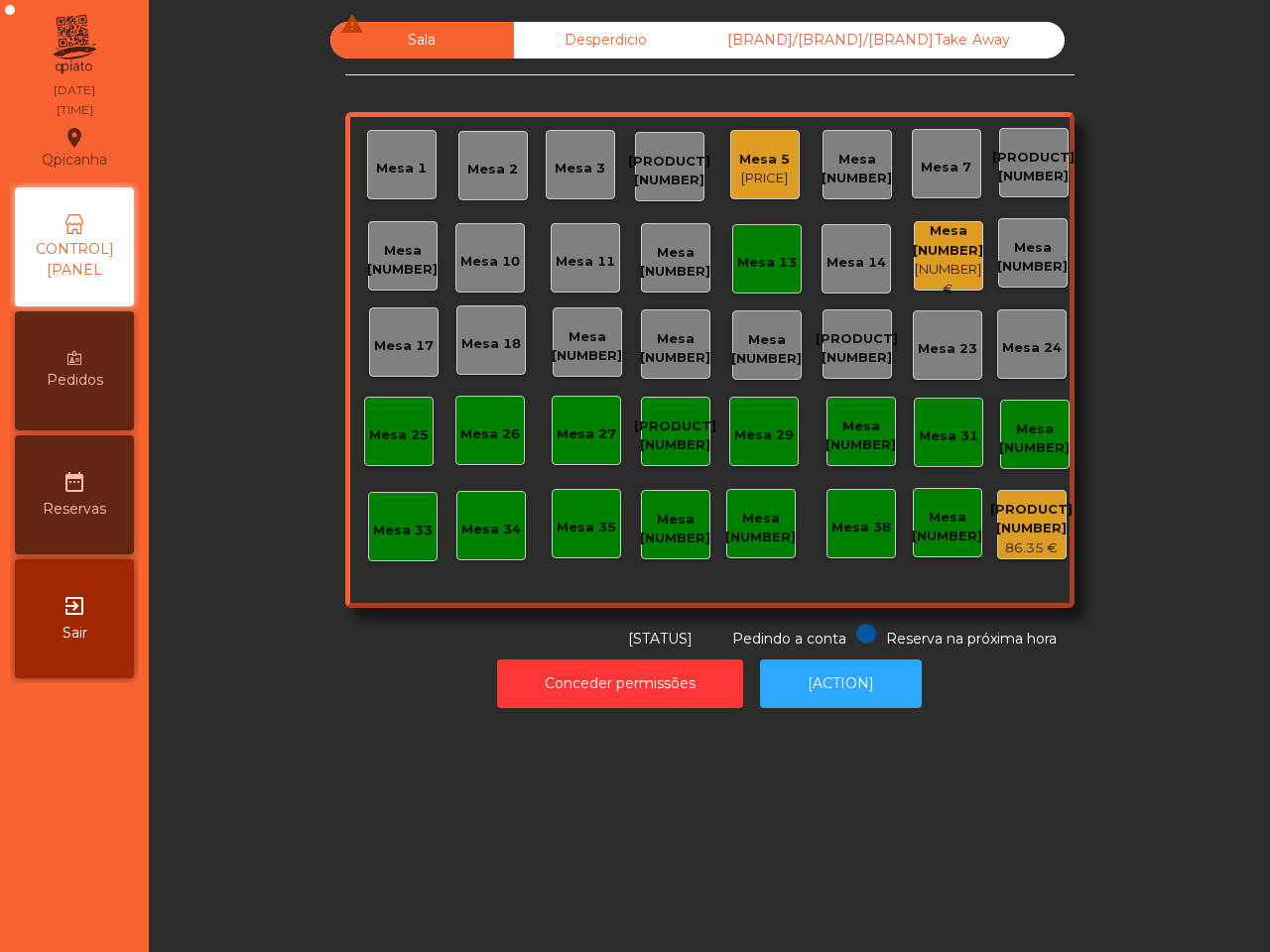 click on "Mesa [NUMBER]" at bounding box center [948, 250] 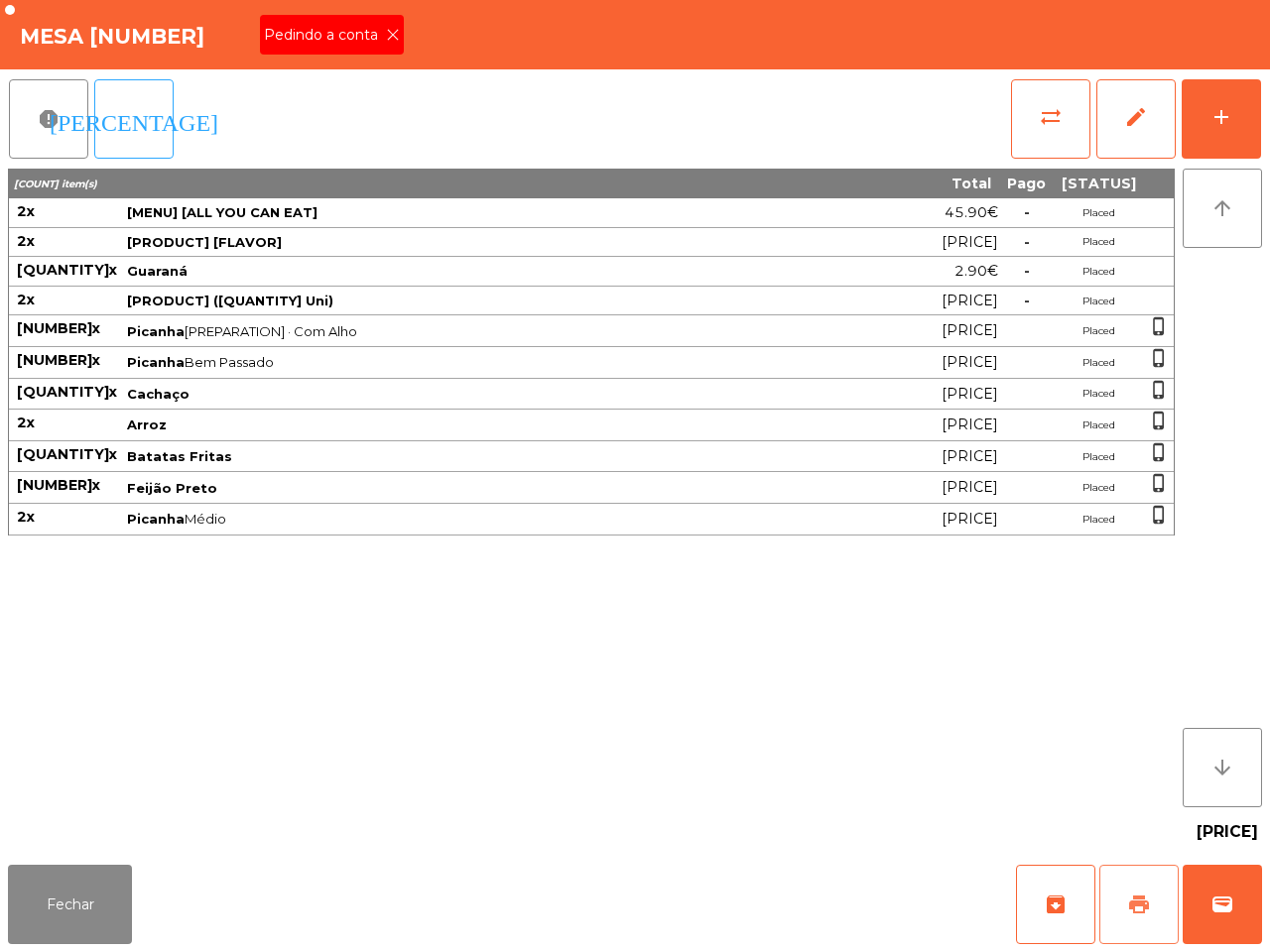 click on "print" at bounding box center [1056, 904] 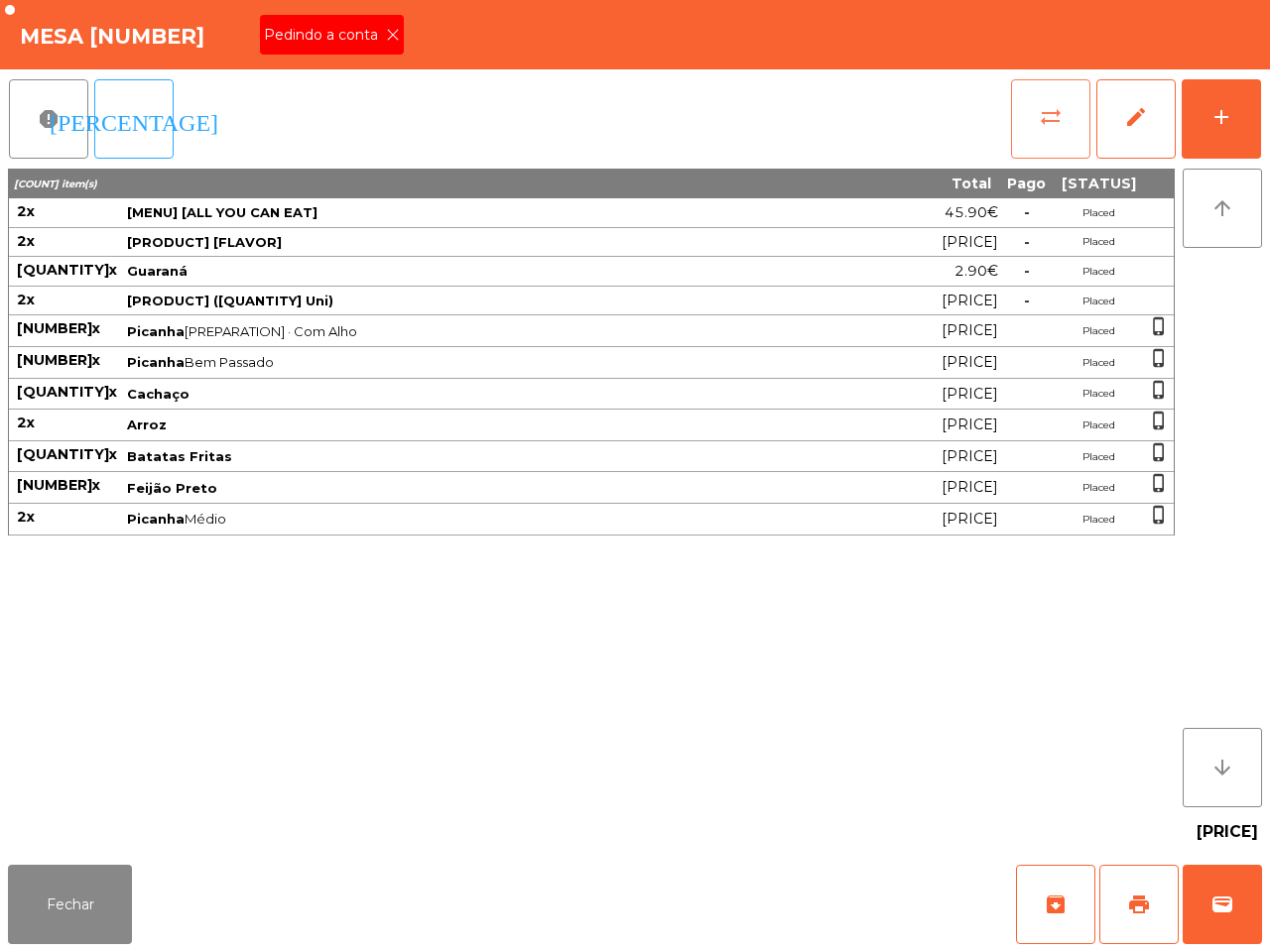 click on "[ACTION]" at bounding box center (1051, 119) 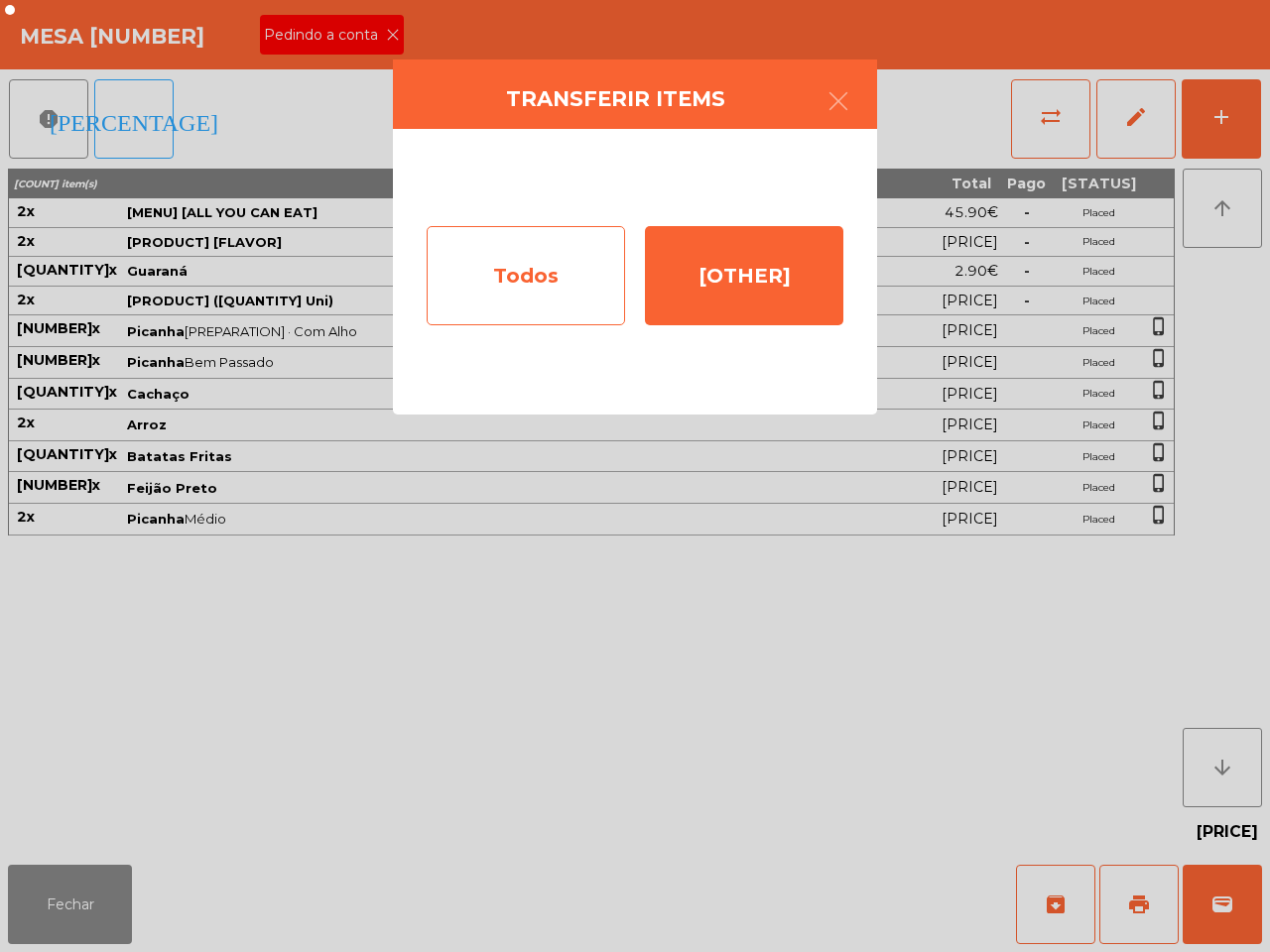 click on "[ALL]" at bounding box center (526, 276) 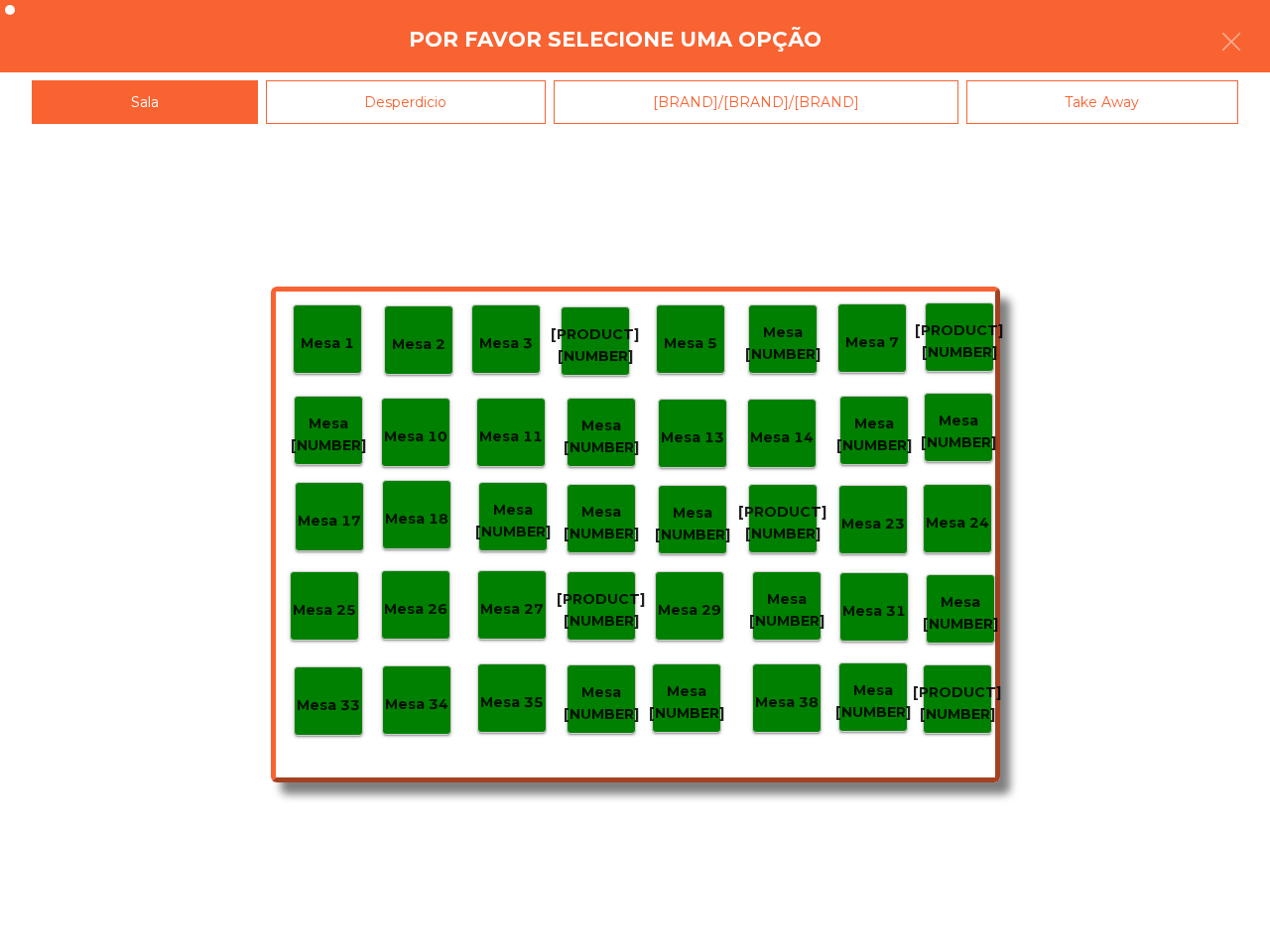 click on "Mesa [NUMBER]" at bounding box center [326, 343] 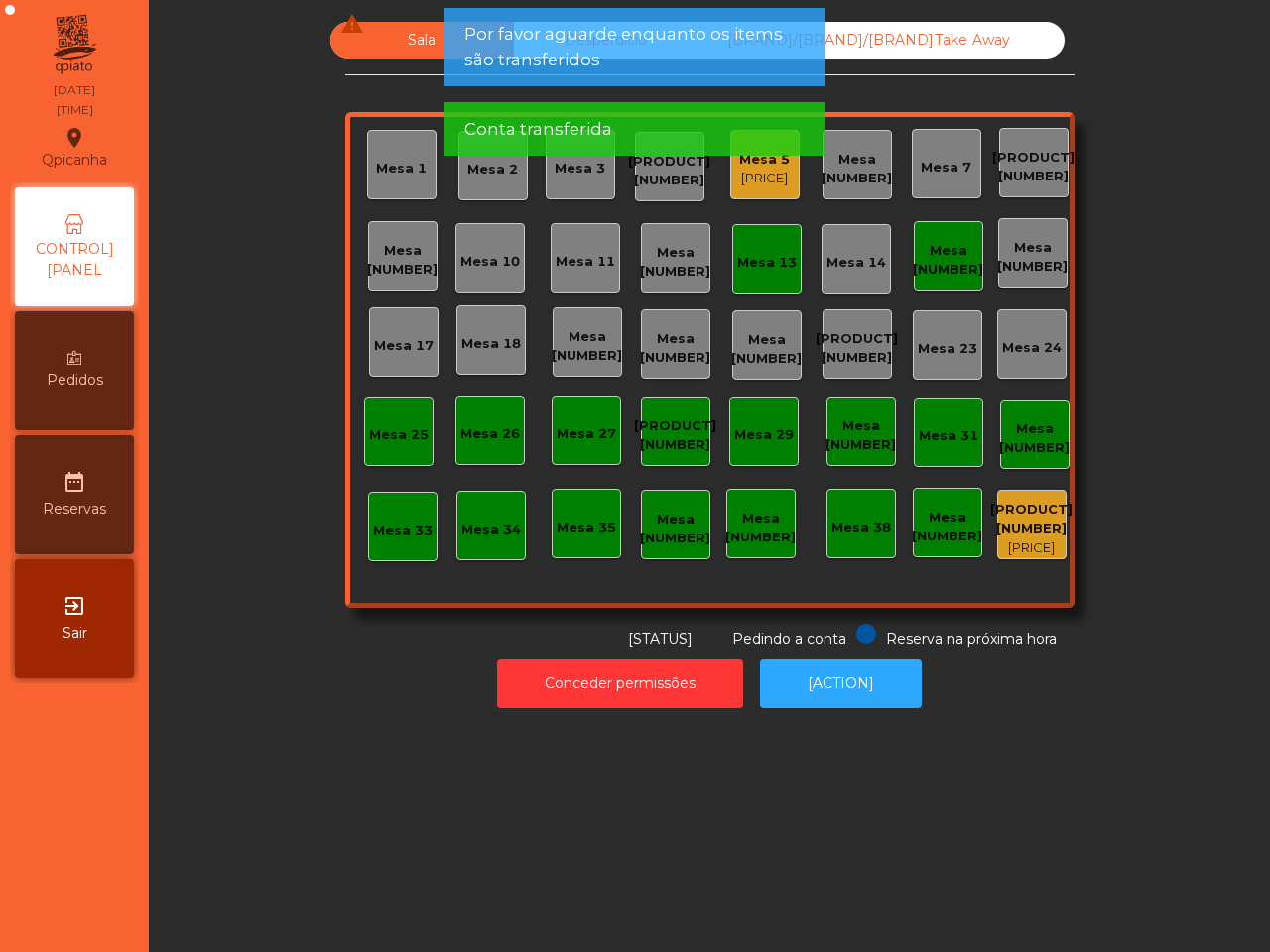 click on "Mesa [NUMBER]" at bounding box center [948, 260] 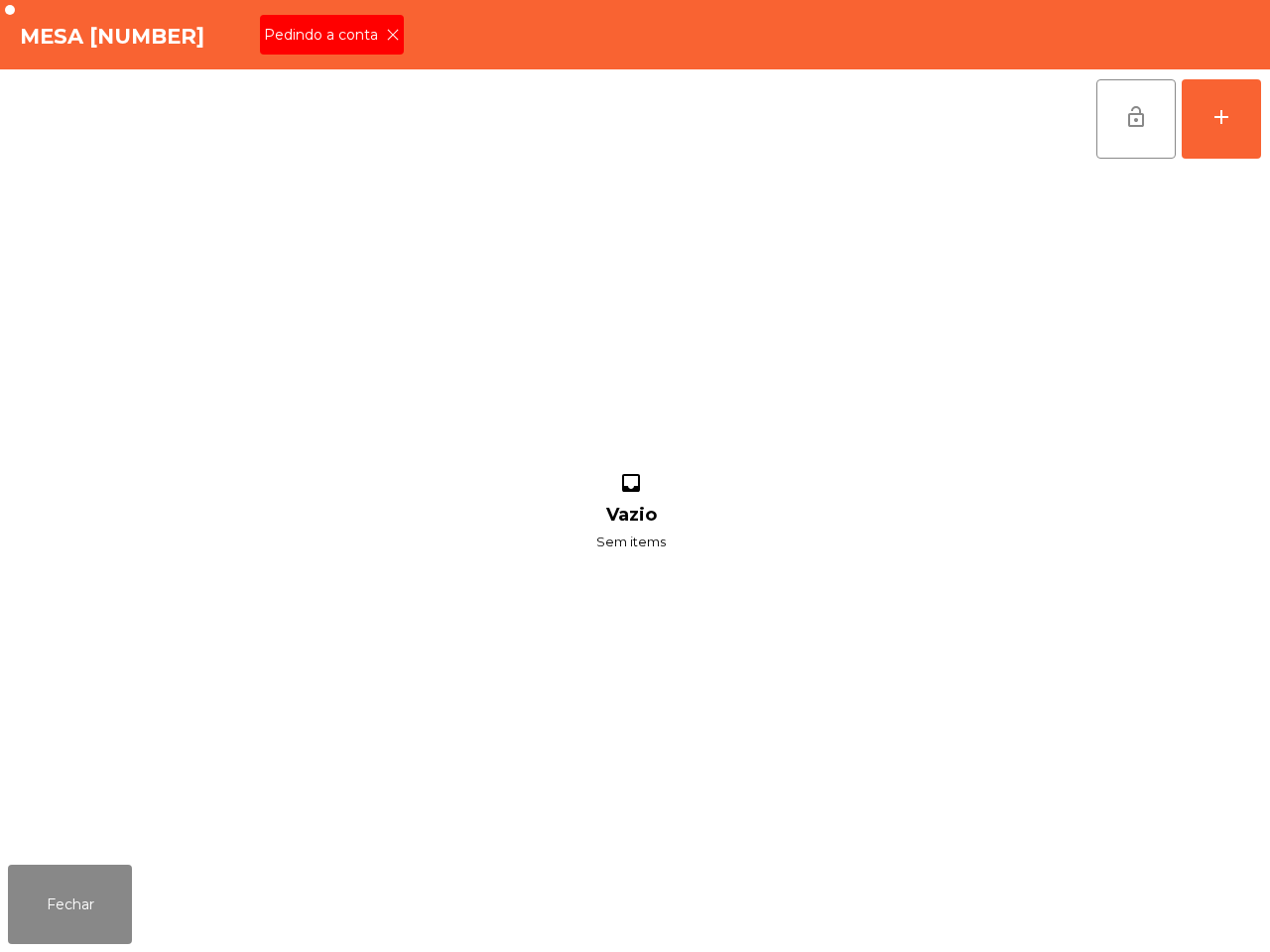 click at bounding box center (393, 35) 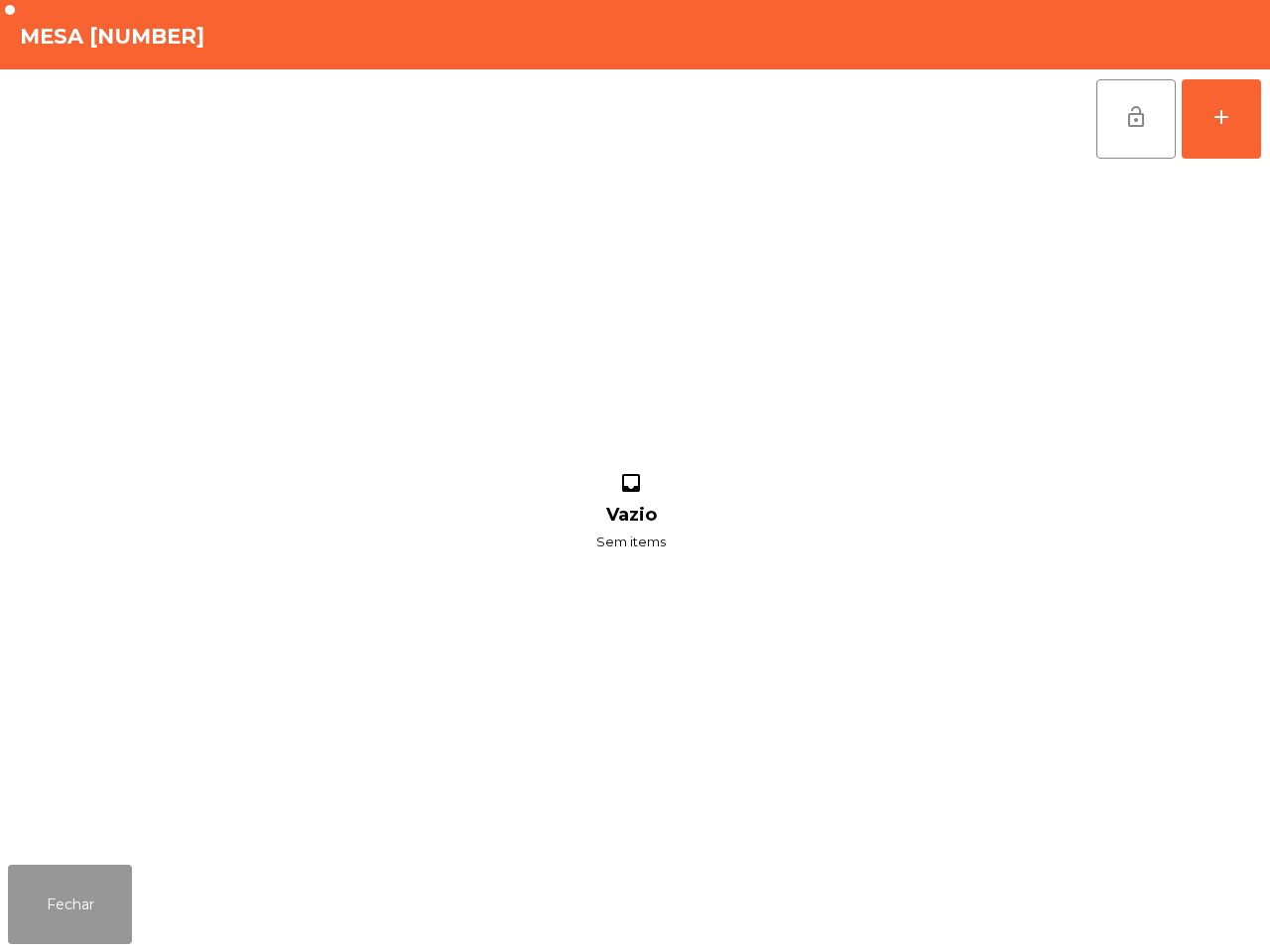 click on "Fechar" at bounding box center [69, 904] 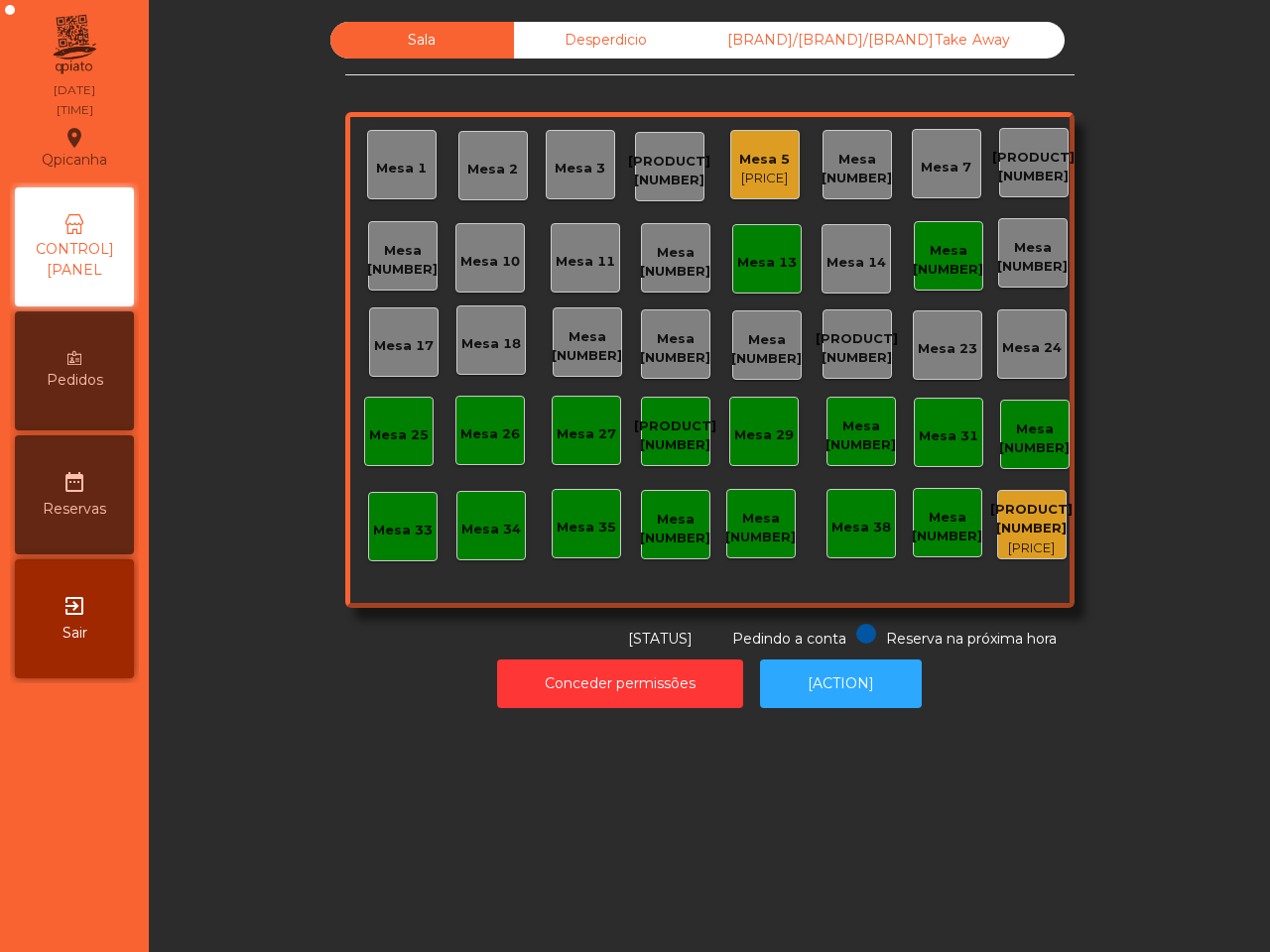 click on "[LOCATION]" at bounding box center [401, 169] 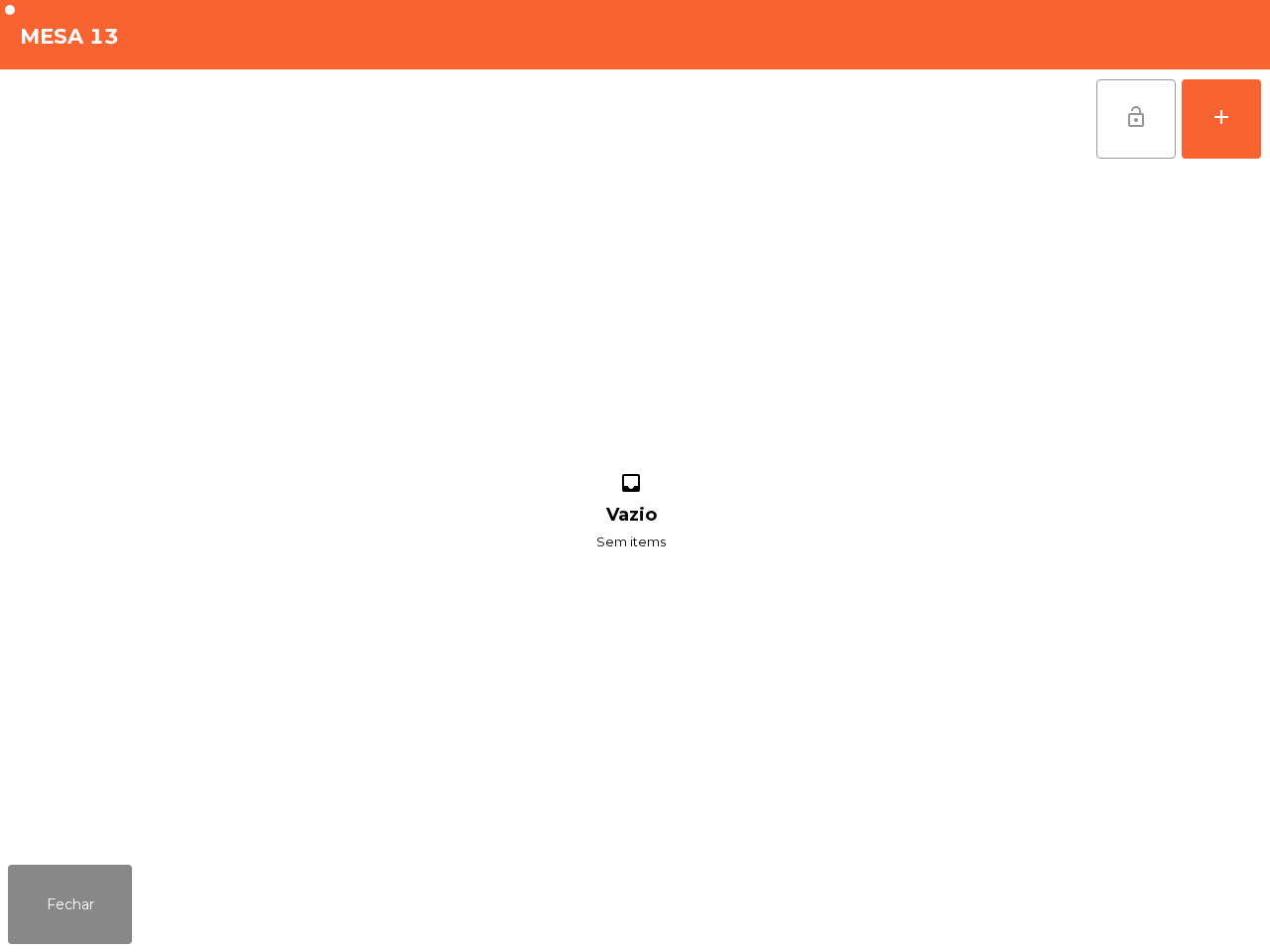 click on "lock_open" at bounding box center (1136, 119) 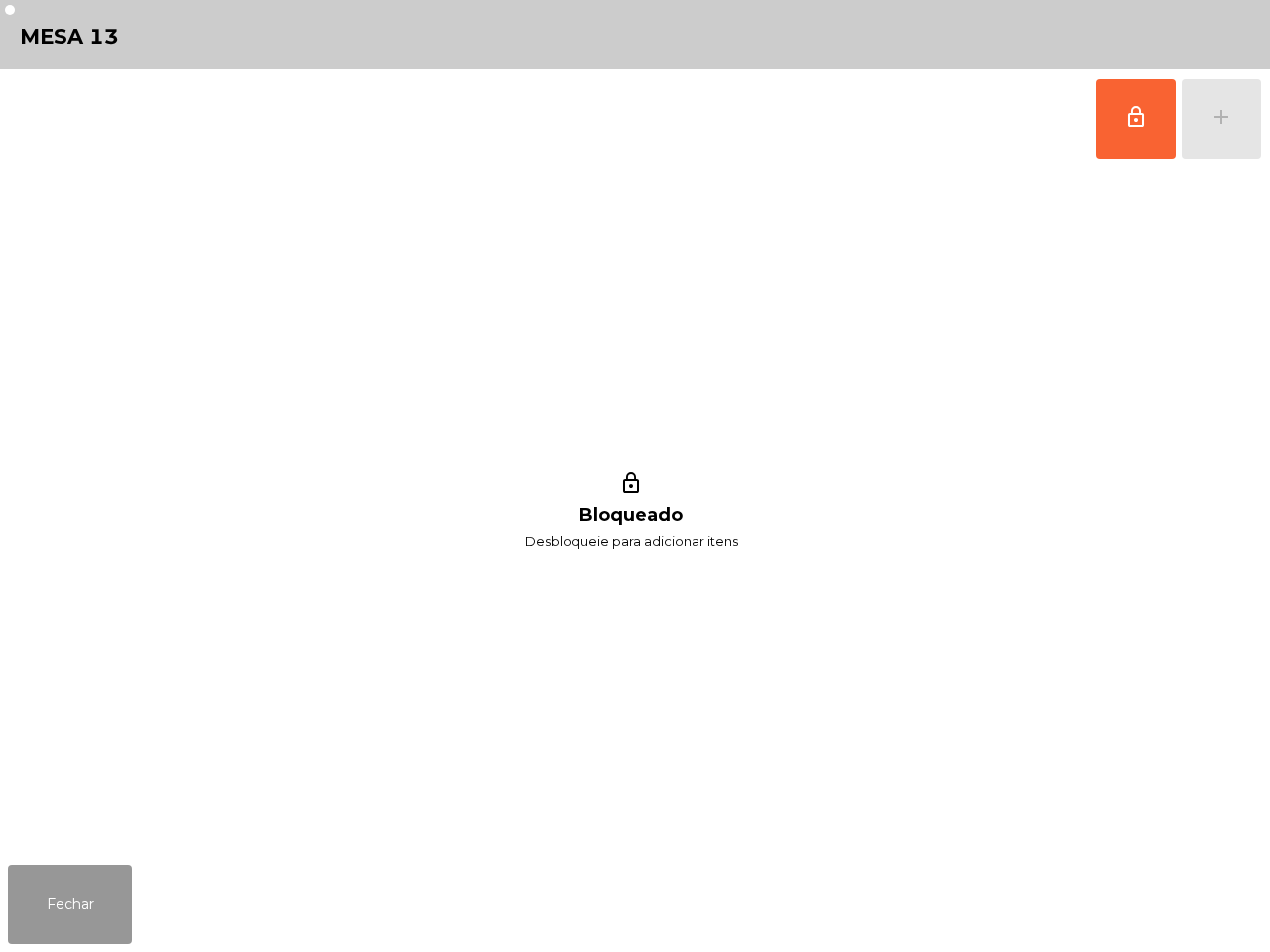 click on "Fechar" at bounding box center (69, 904) 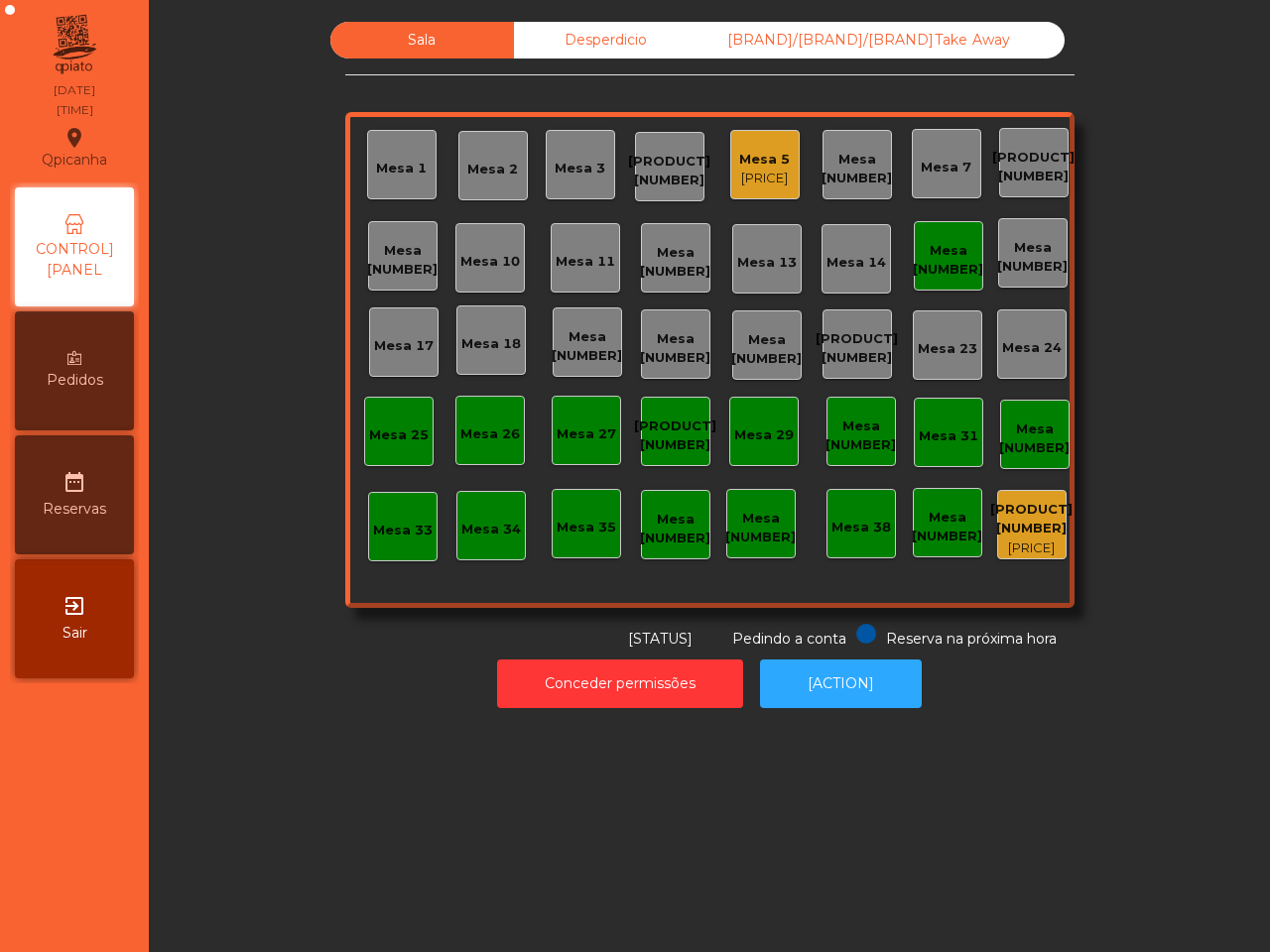 click on "Mesa 15" at bounding box center (949, 256) 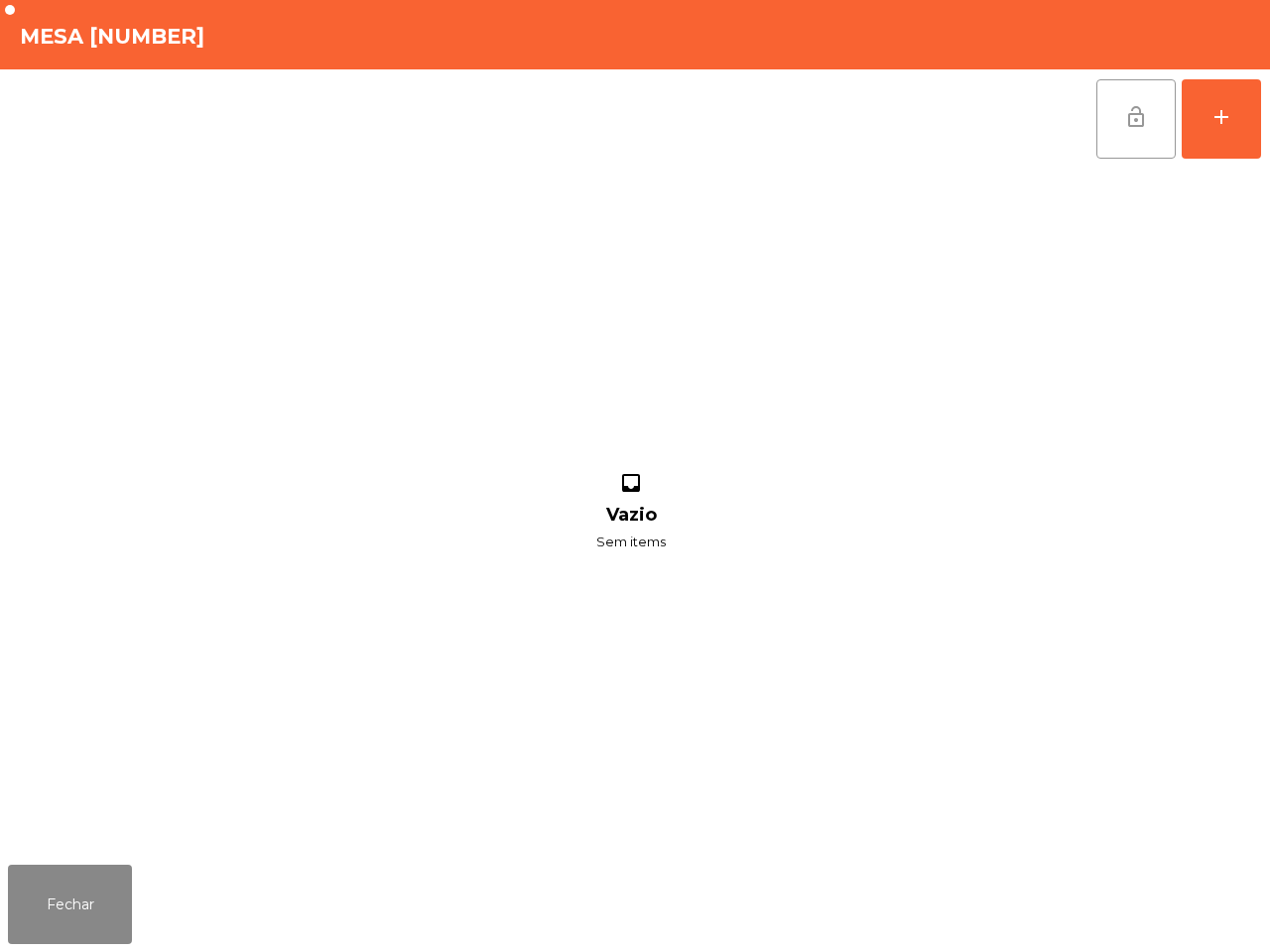 click on "lock_open" at bounding box center [1136, 119] 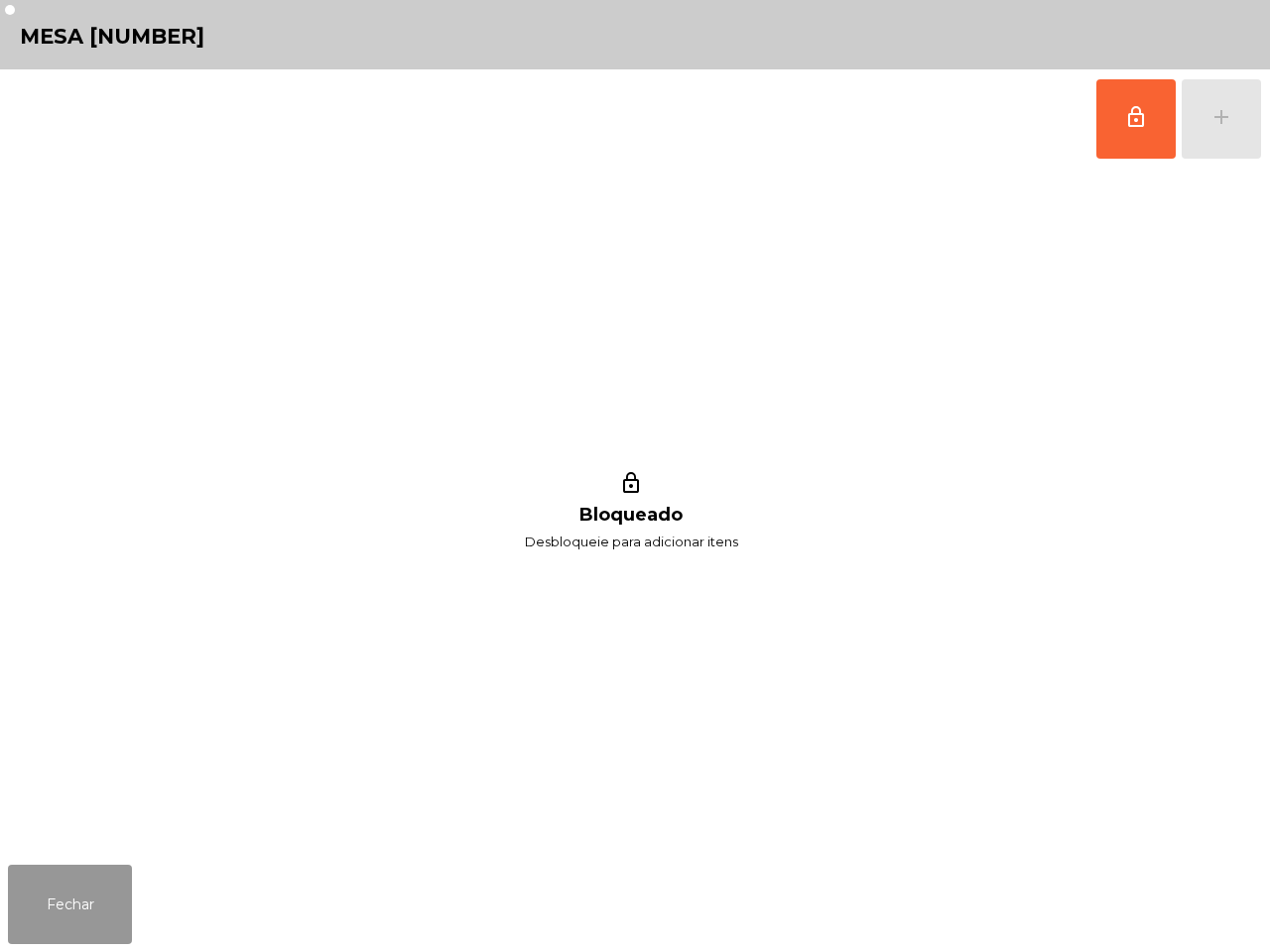 click on "Fechar" at bounding box center [69, 904] 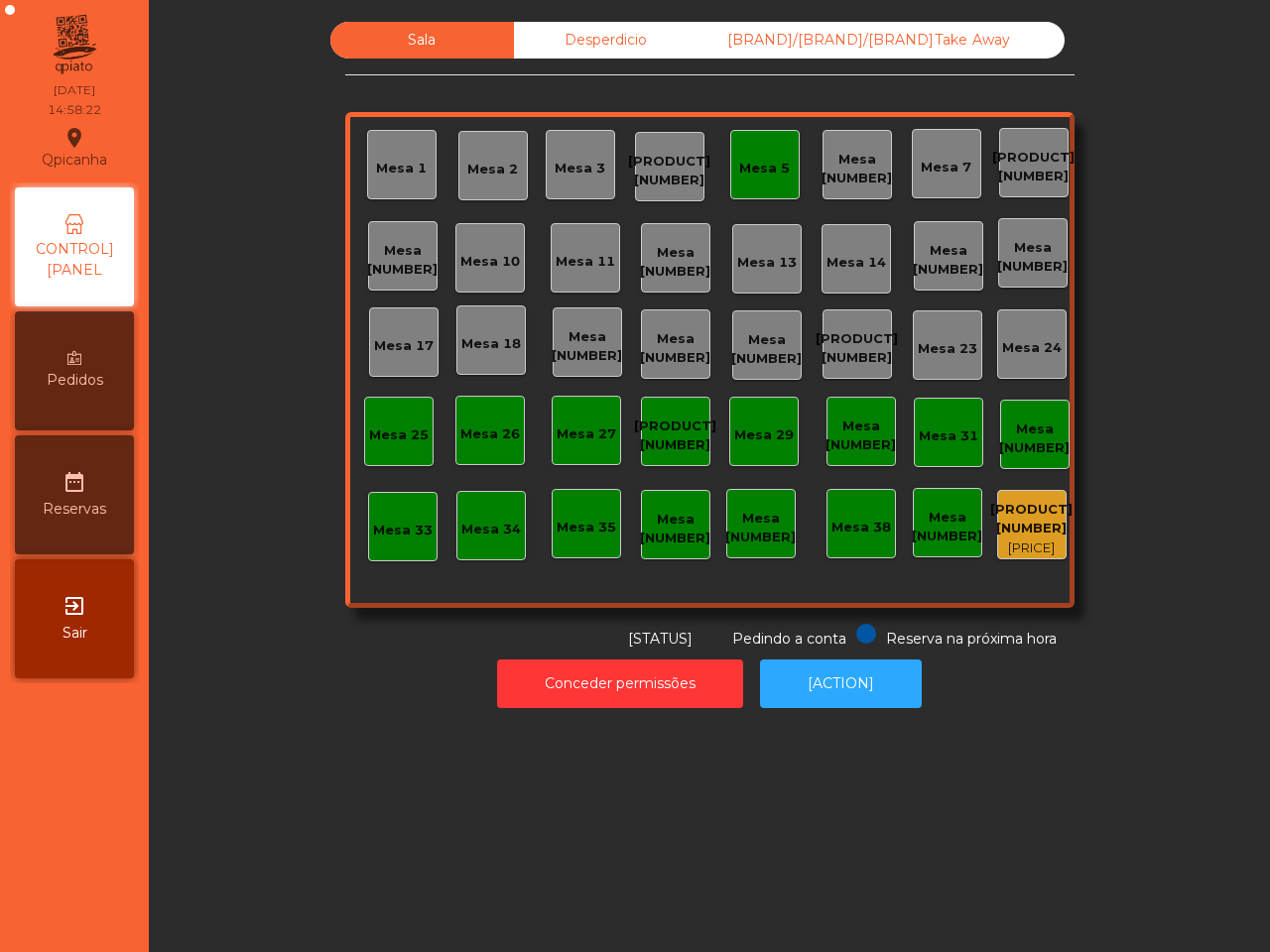 click on "[LOCATION] 5" at bounding box center (401, 169) 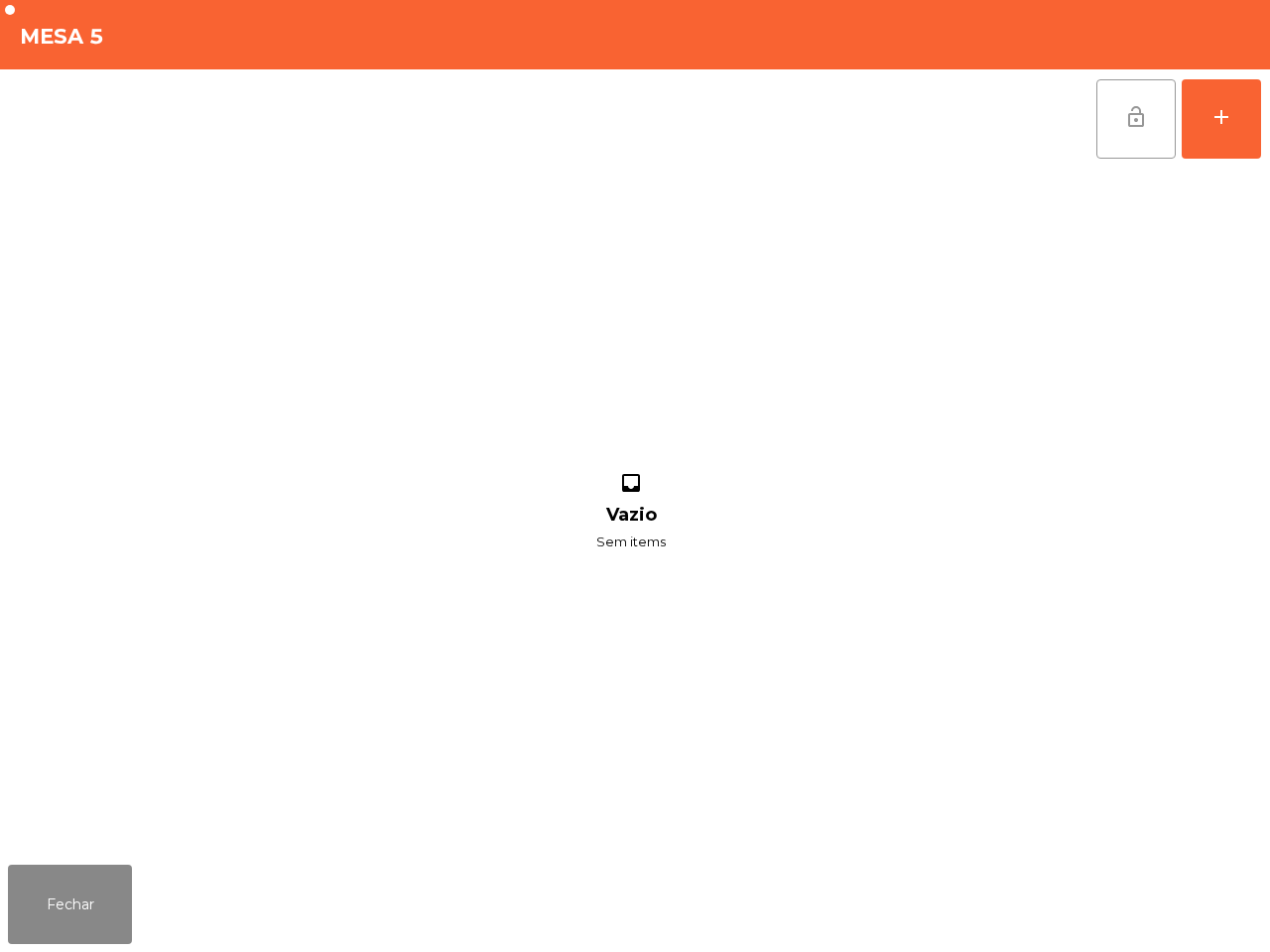click on "lock_open" at bounding box center (1136, 119) 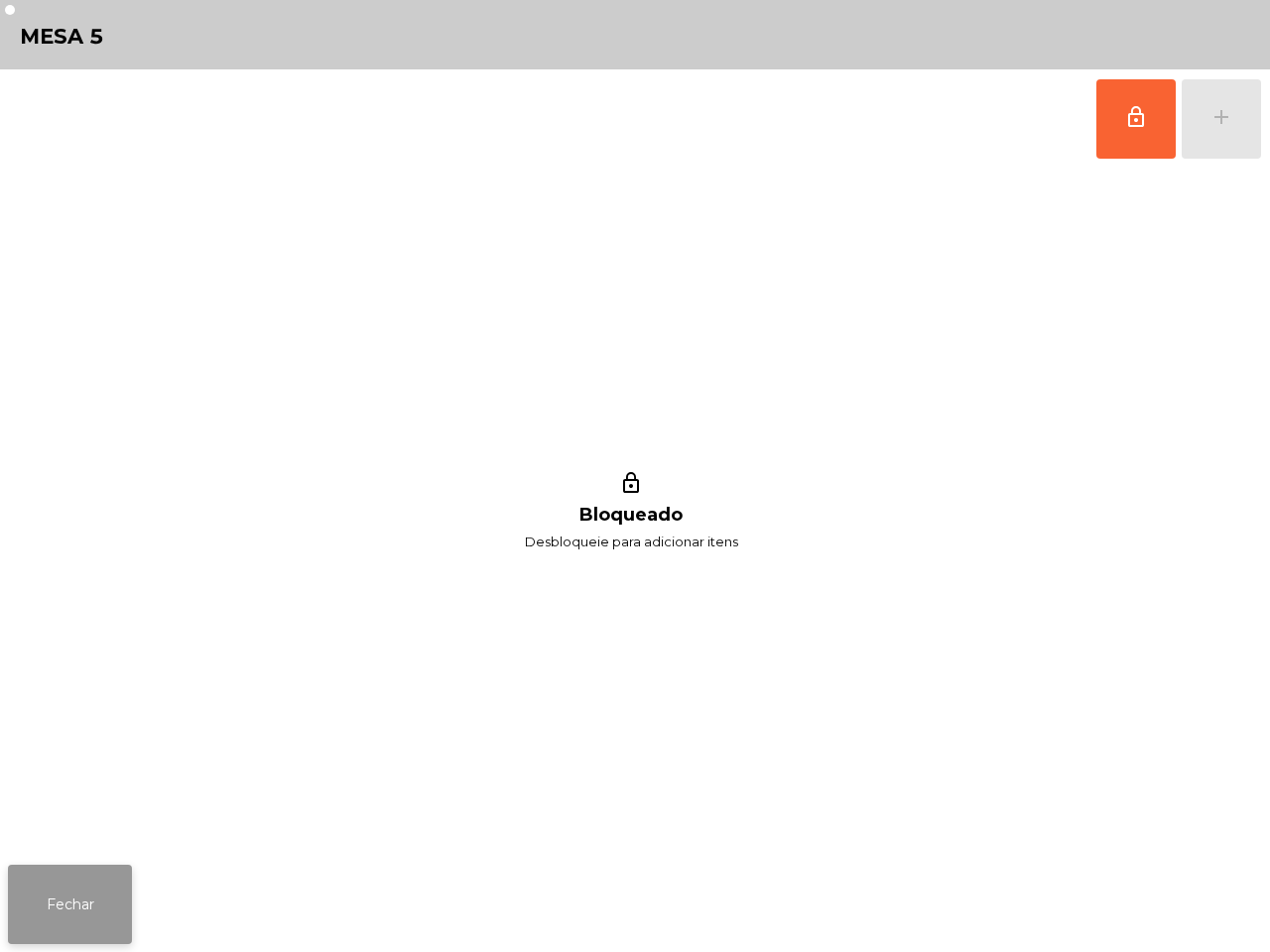 click on "Fechar" at bounding box center (69, 904) 